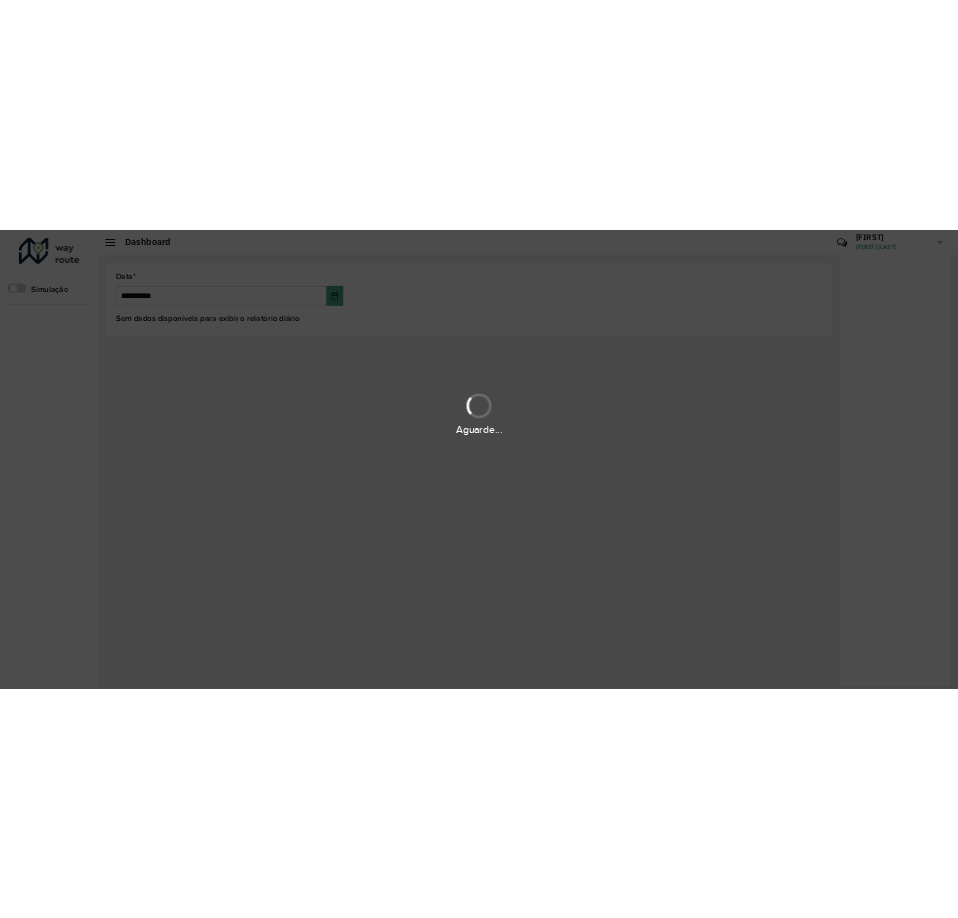 scroll, scrollTop: 0, scrollLeft: 0, axis: both 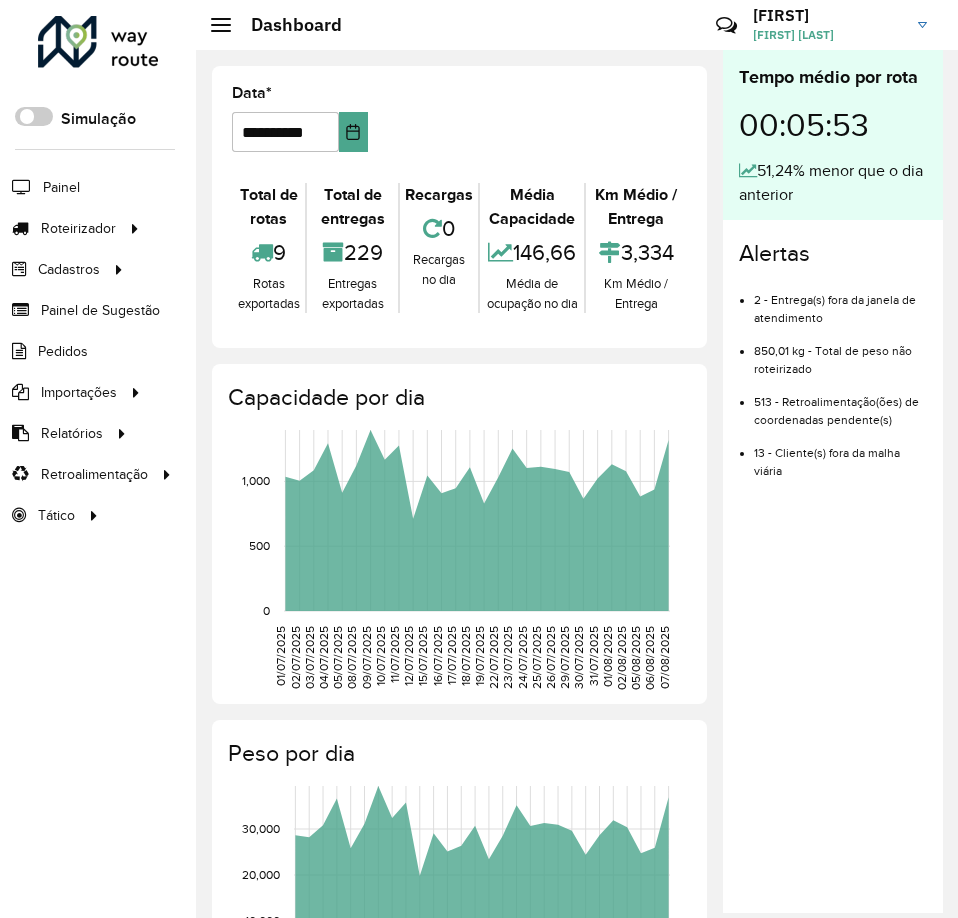 click on "[FIRST] [FIRST]  [LAST]" 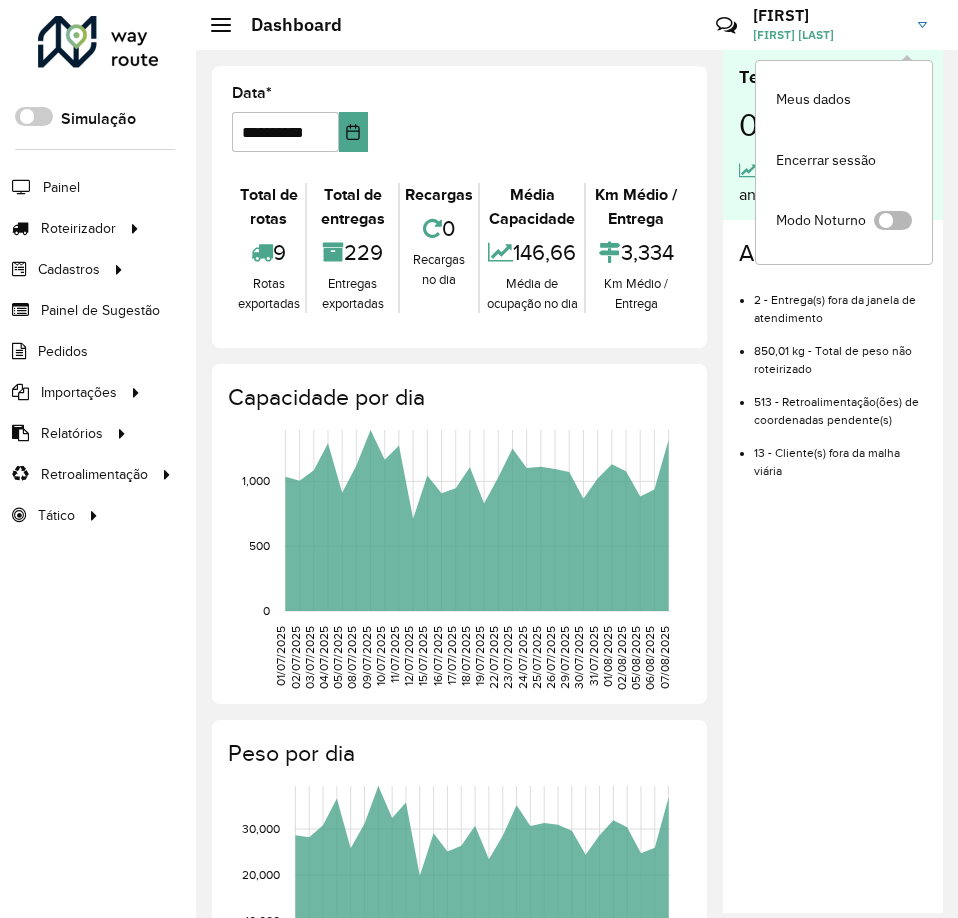 click 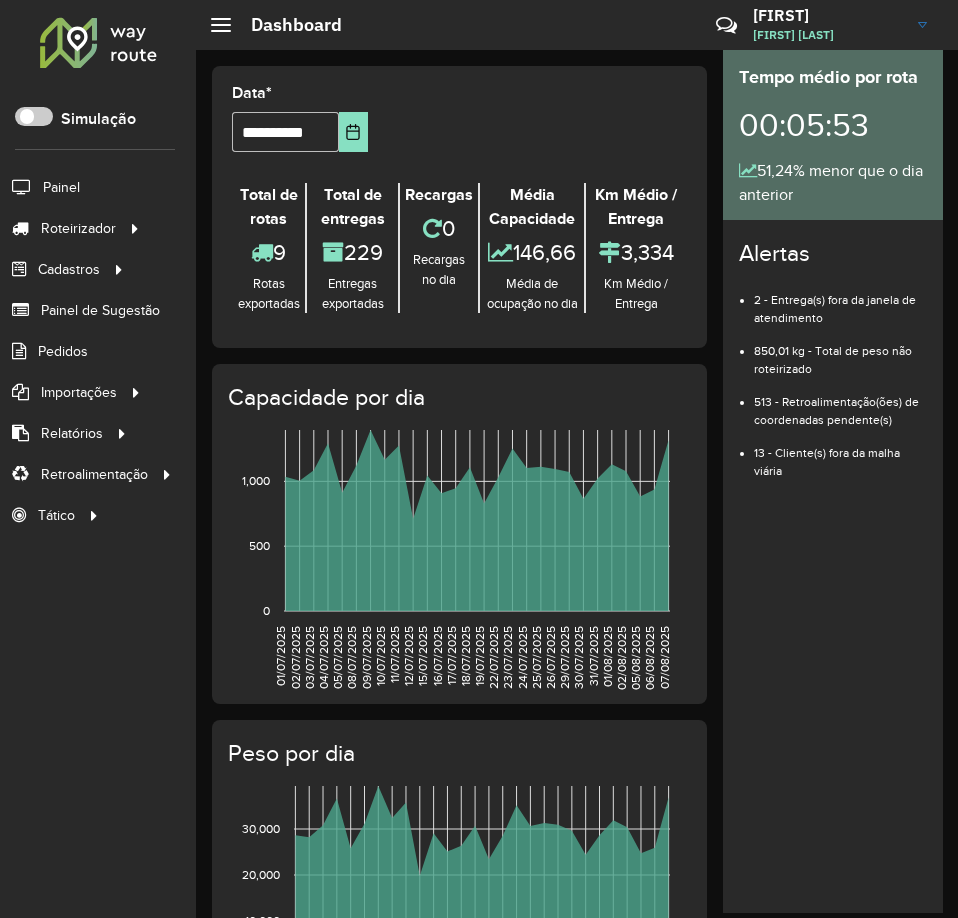 click on "**********" 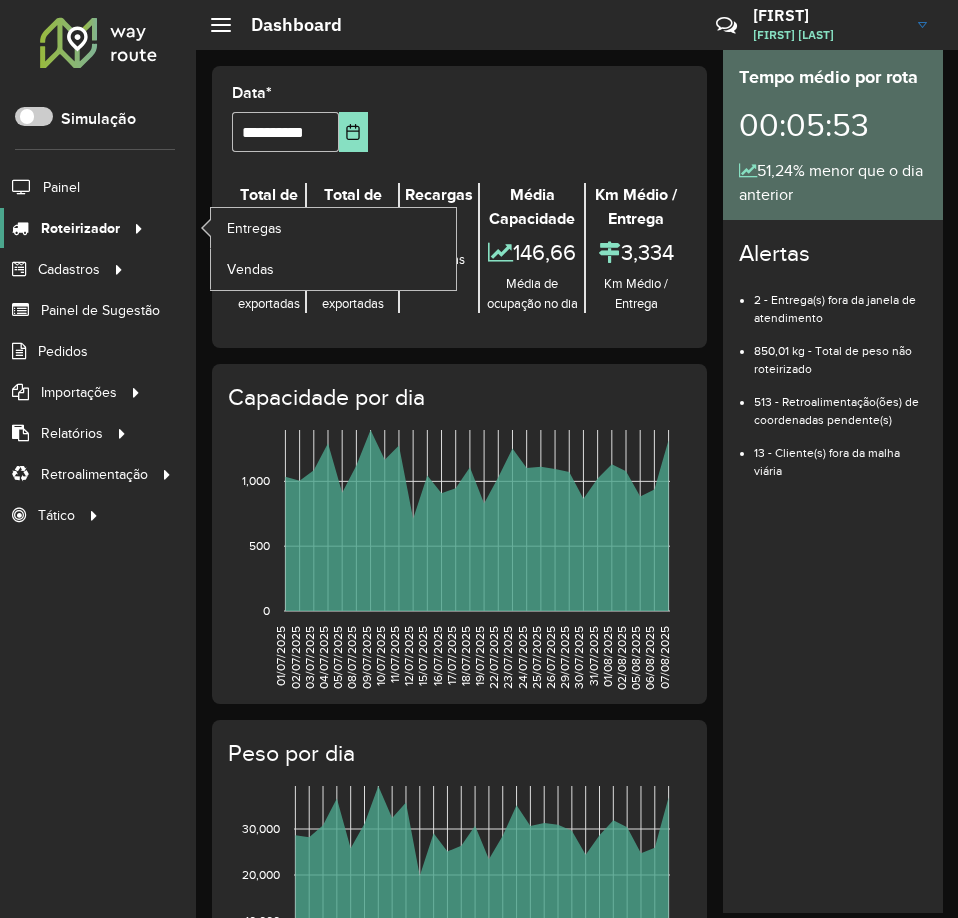 click 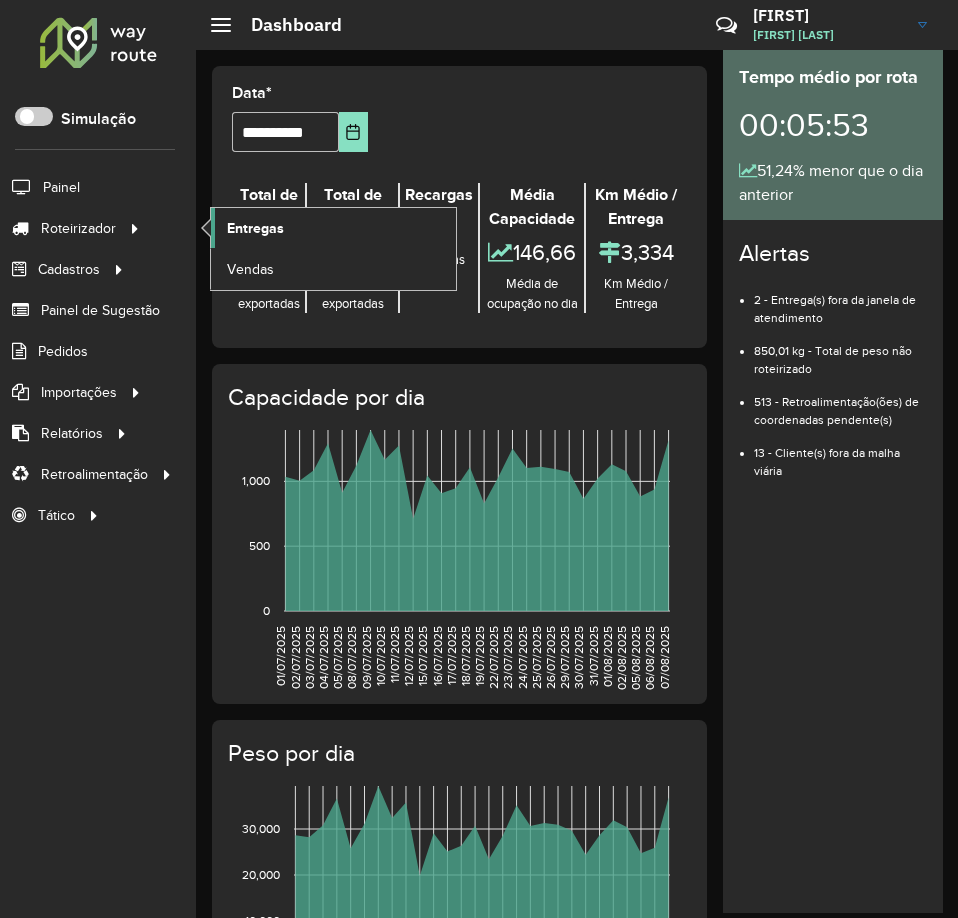 click on "Entregas" 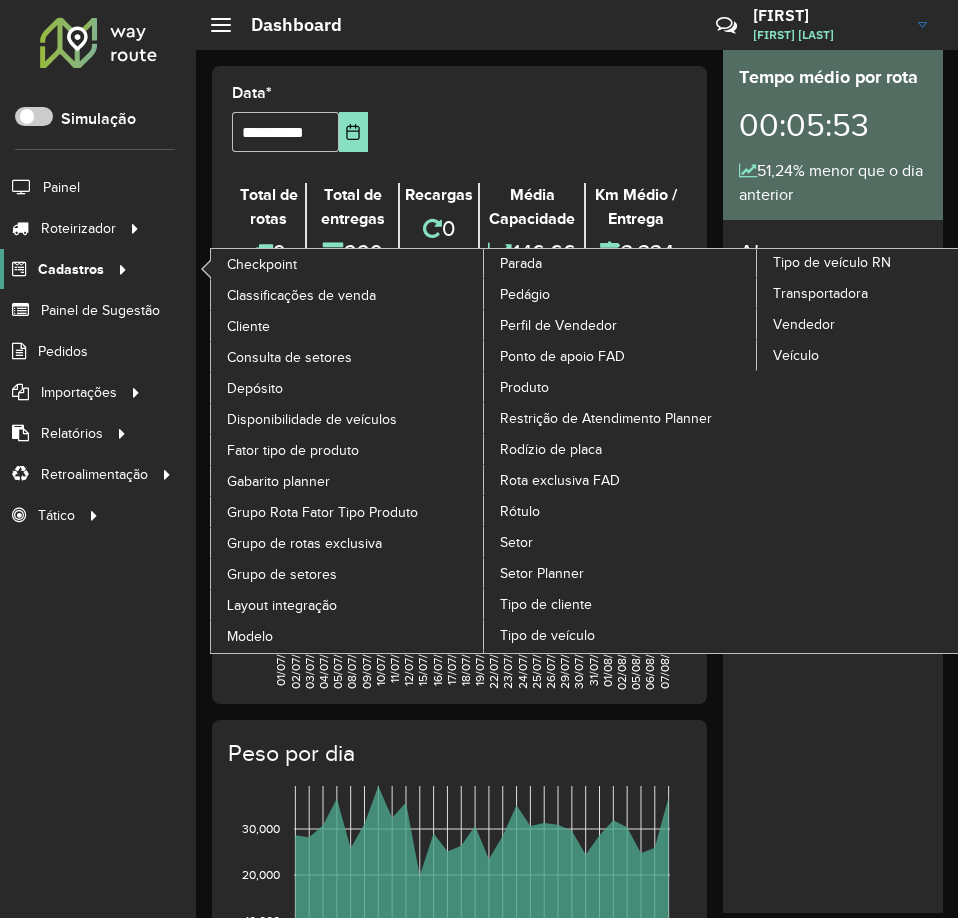 click 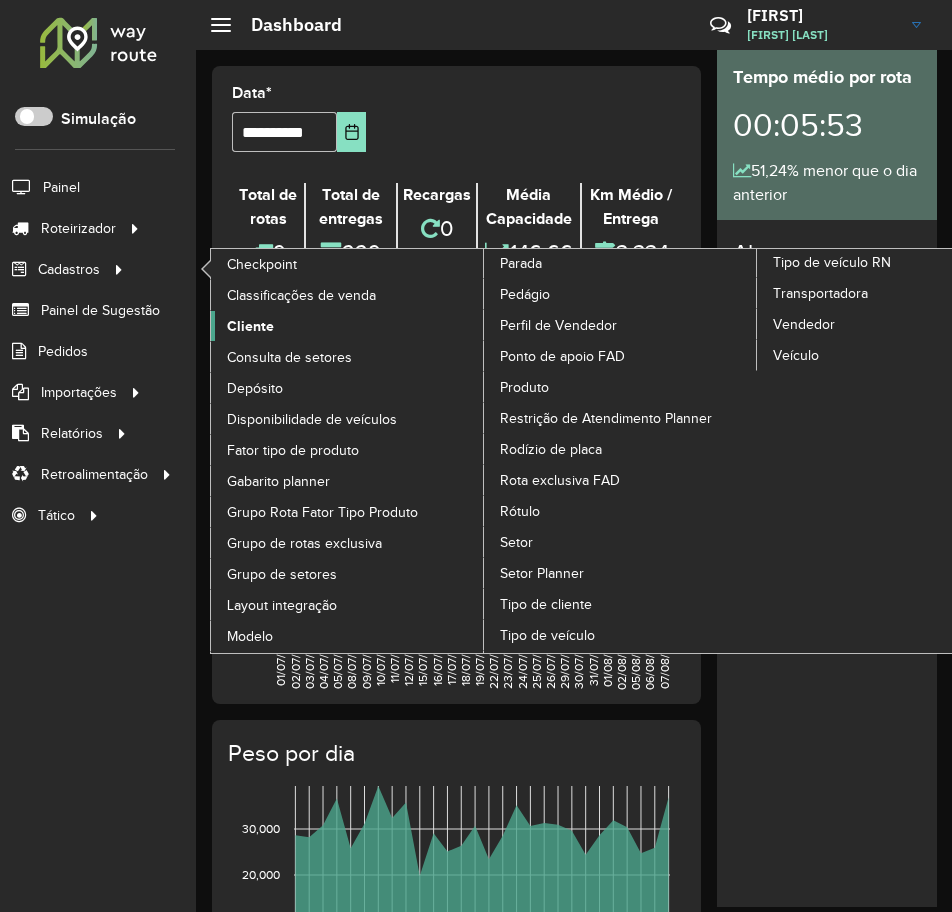 click on "Cliente" 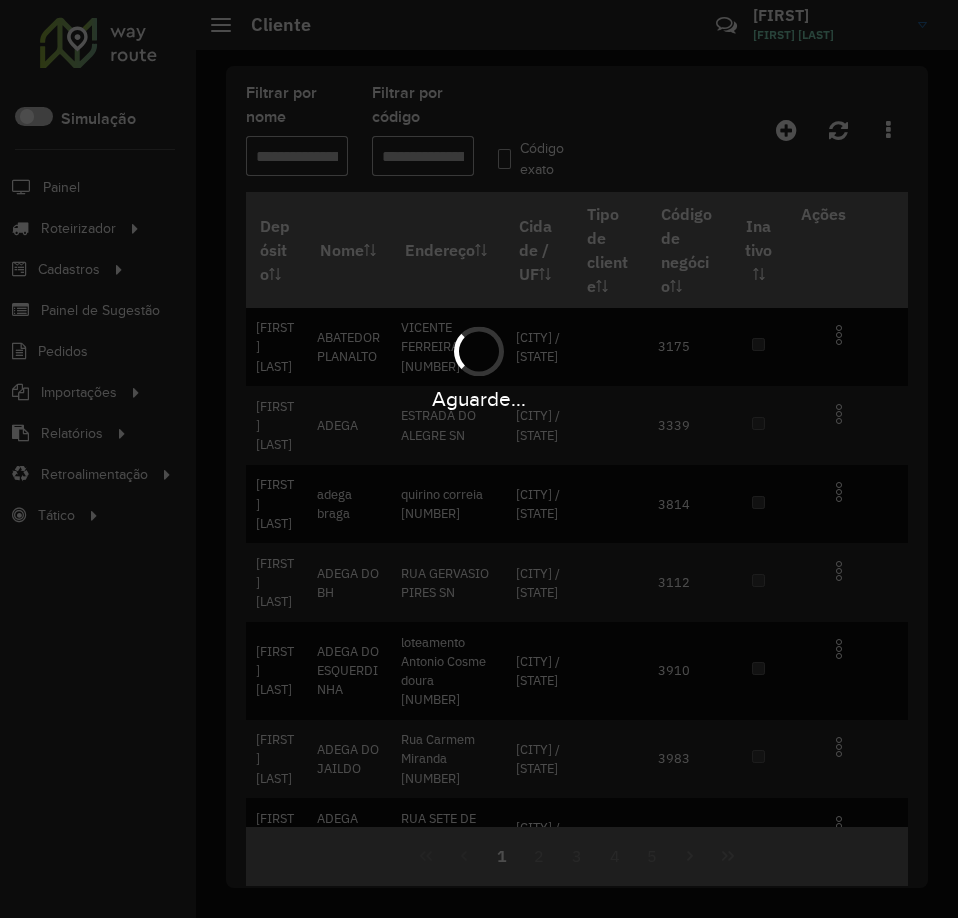 click on "Aguarde..." at bounding box center [479, 459] 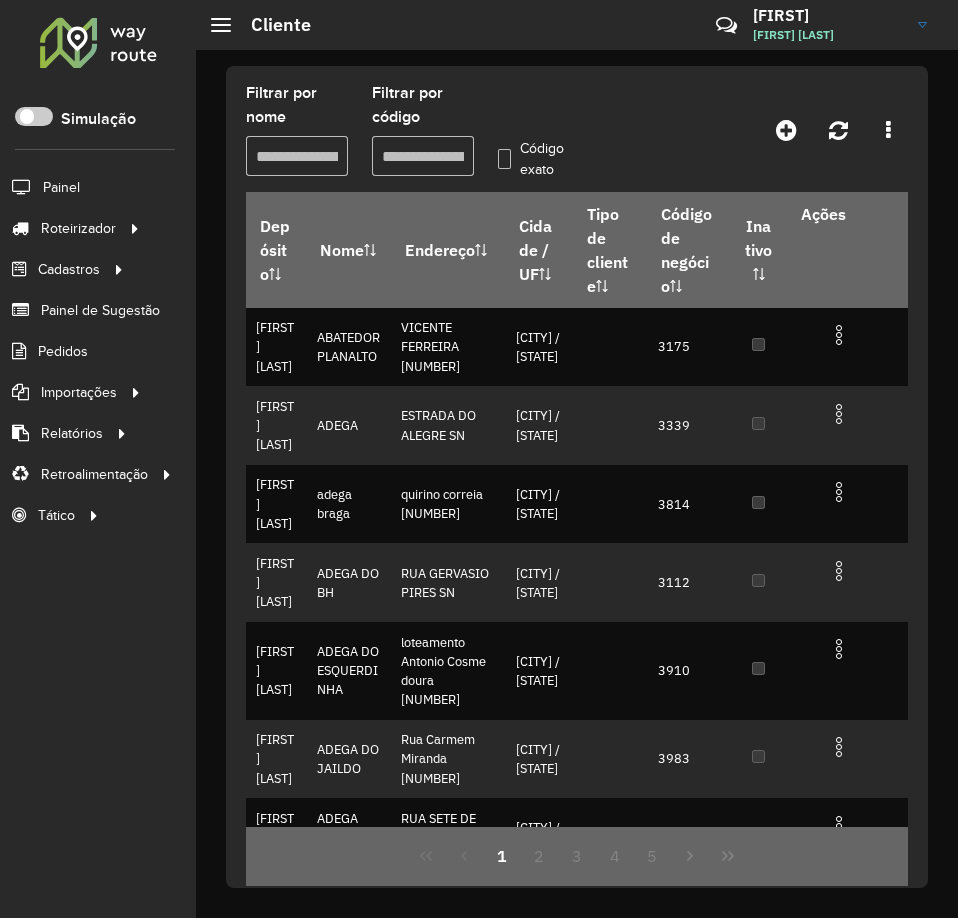 click on "Filtrar por código" at bounding box center (423, 156) 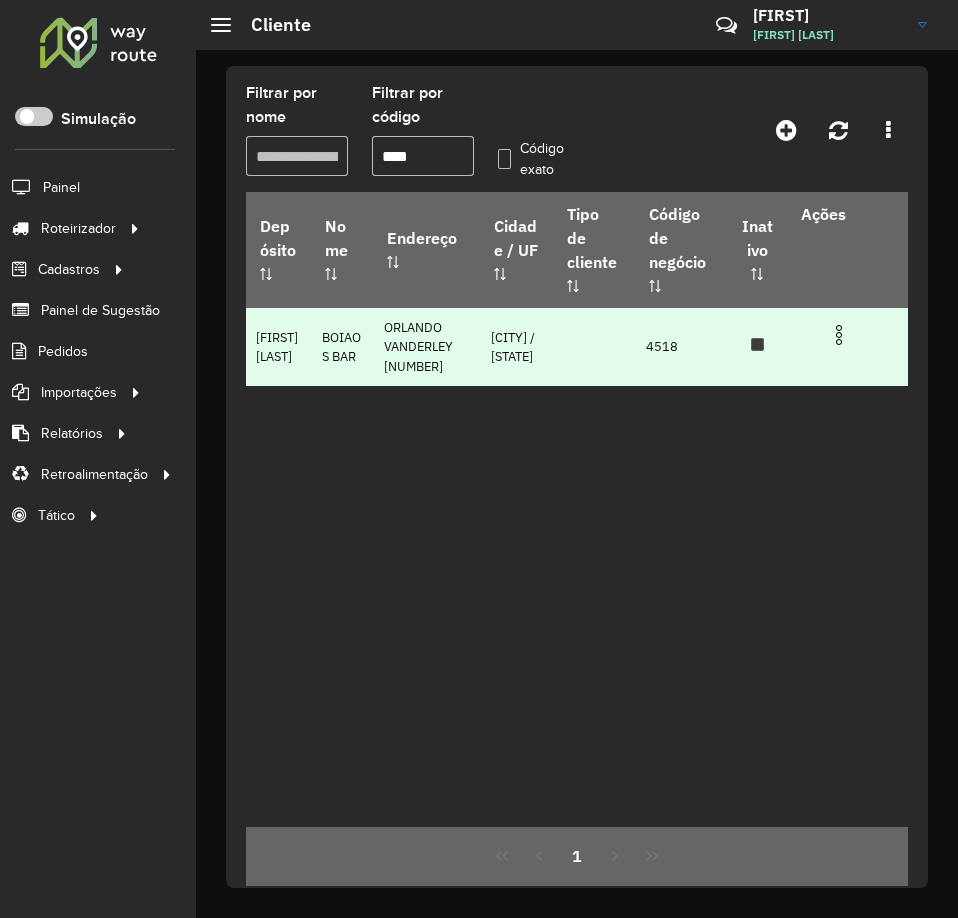 type on "****" 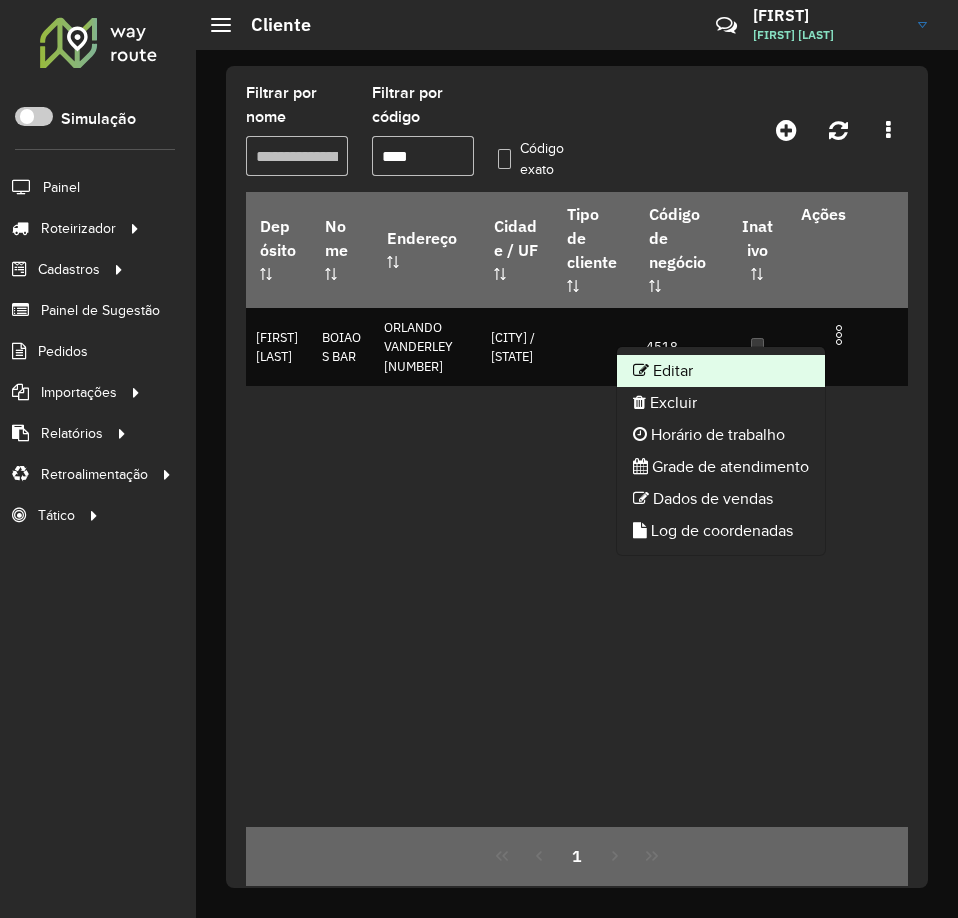 click on "Editar" 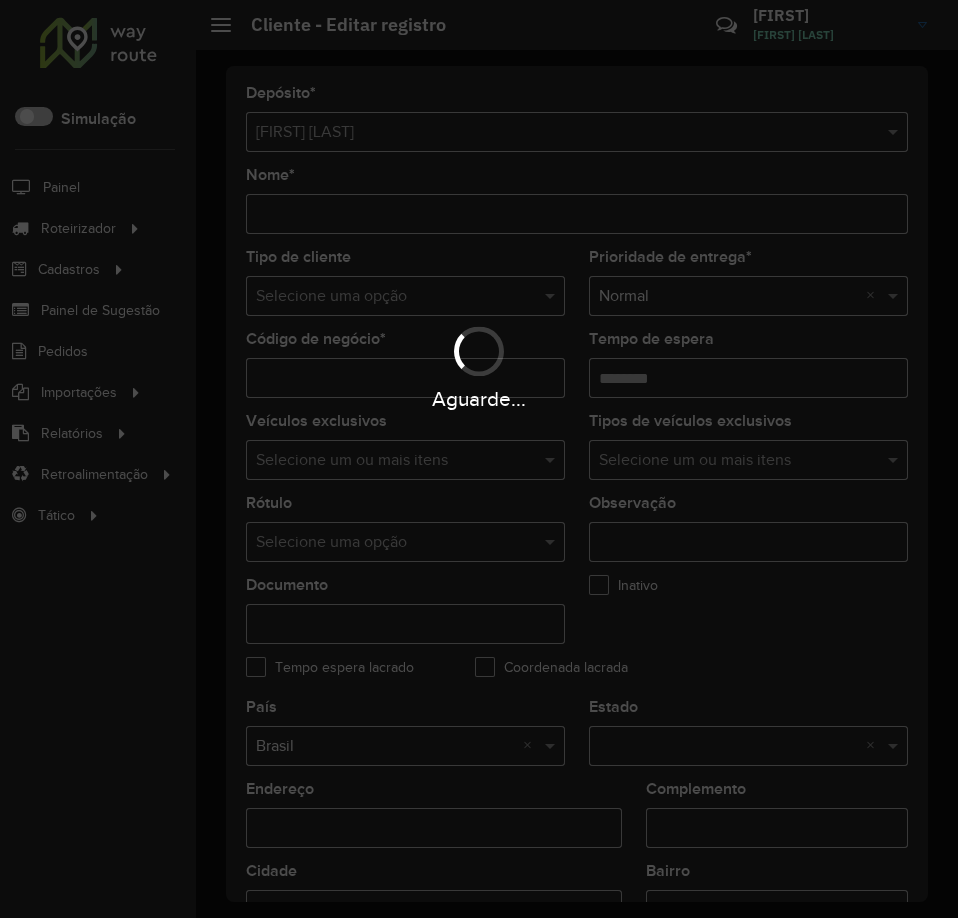 type on "**********" 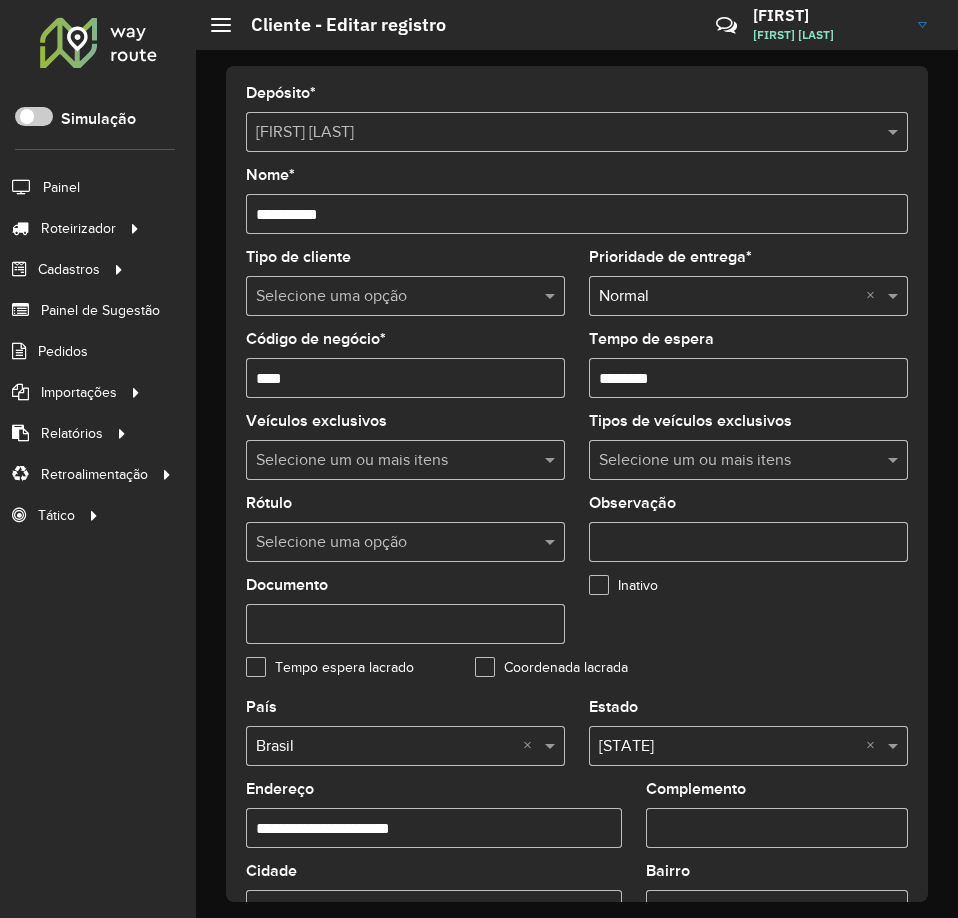 drag, startPoint x: 623, startPoint y: 381, endPoint x: 638, endPoint y: 388, distance: 16.552946 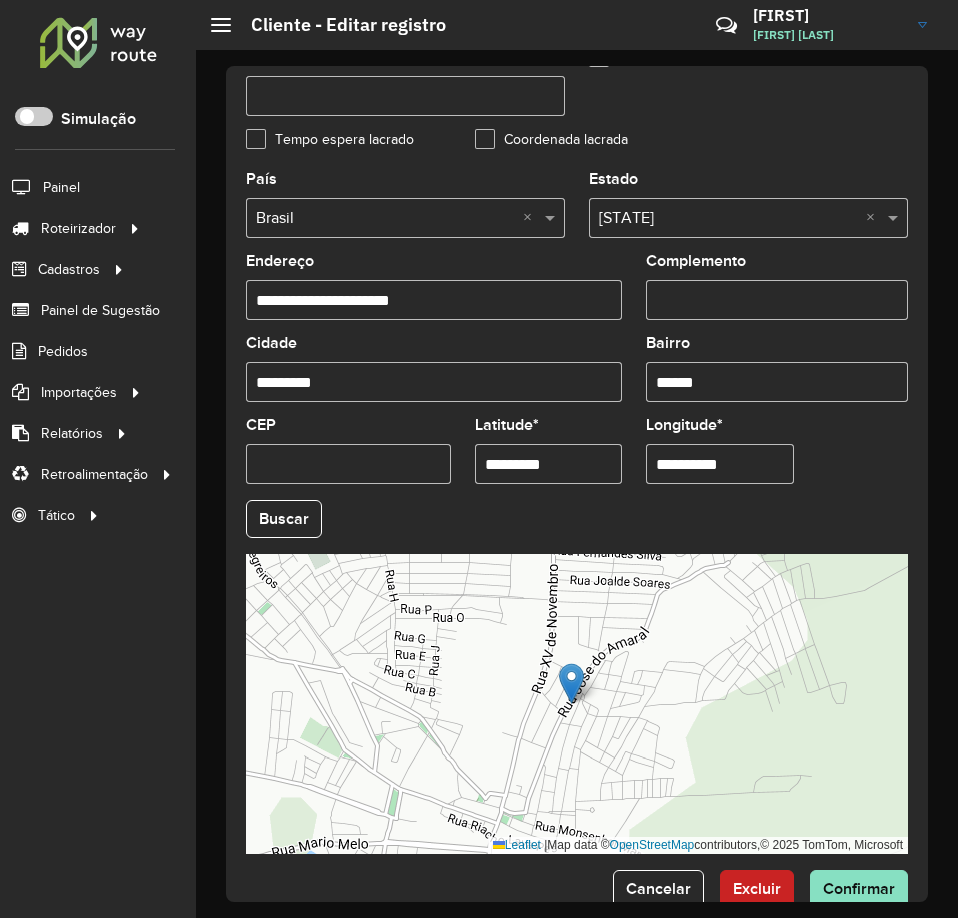 scroll, scrollTop: 531, scrollLeft: 0, axis: vertical 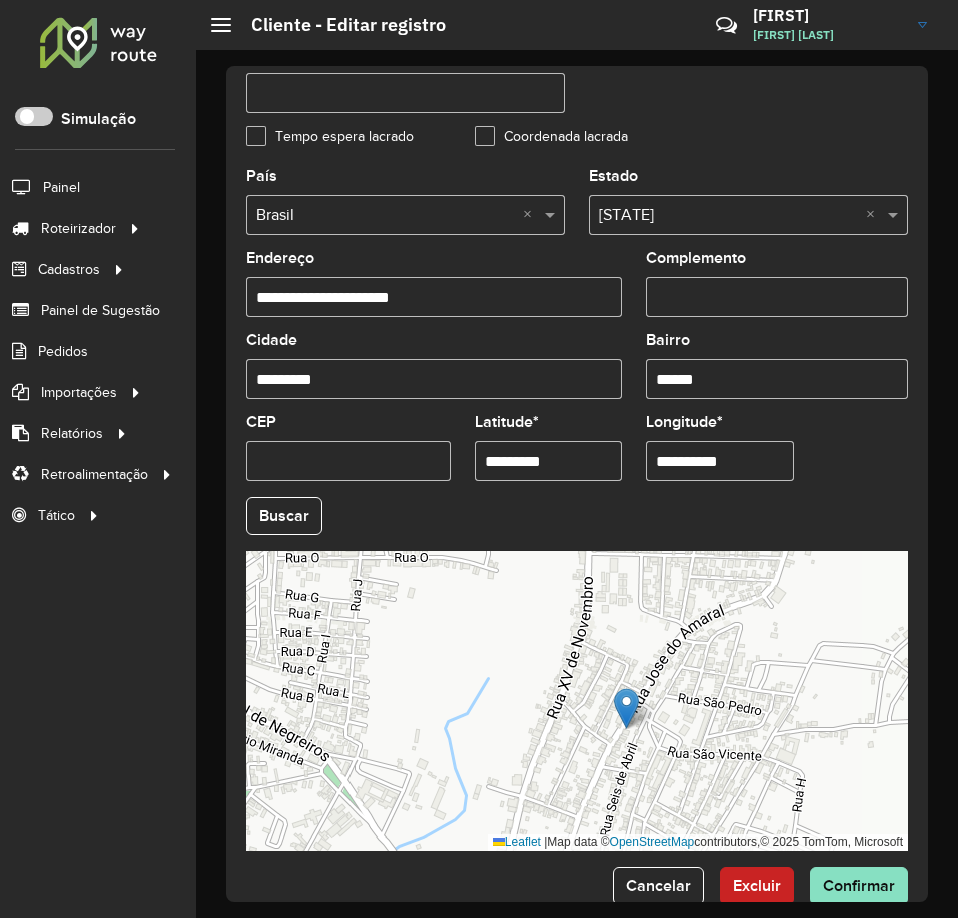 type on "********" 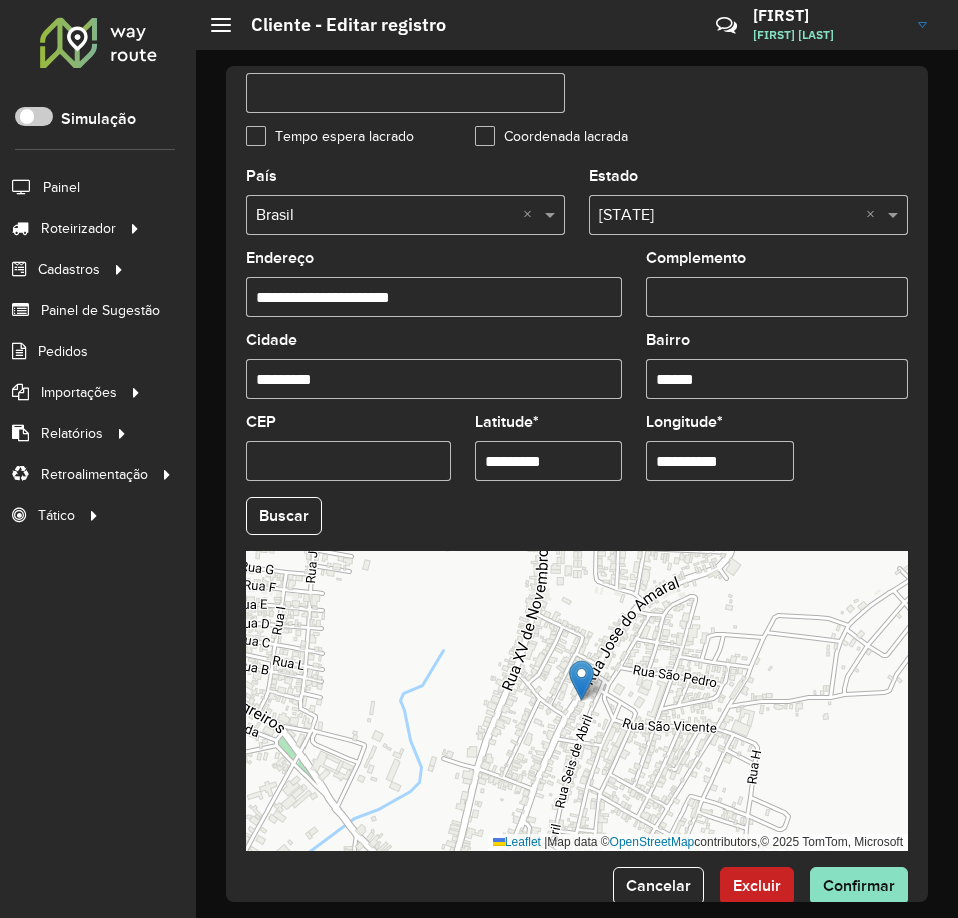 drag, startPoint x: 842, startPoint y: 725, endPoint x: 707, endPoint y: 666, distance: 147.32956 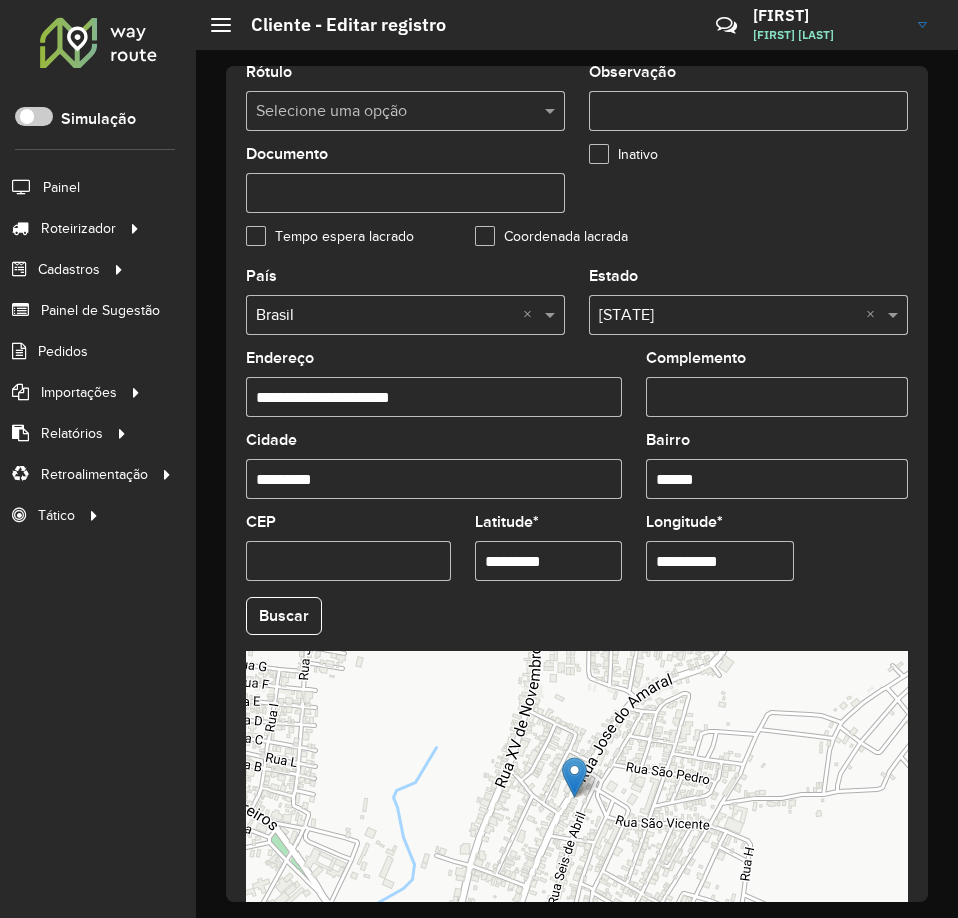 scroll, scrollTop: 331, scrollLeft: 0, axis: vertical 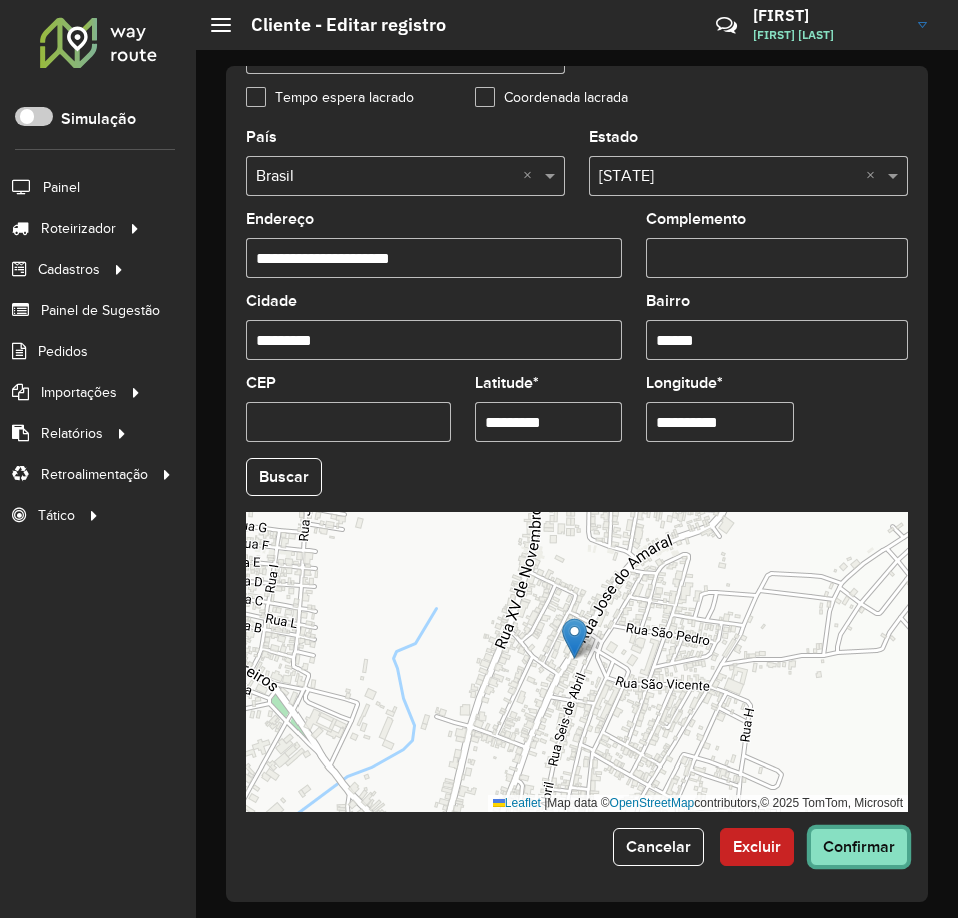 click on "Confirmar" 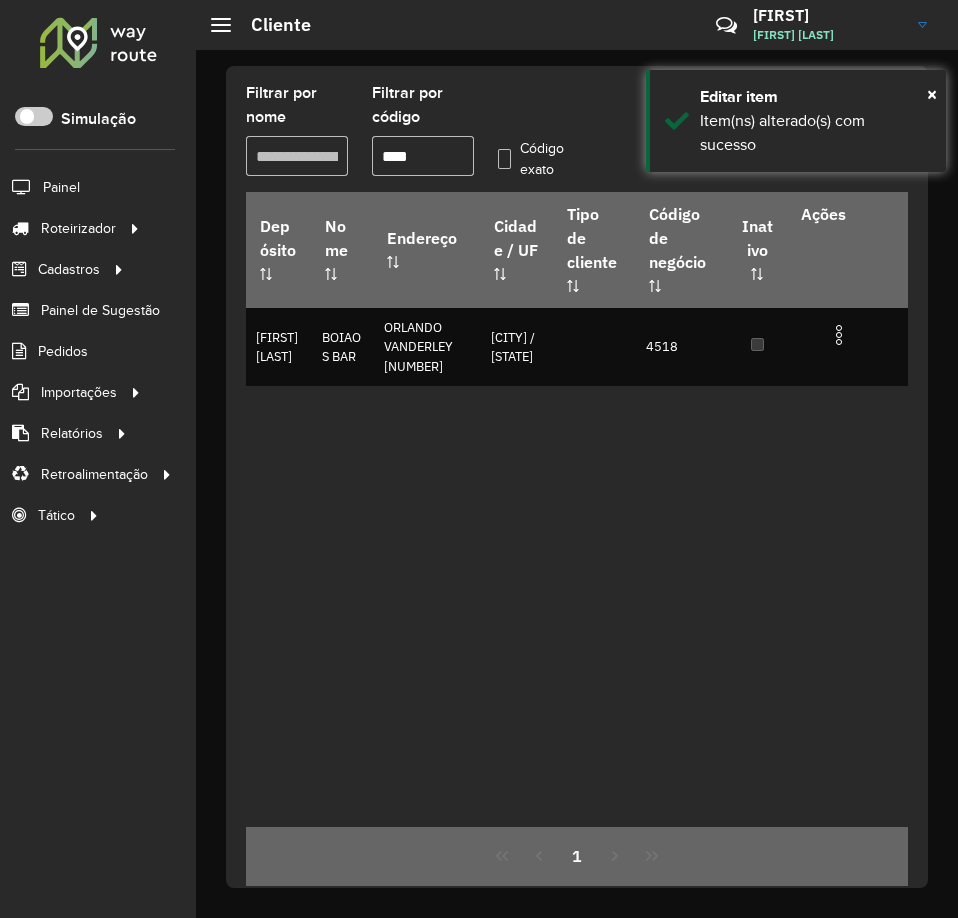 click on "Sandra Sandra  Lima" 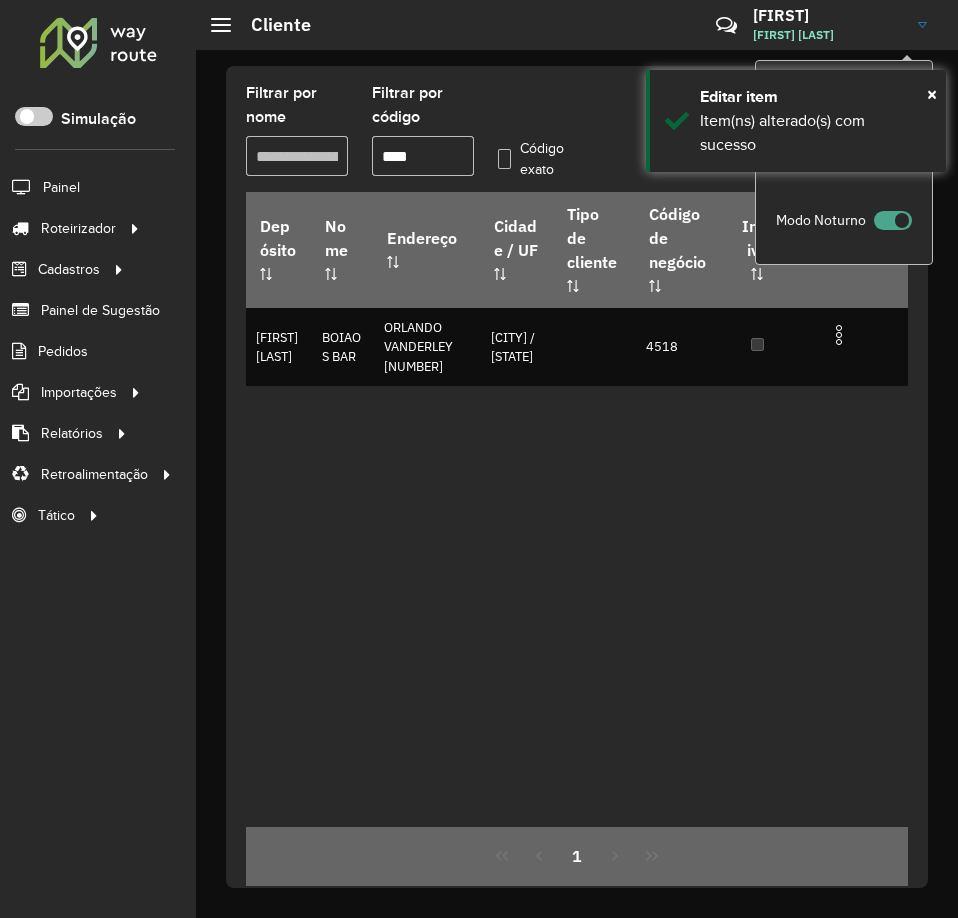 click 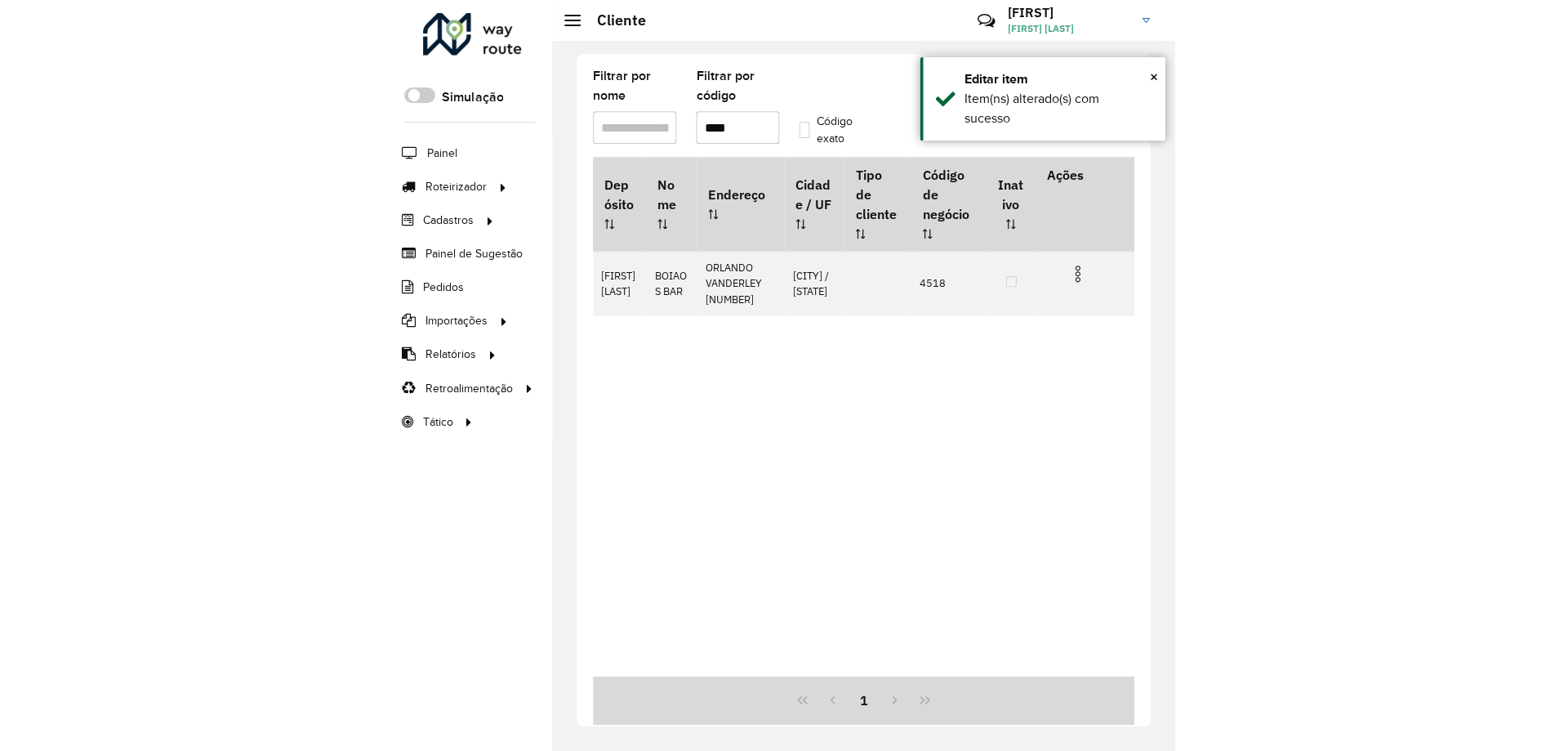 scroll, scrollTop: 0, scrollLeft: 0, axis: both 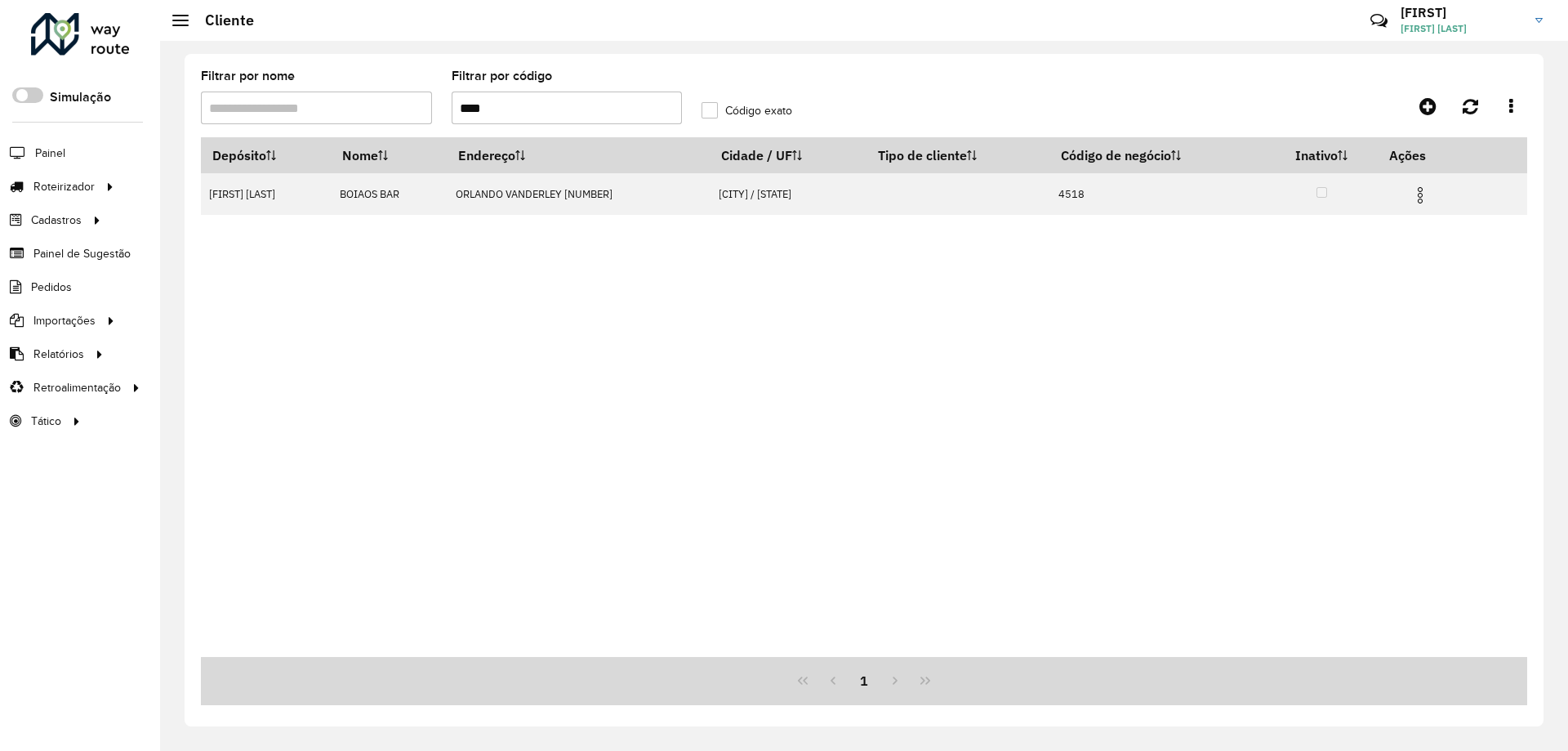 drag, startPoint x: 492, startPoint y: 105, endPoint x: 460, endPoint y: 110, distance: 32.3883 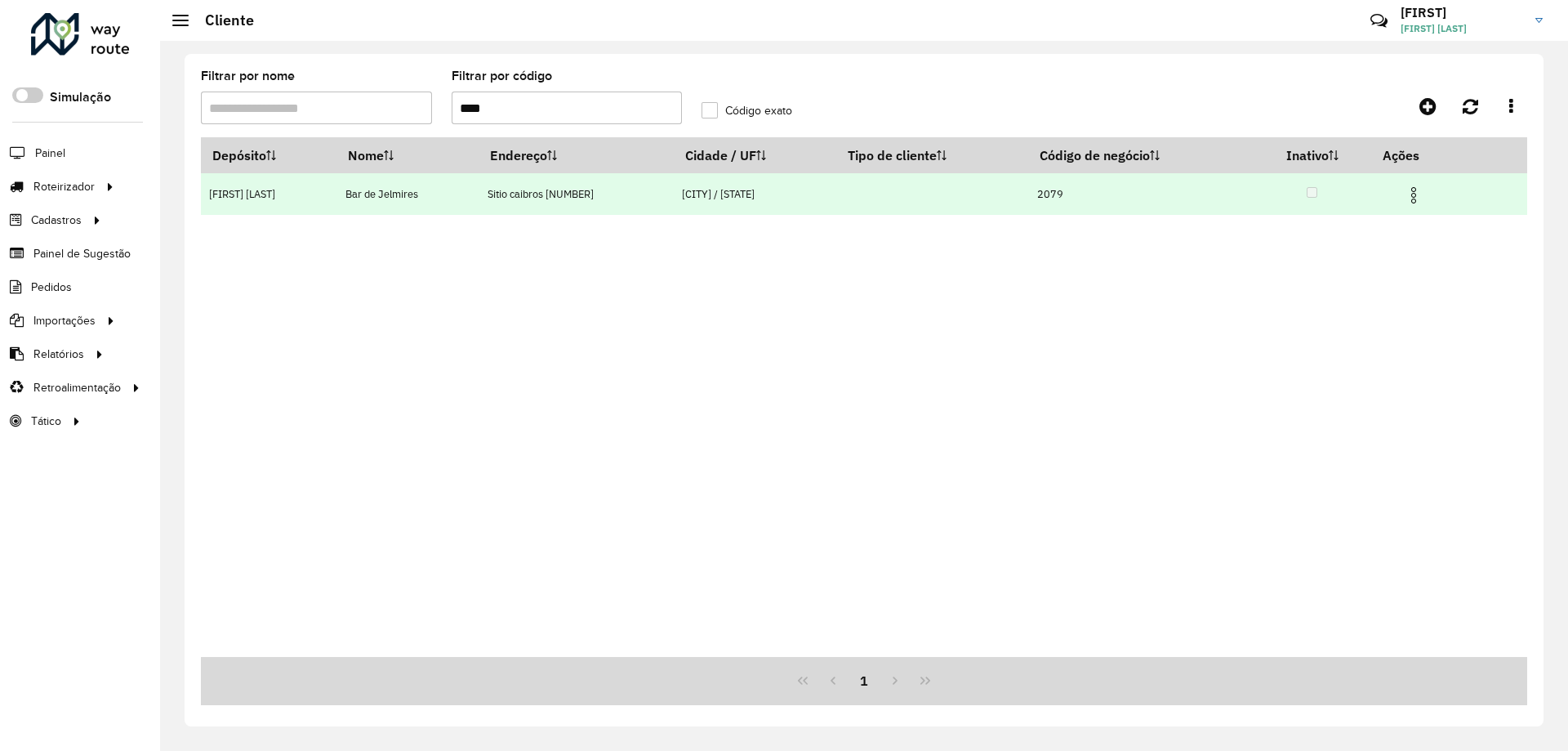 type on "****" 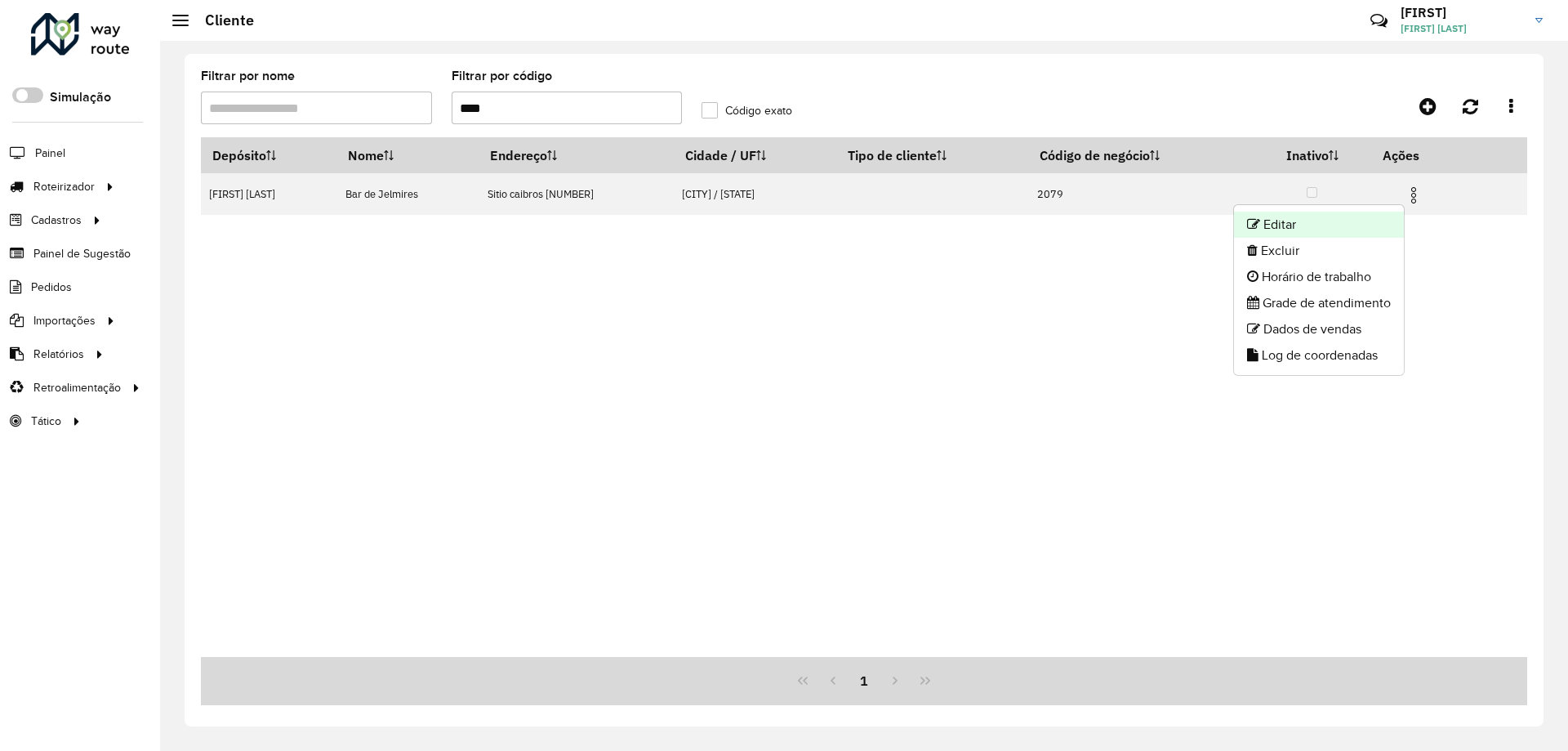 click on "Editar" 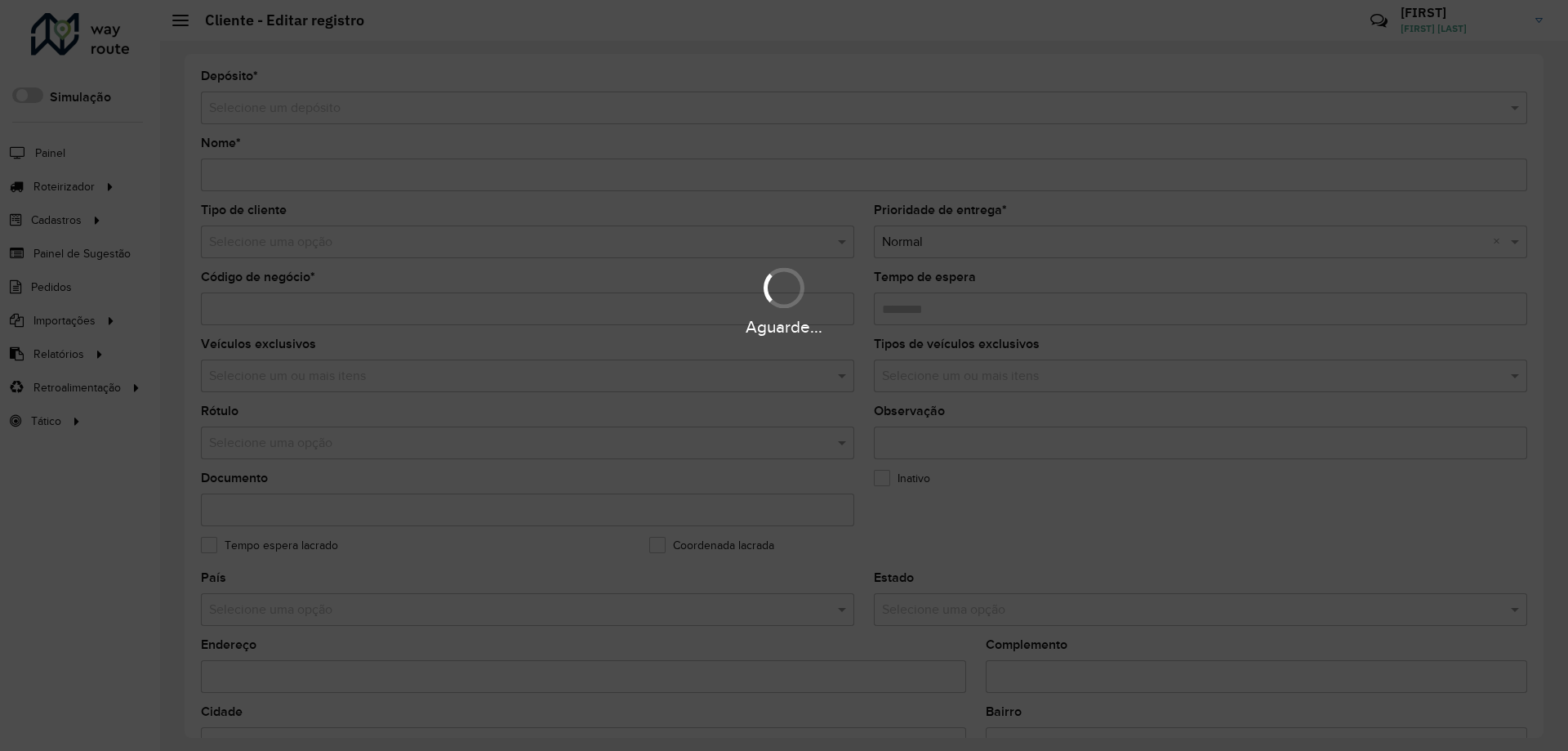 type on "**********" 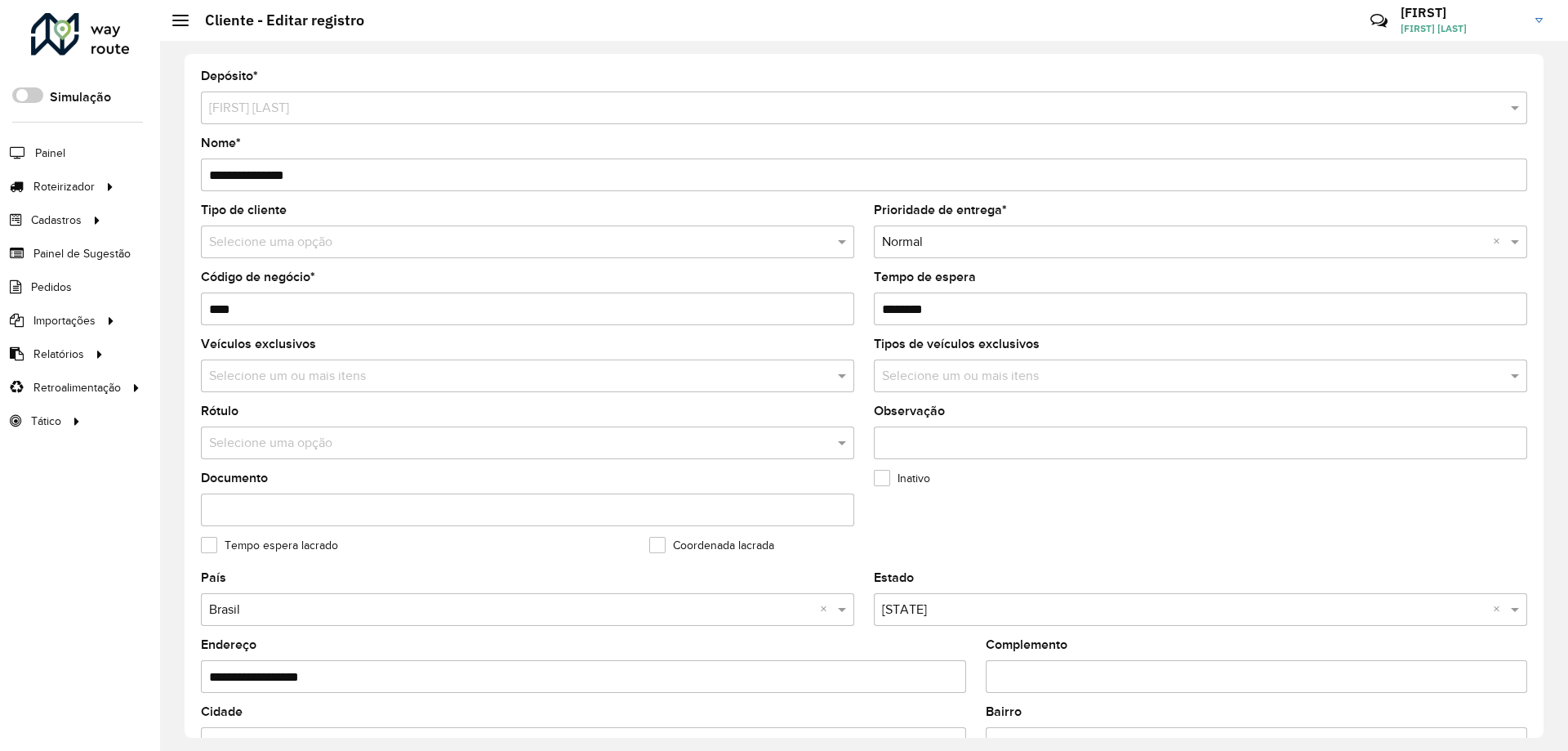 drag, startPoint x: 209, startPoint y: 676, endPoint x: 327, endPoint y: 676, distance: 118 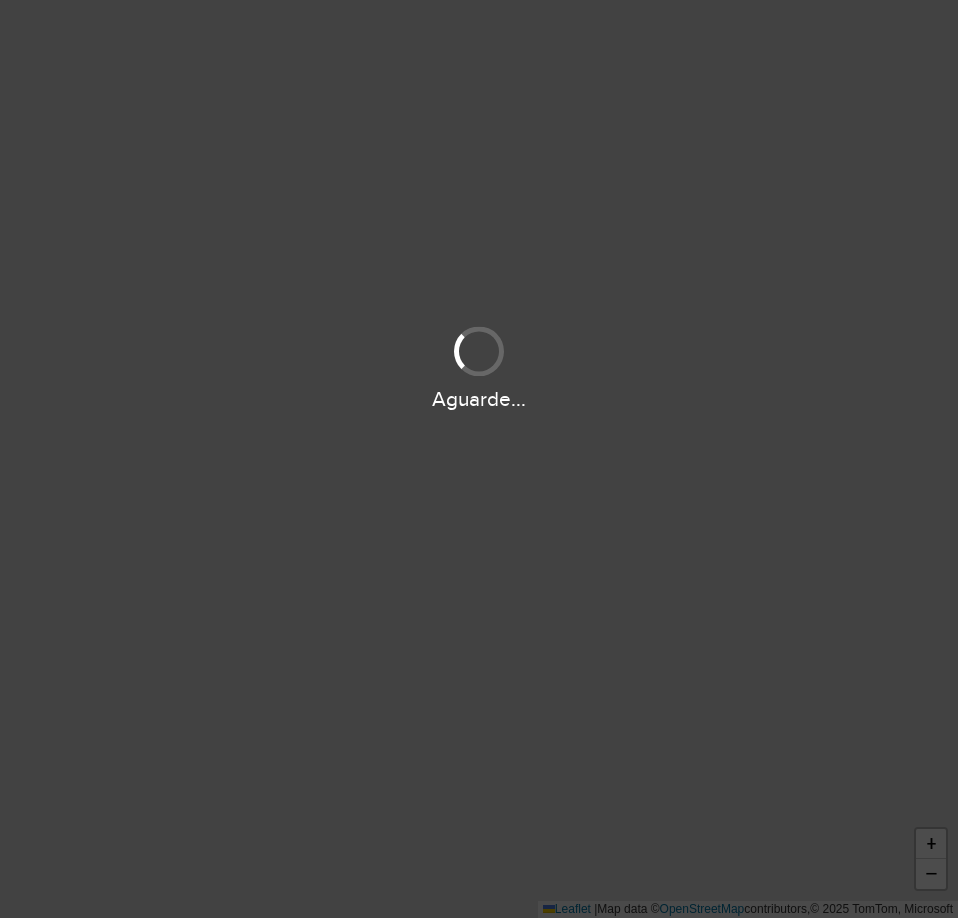 scroll, scrollTop: 0, scrollLeft: 0, axis: both 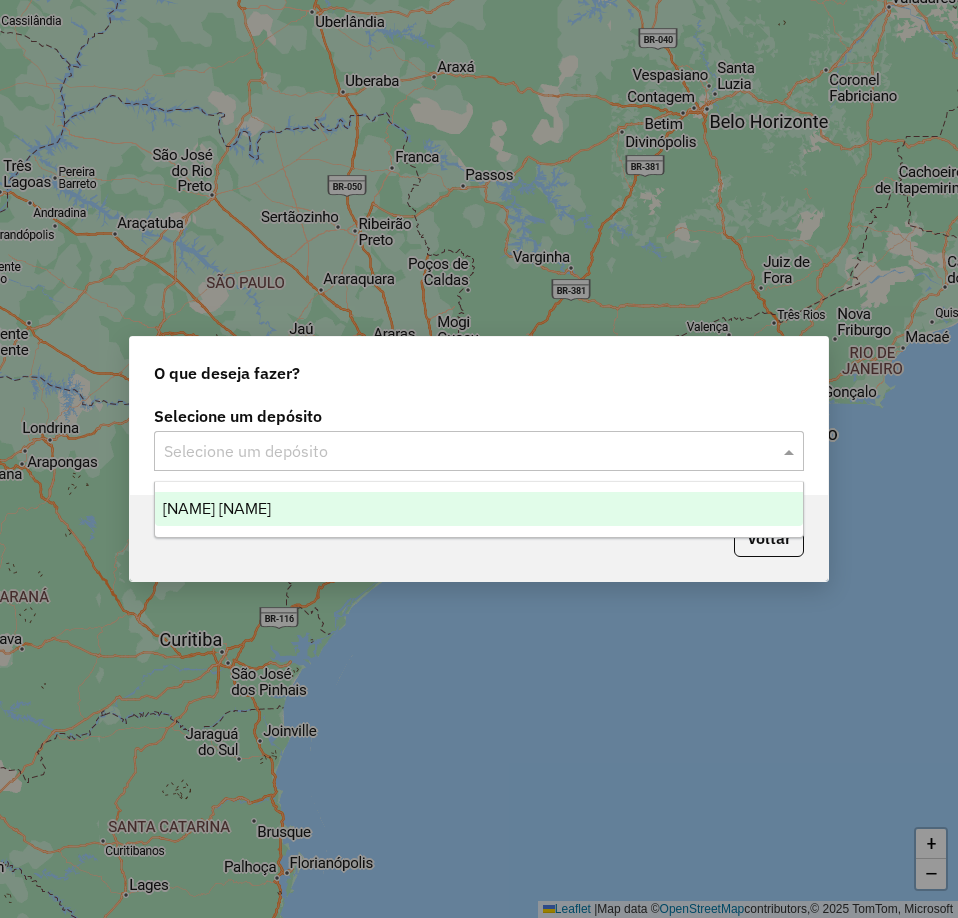 click 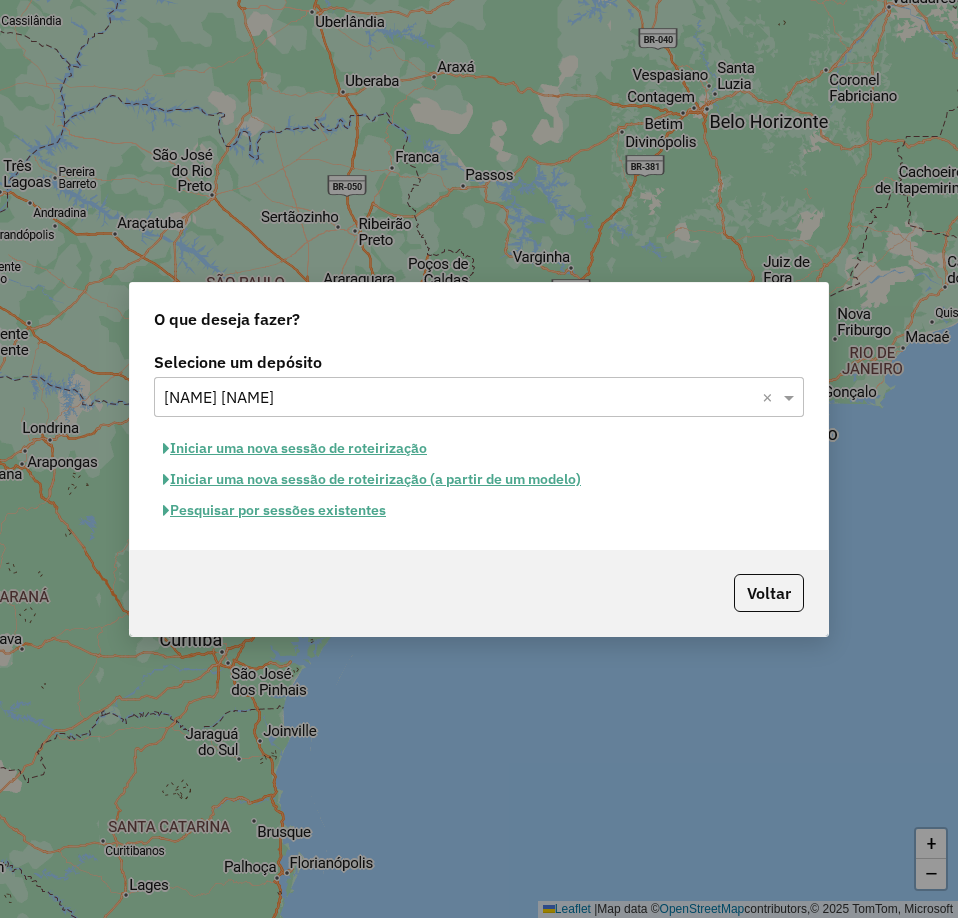 click on "Pesquisar por sessões existentes" 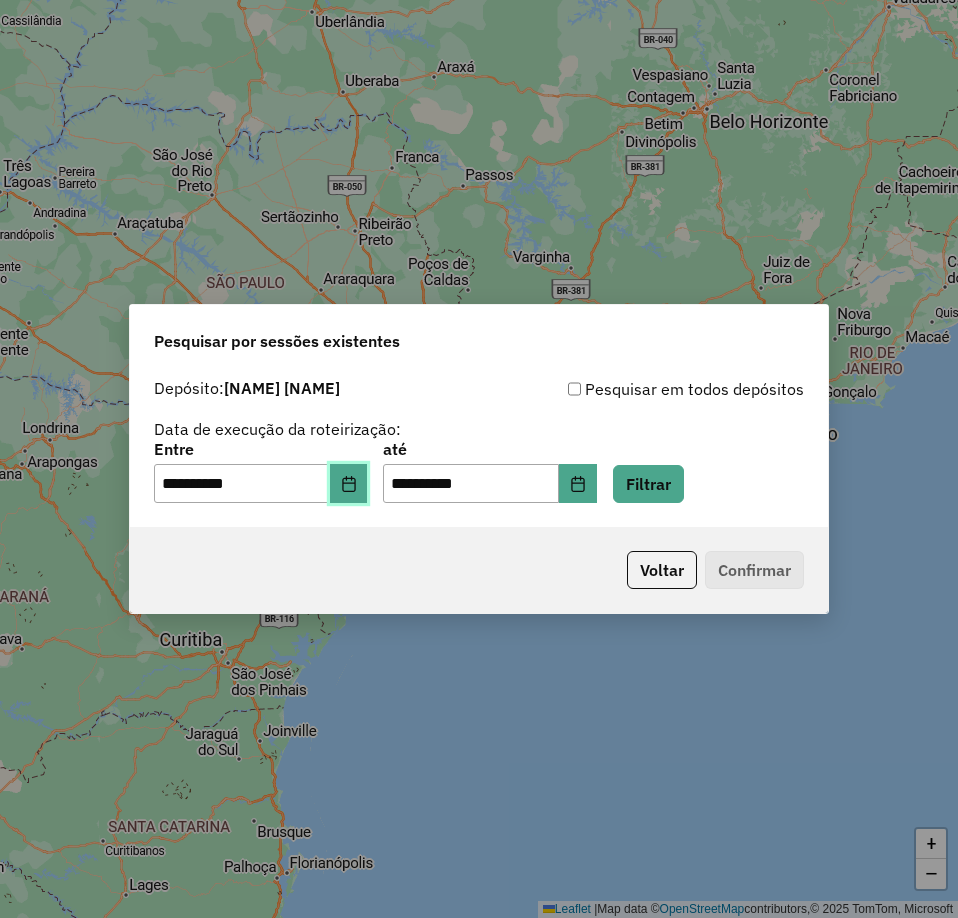 click 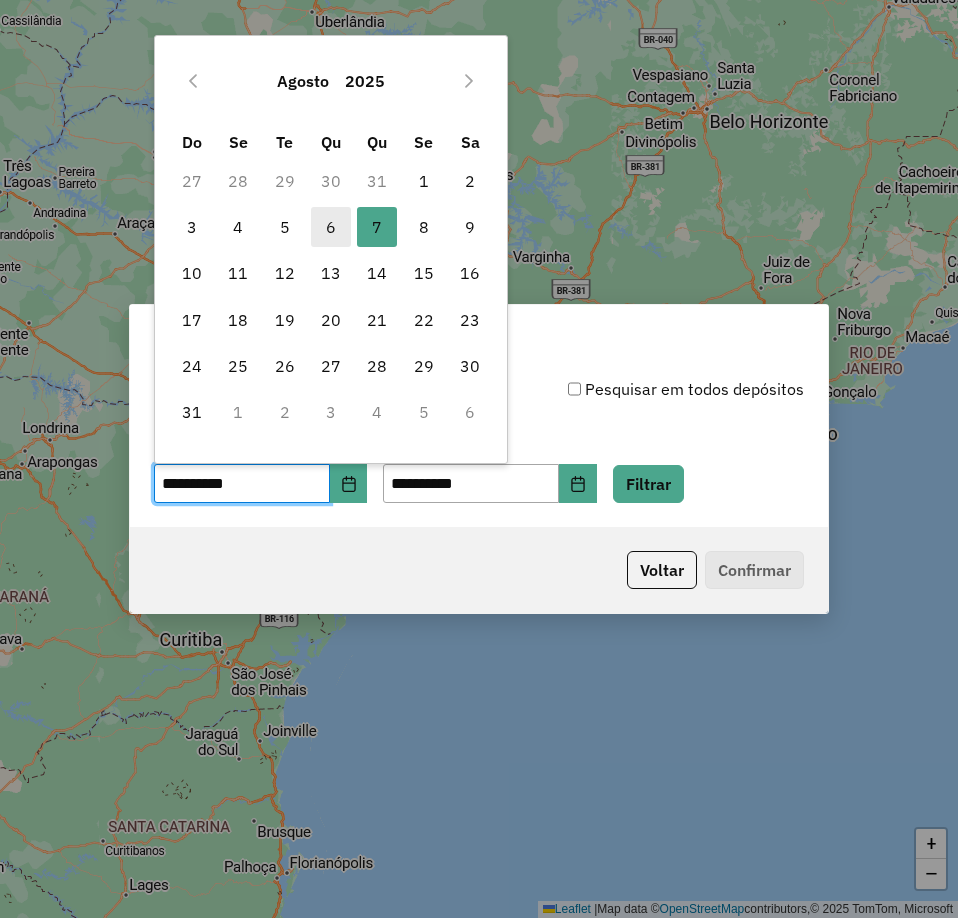 click on "6" at bounding box center (331, 227) 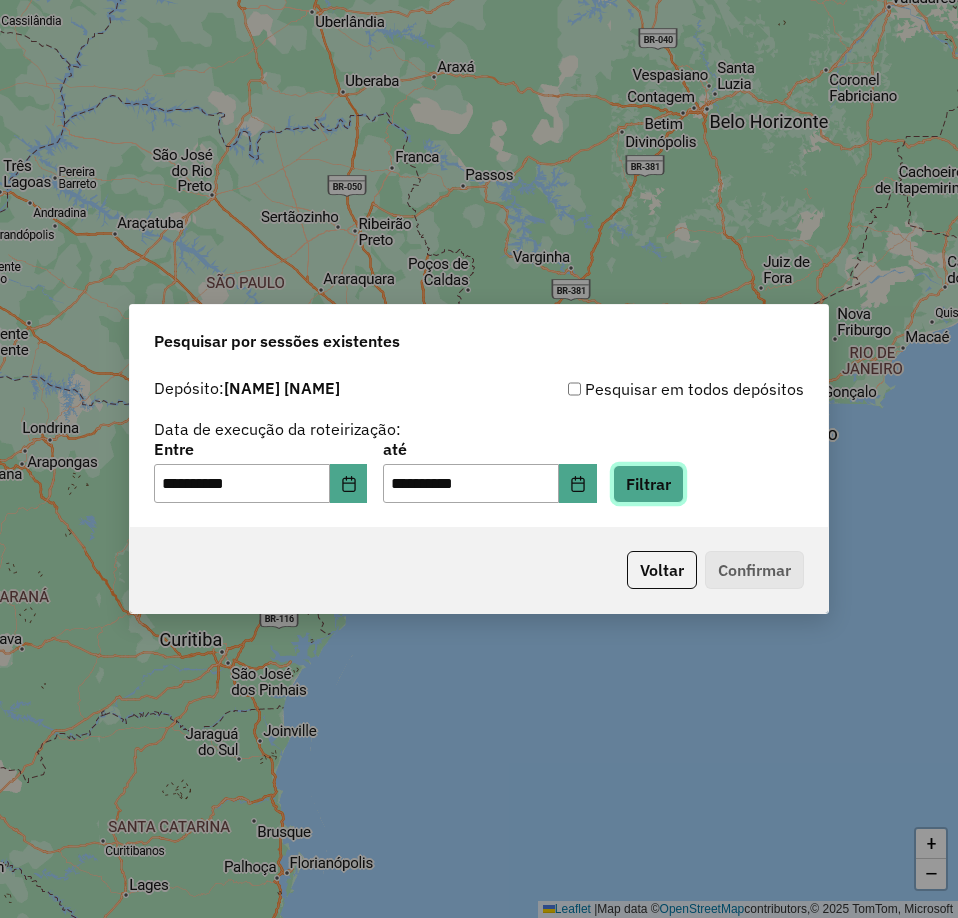 click on "Filtrar" 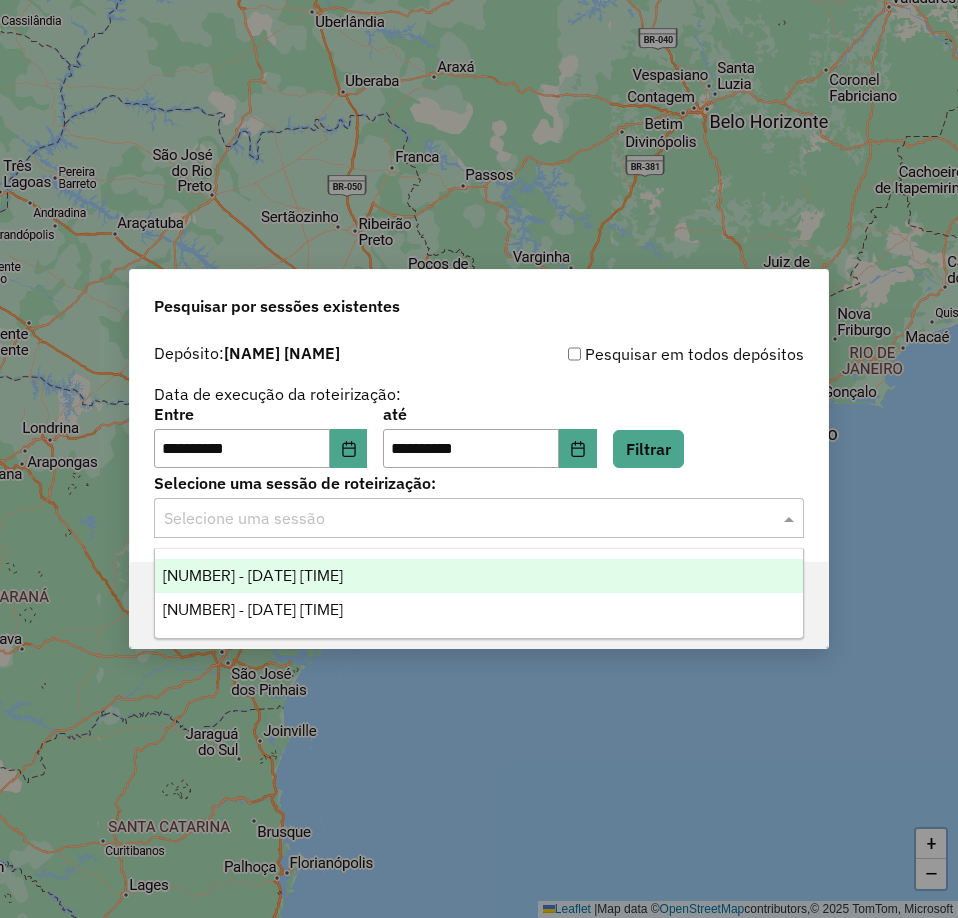 click on "Selecione uma sessão" 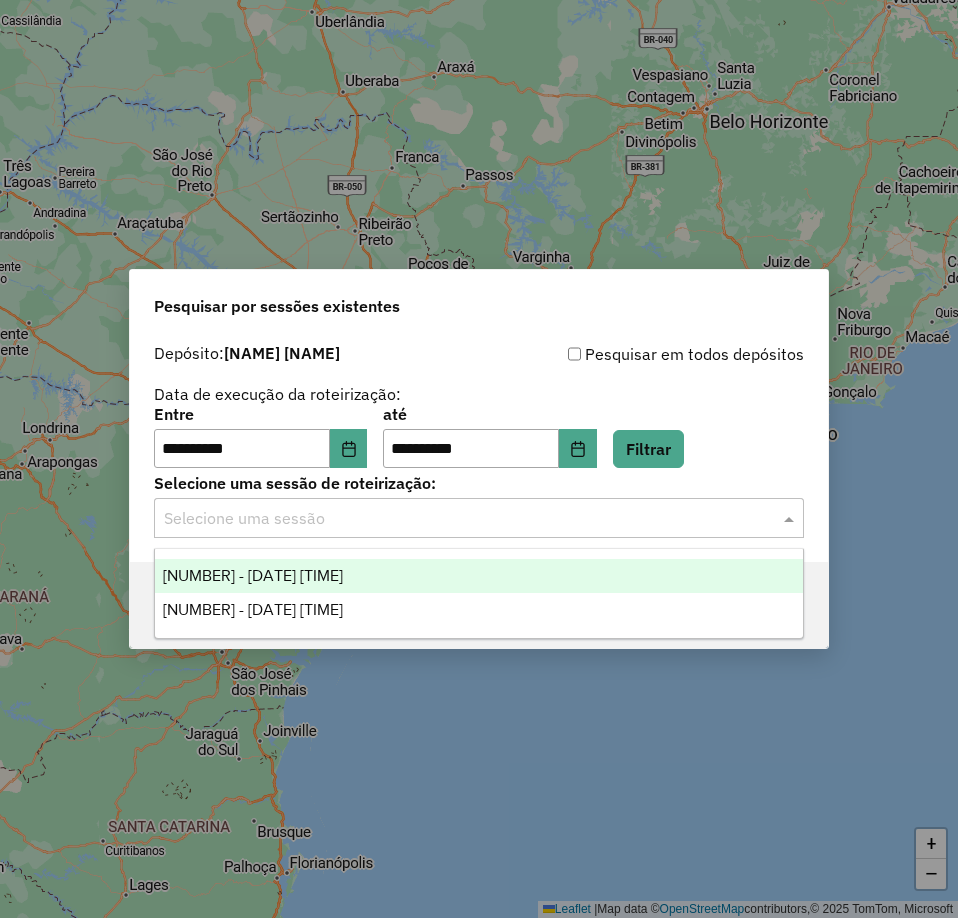 click on "975638 - 06/08/2025 18:57" at bounding box center (479, 576) 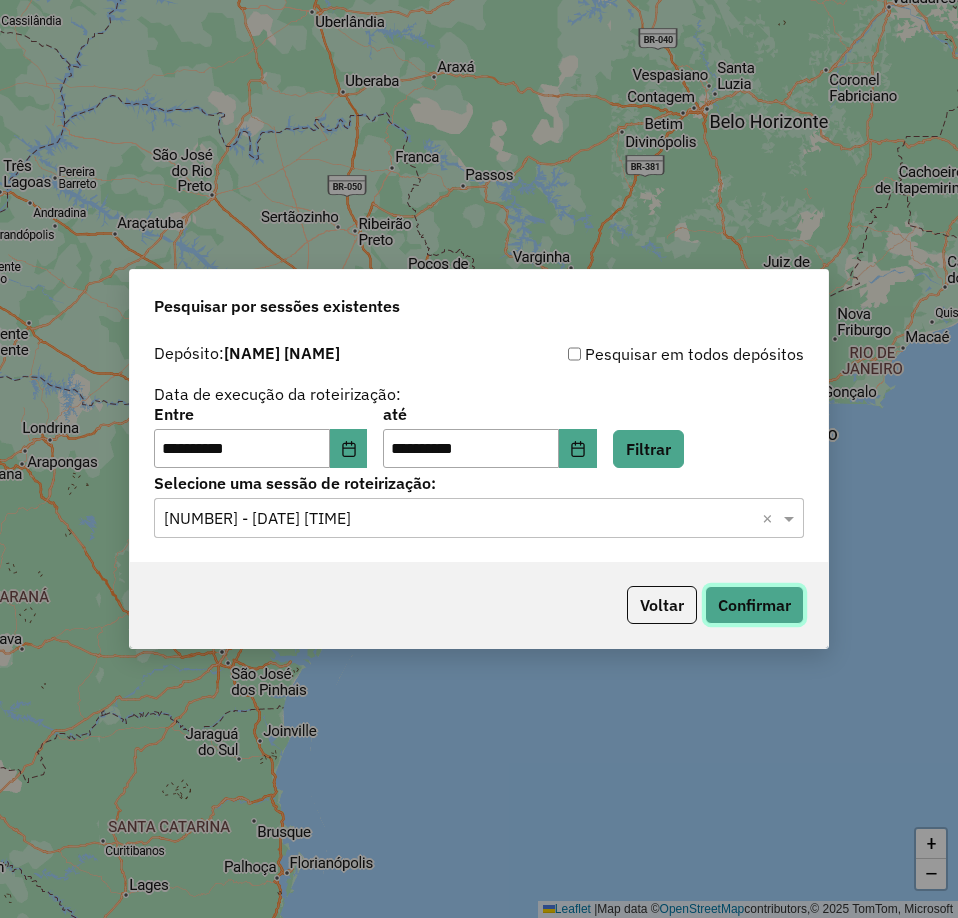 click on "Confirmar" 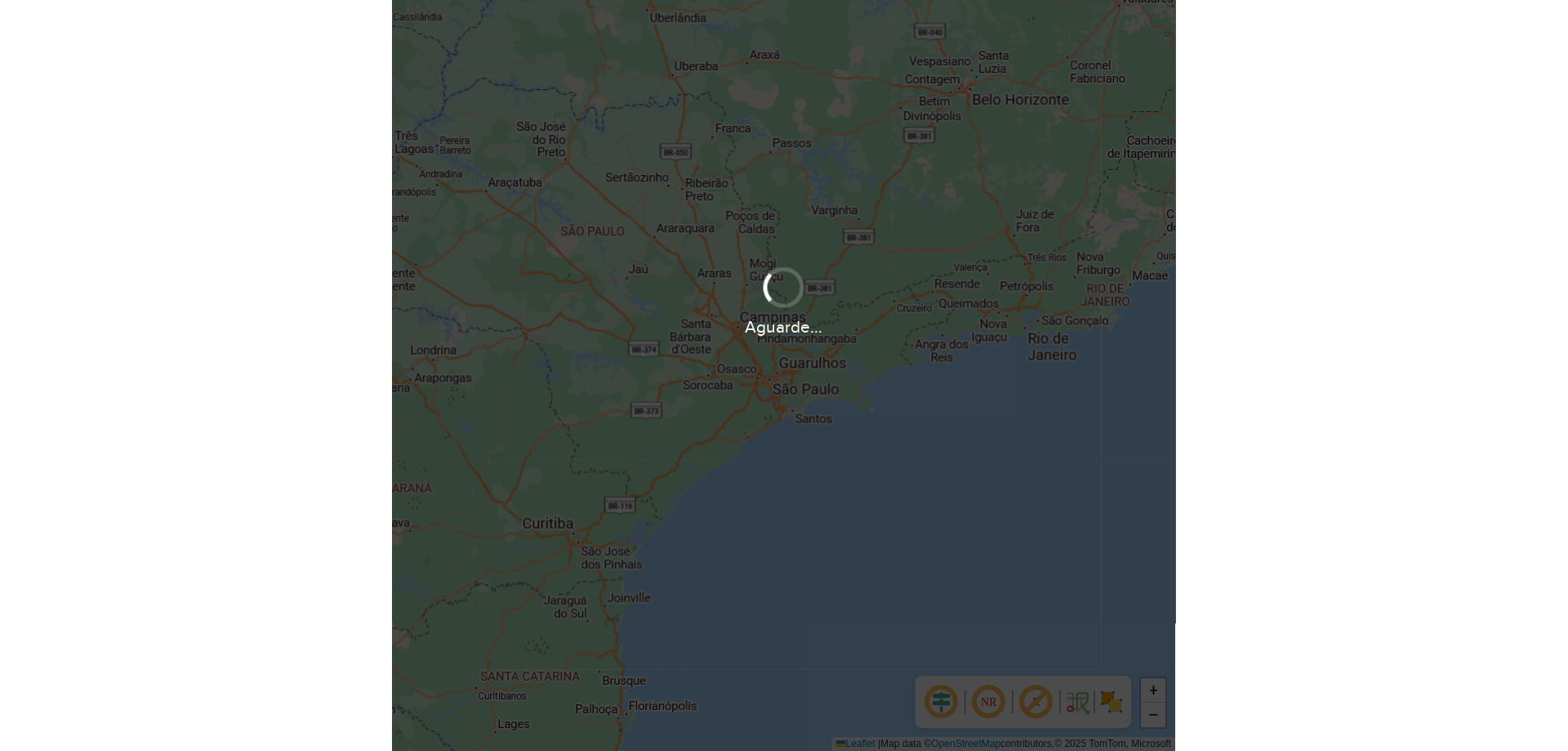 scroll, scrollTop: 0, scrollLeft: 0, axis: both 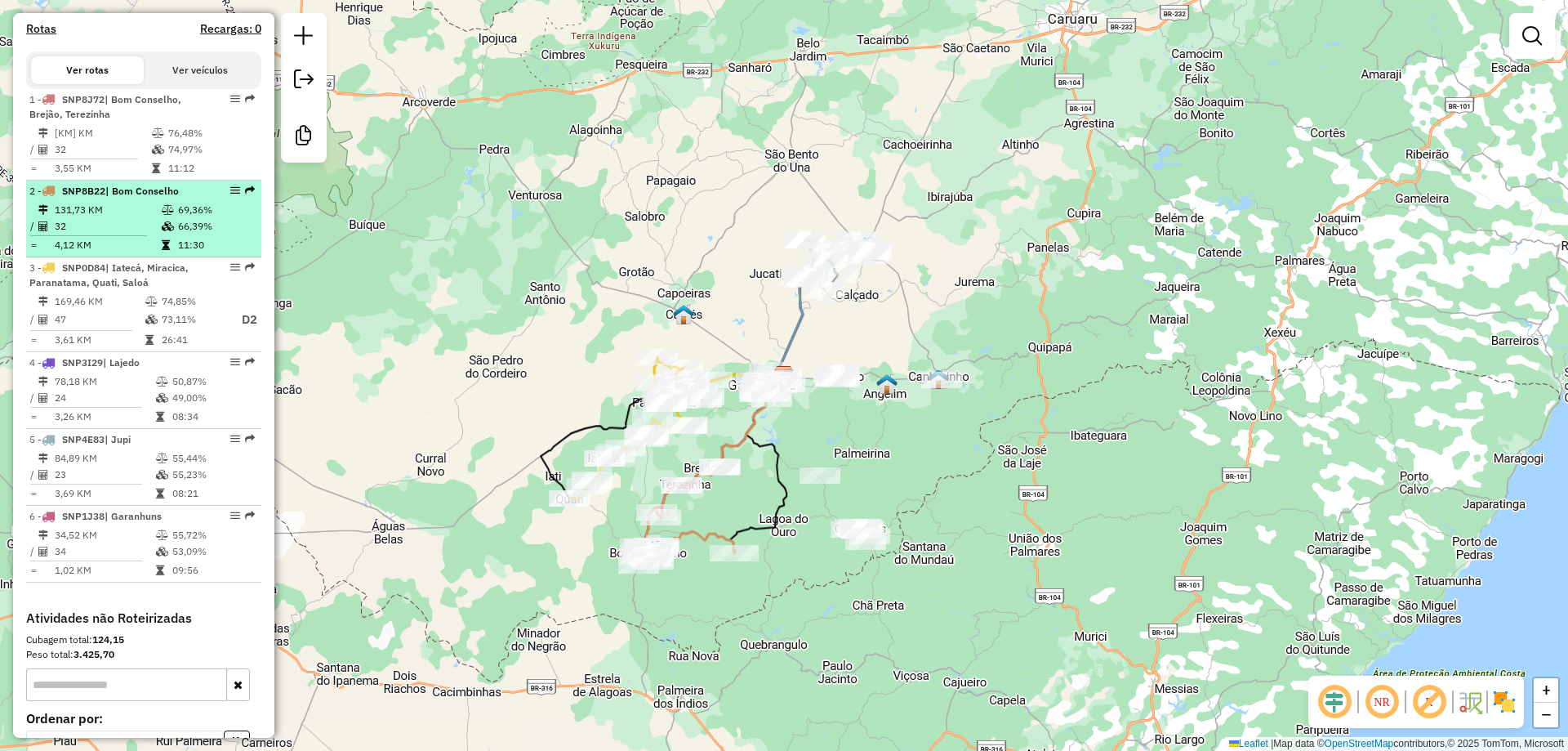 click on "131,73 KM" at bounding box center (107, 210) 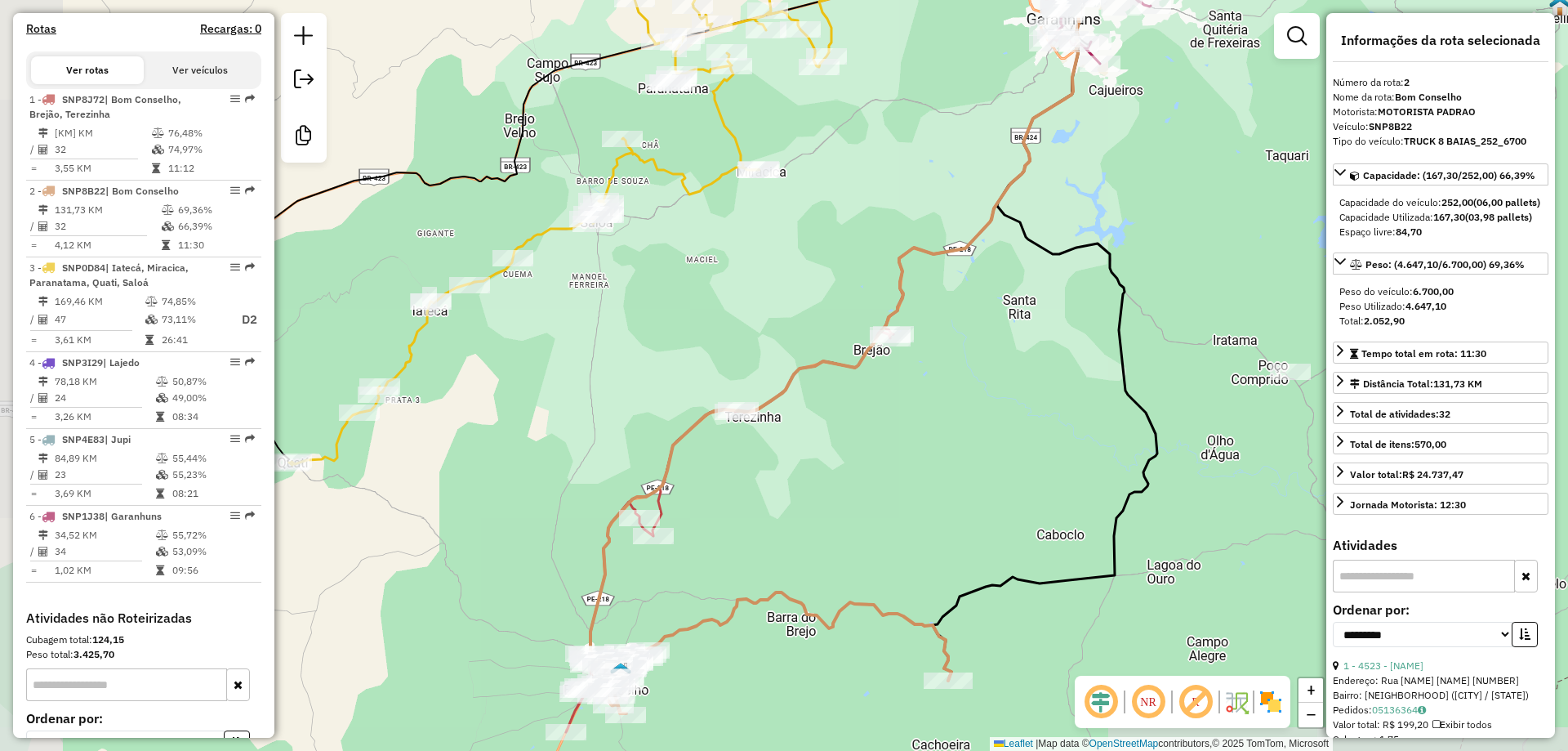 drag, startPoint x: 480, startPoint y: 413, endPoint x: 594, endPoint y: 379, distance: 118.96218 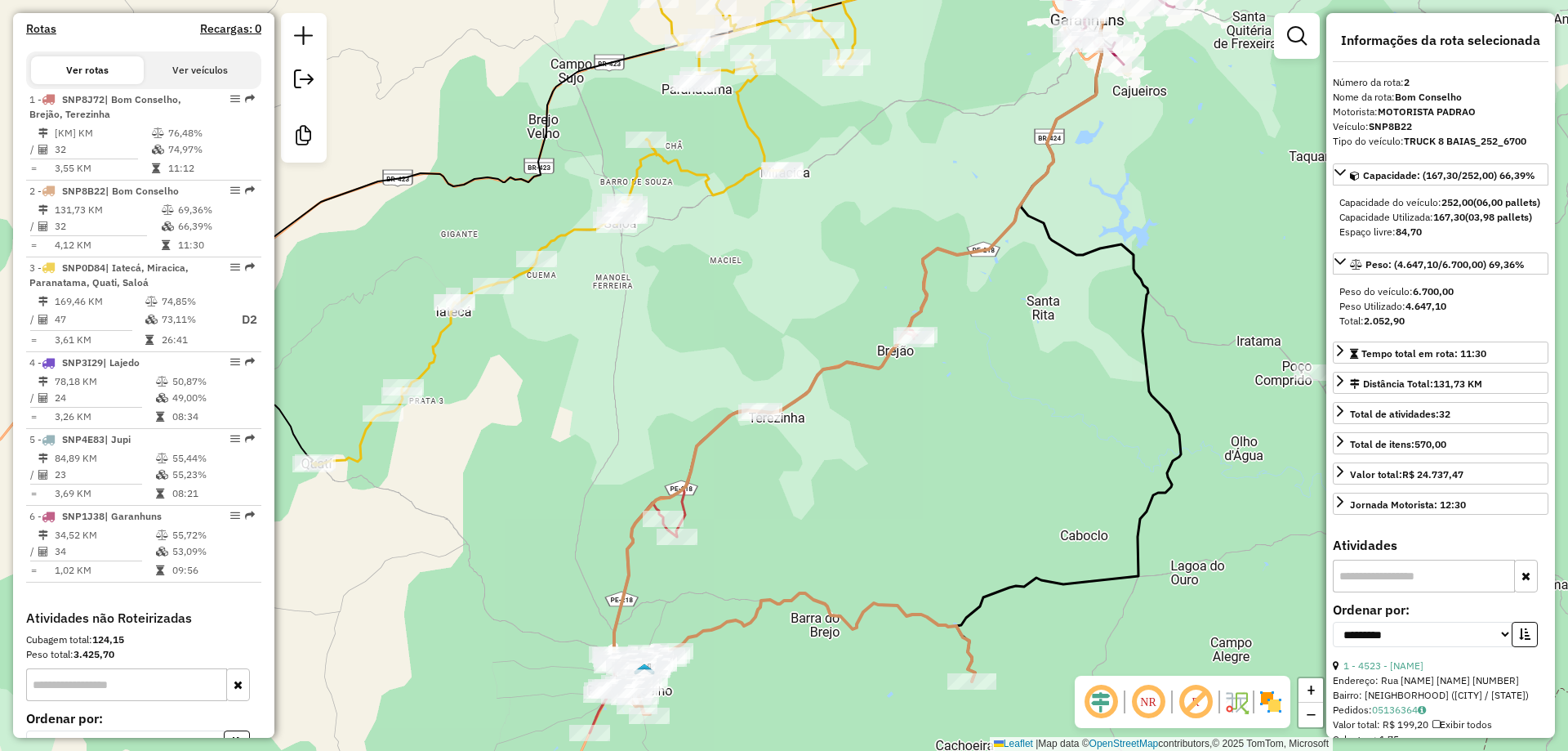 click 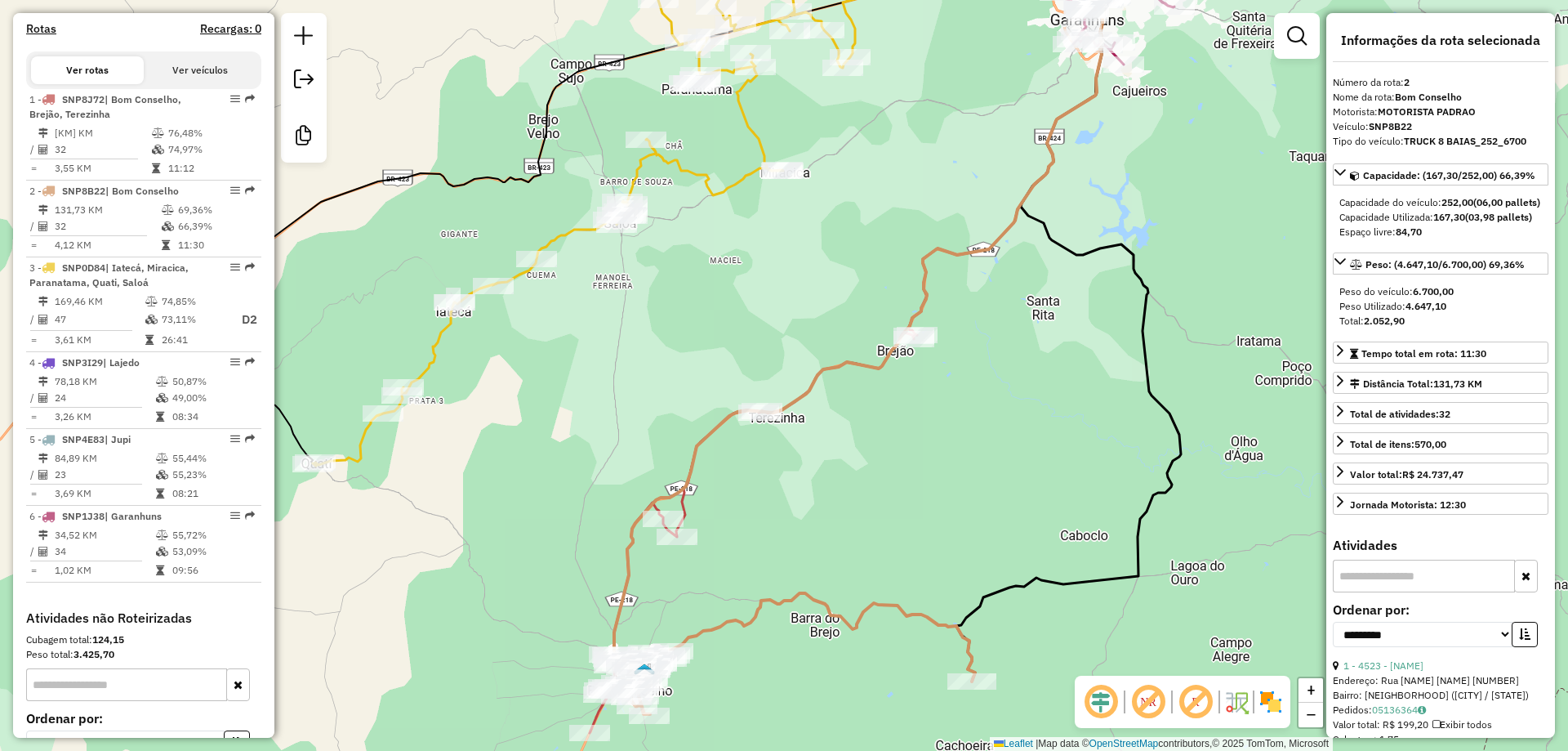 click 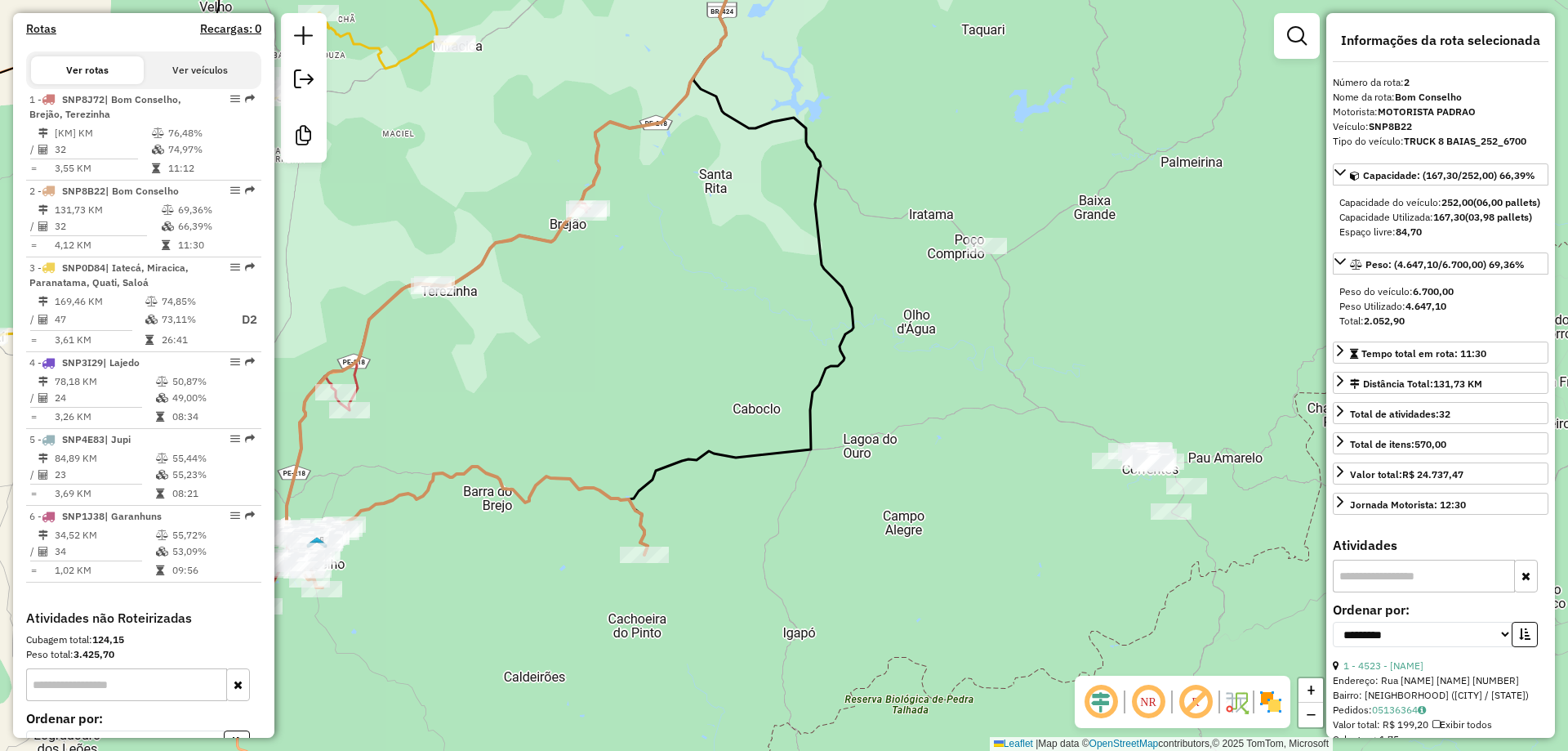drag, startPoint x: 1180, startPoint y: 630, endPoint x: 853, endPoint y: 503, distance: 350.79624 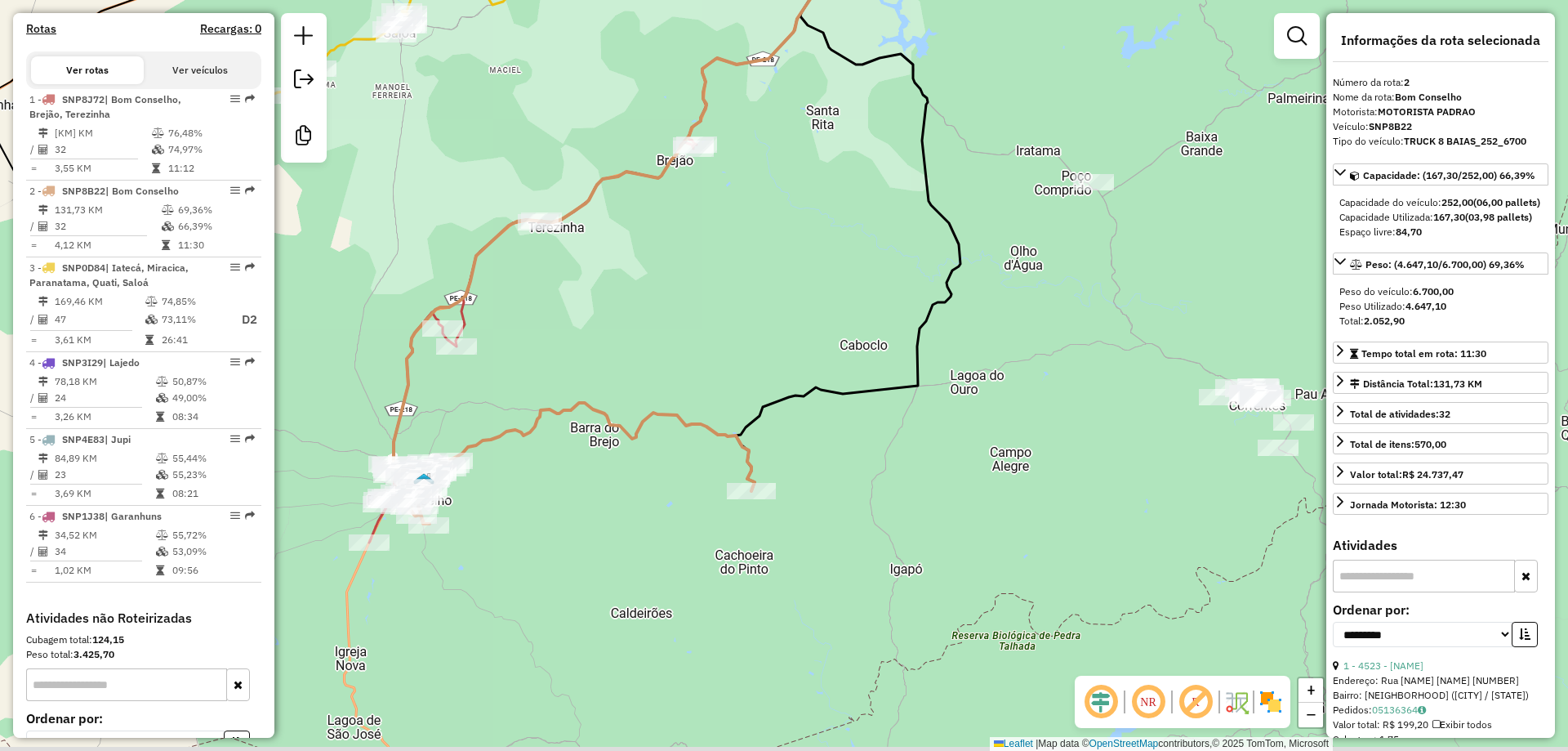 drag, startPoint x: 851, startPoint y: 555, endPoint x: 978, endPoint y: 485, distance: 145.01379 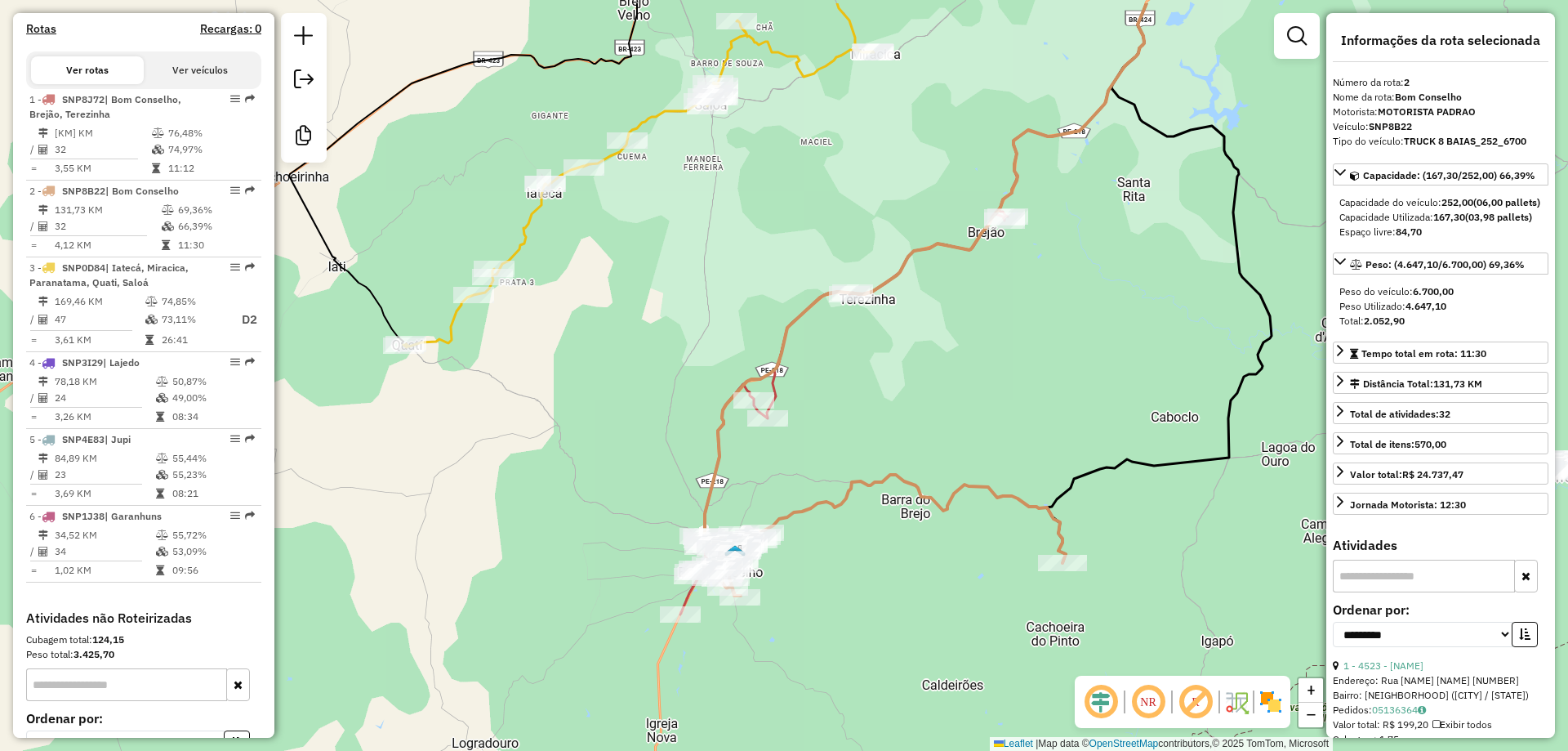 drag, startPoint x: 678, startPoint y: 574, endPoint x: 969, endPoint y: 654, distance: 301.7963 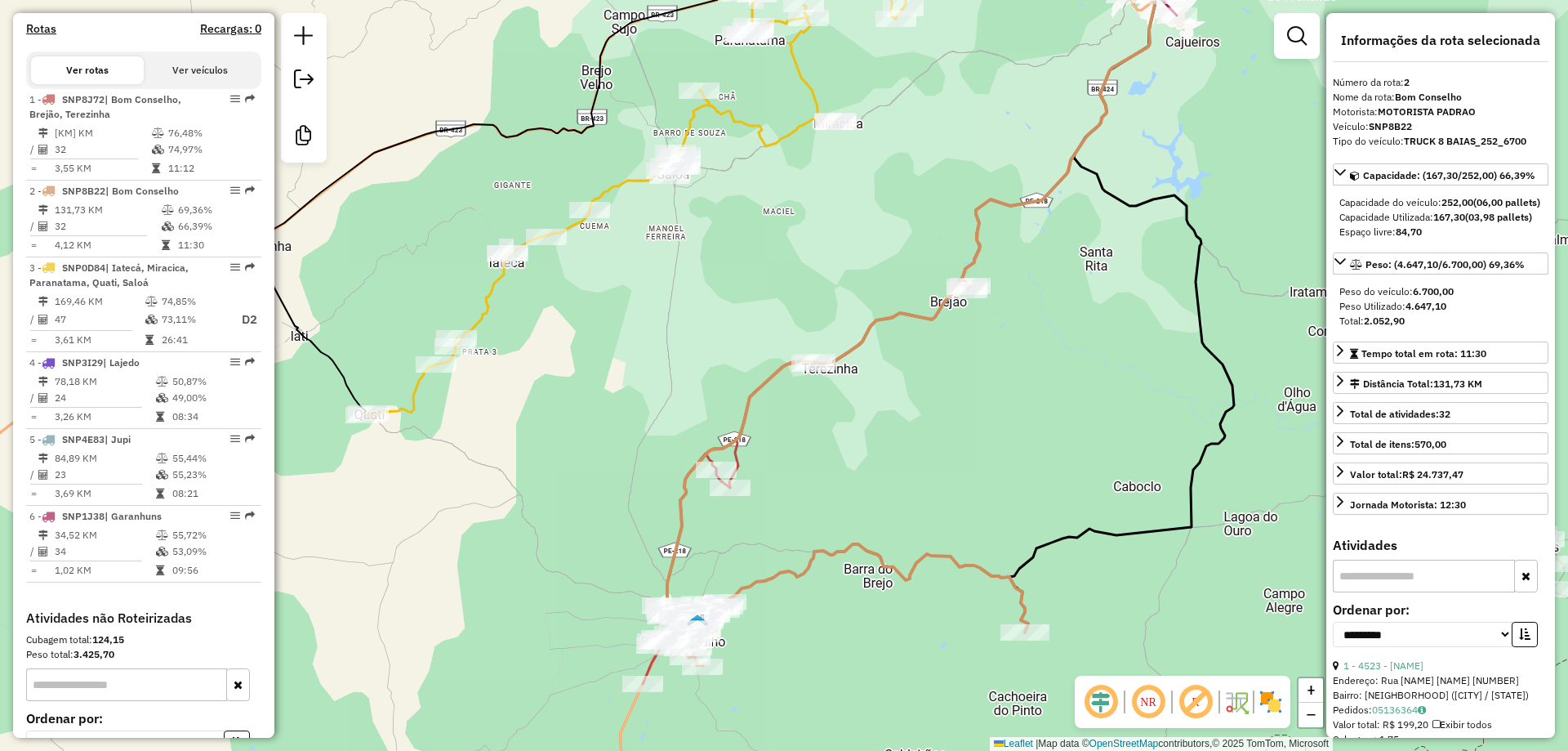 drag, startPoint x: 685, startPoint y: 329, endPoint x: 647, endPoint y: 396, distance: 77.02597 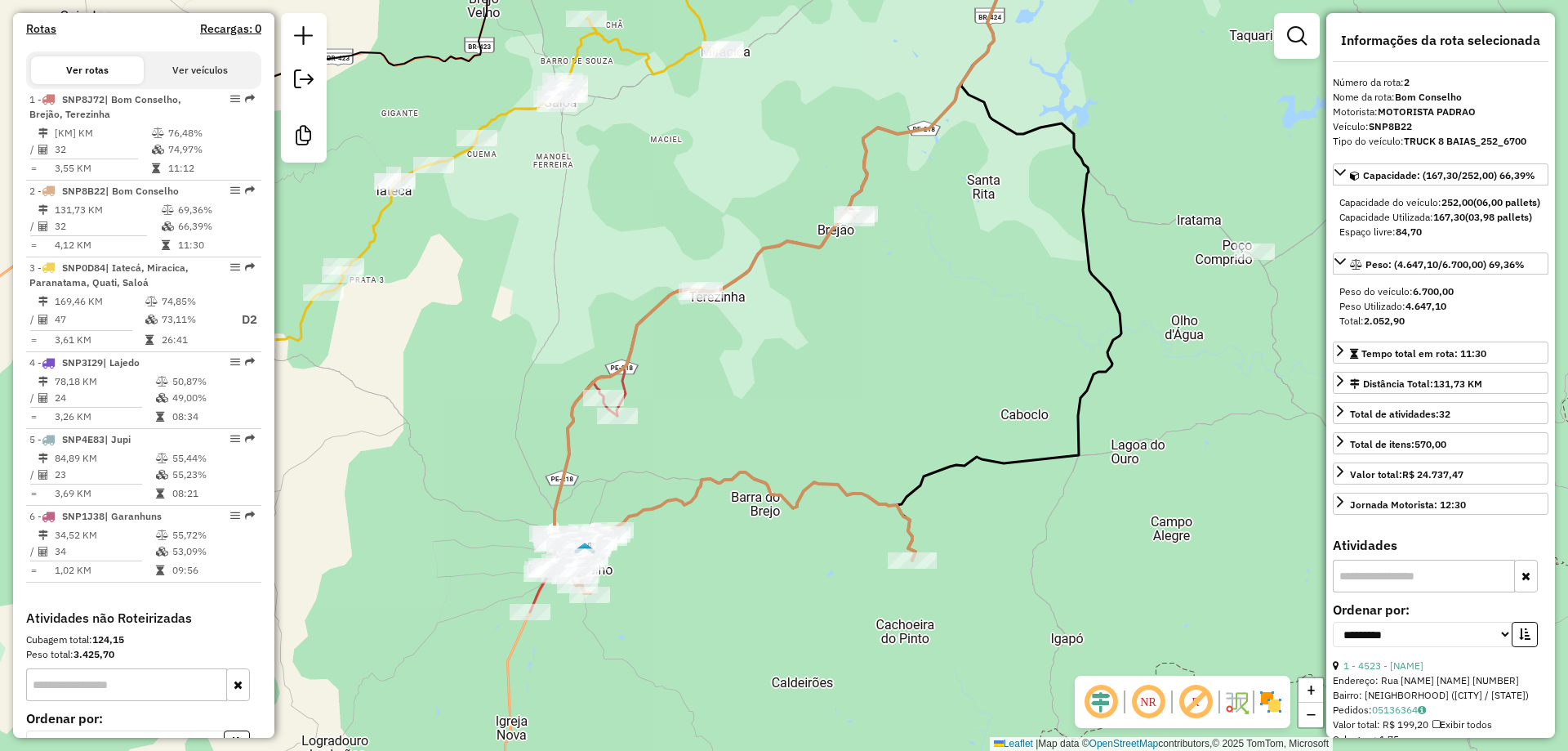drag, startPoint x: 971, startPoint y: 418, endPoint x: 858, endPoint y: 346, distance: 133.9888 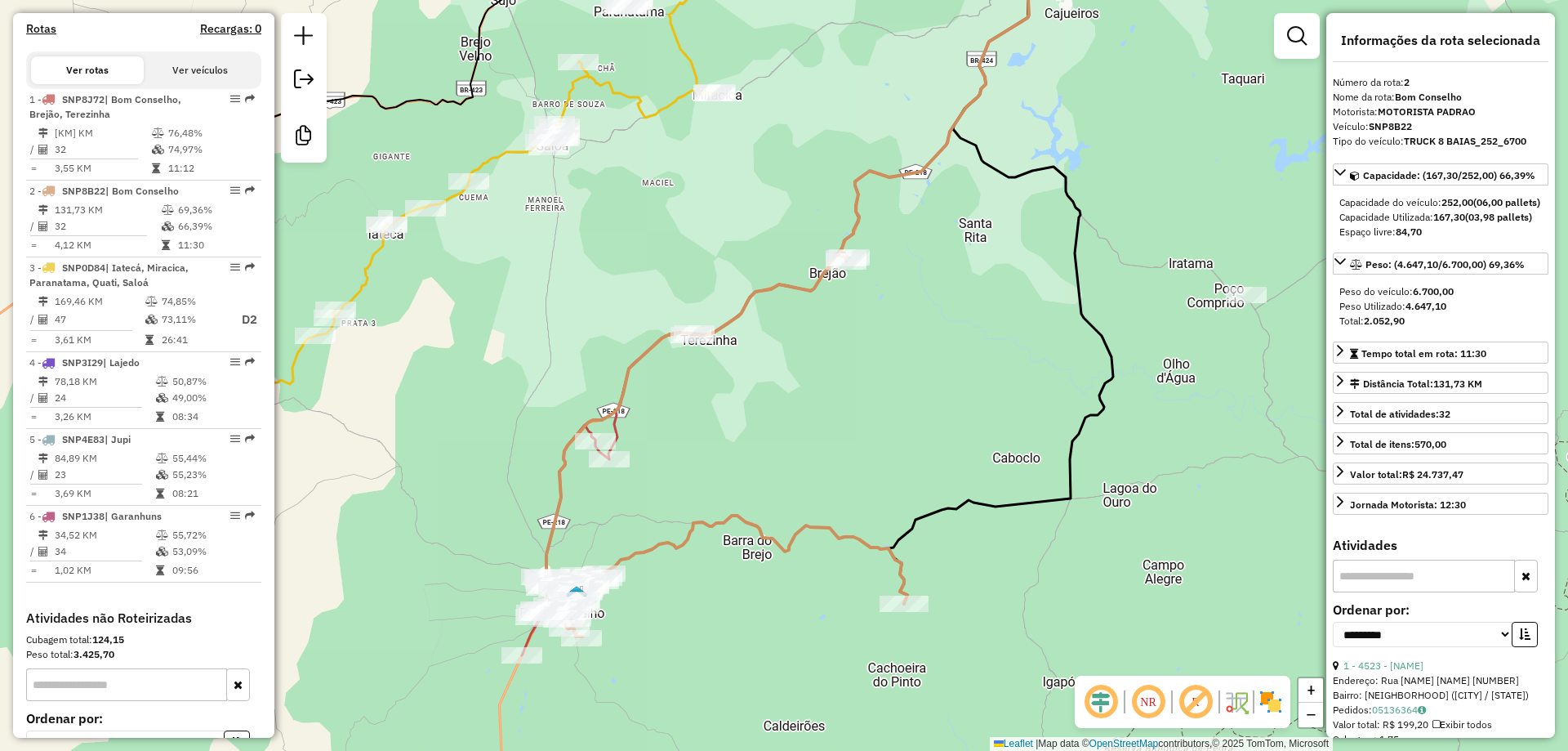 drag, startPoint x: 881, startPoint y: 312, endPoint x: 878, endPoint y: 329, distance: 17.262677 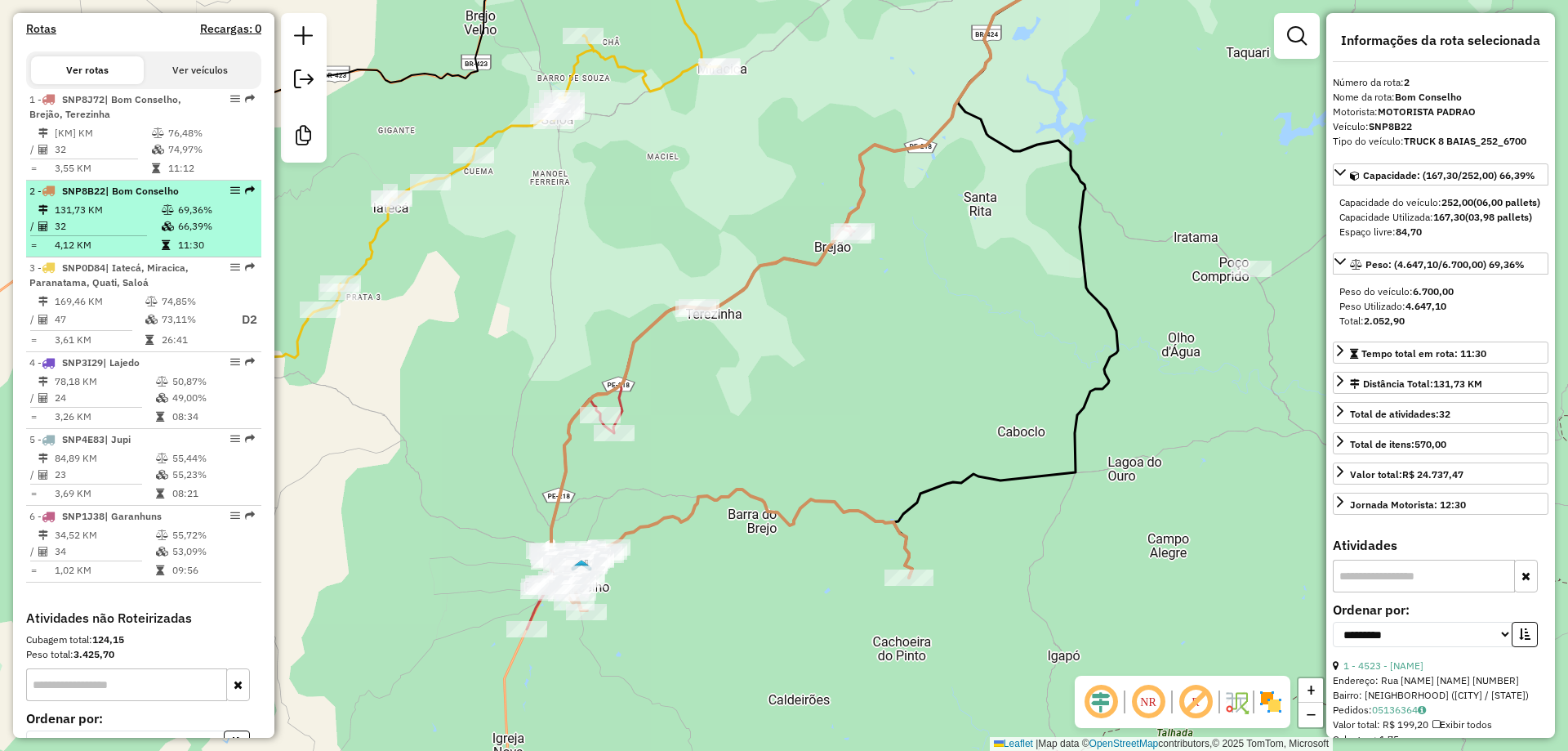 click on "131,73 KM" at bounding box center [107, 210] 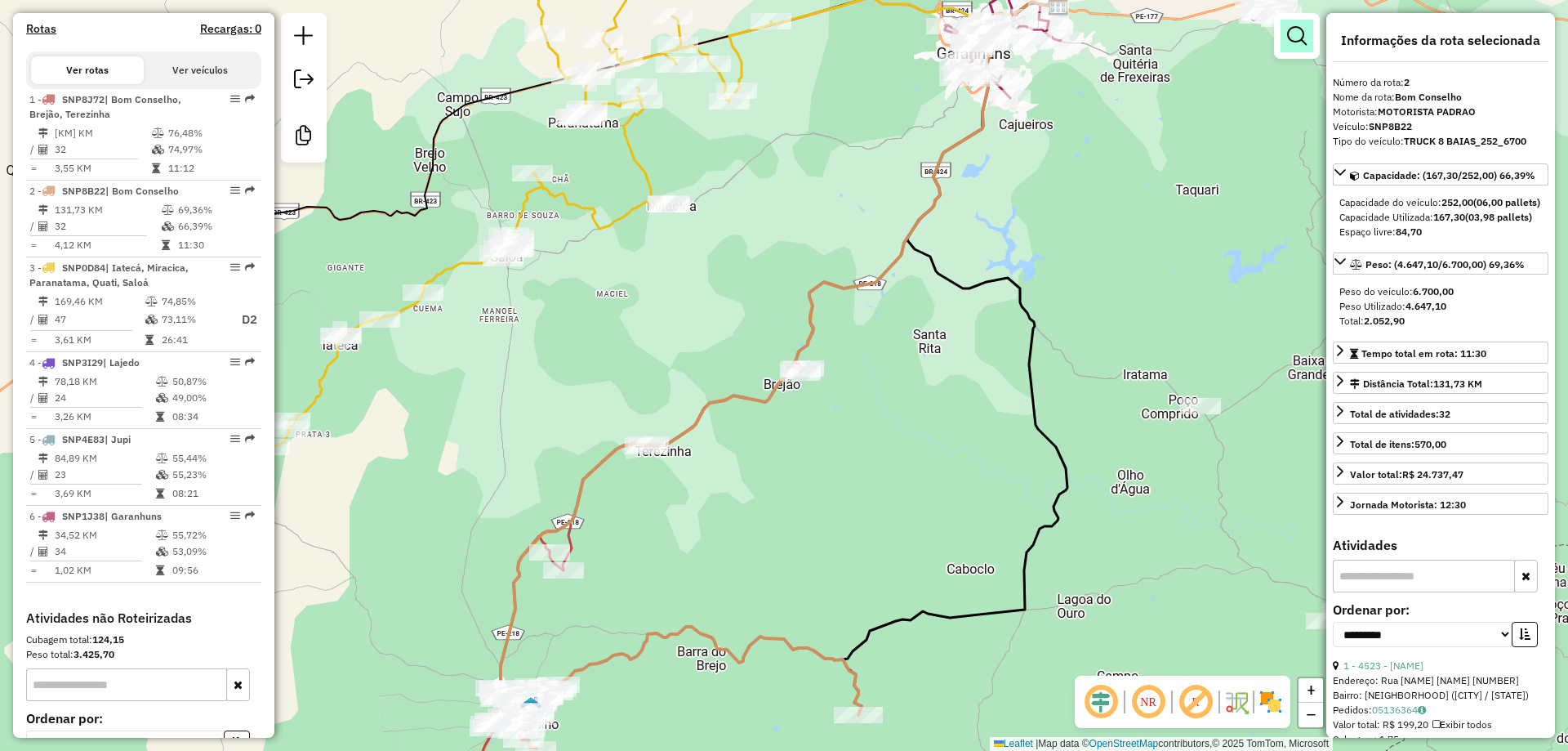 click at bounding box center [1297, 36] 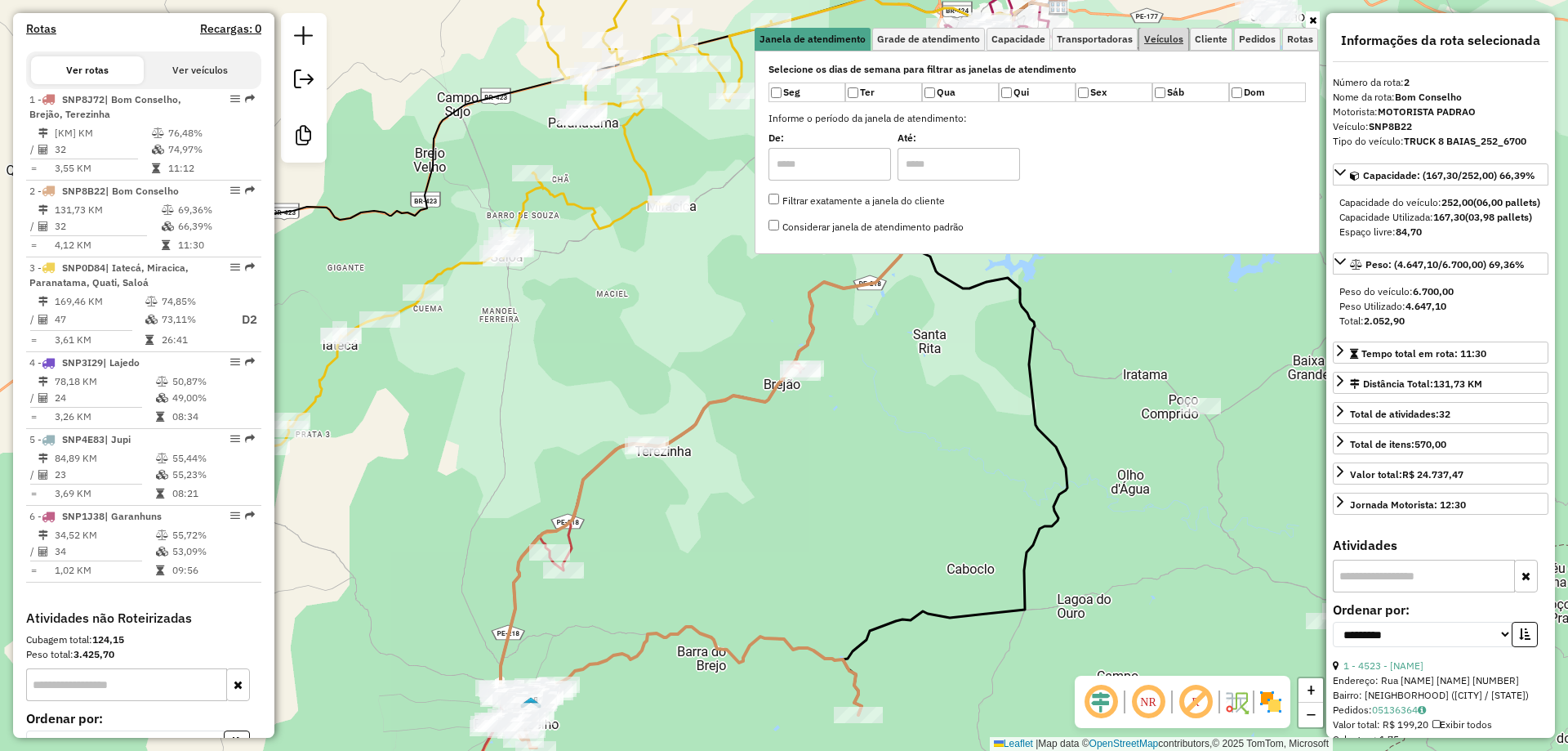 click on "Veículos" at bounding box center (1164, 39) 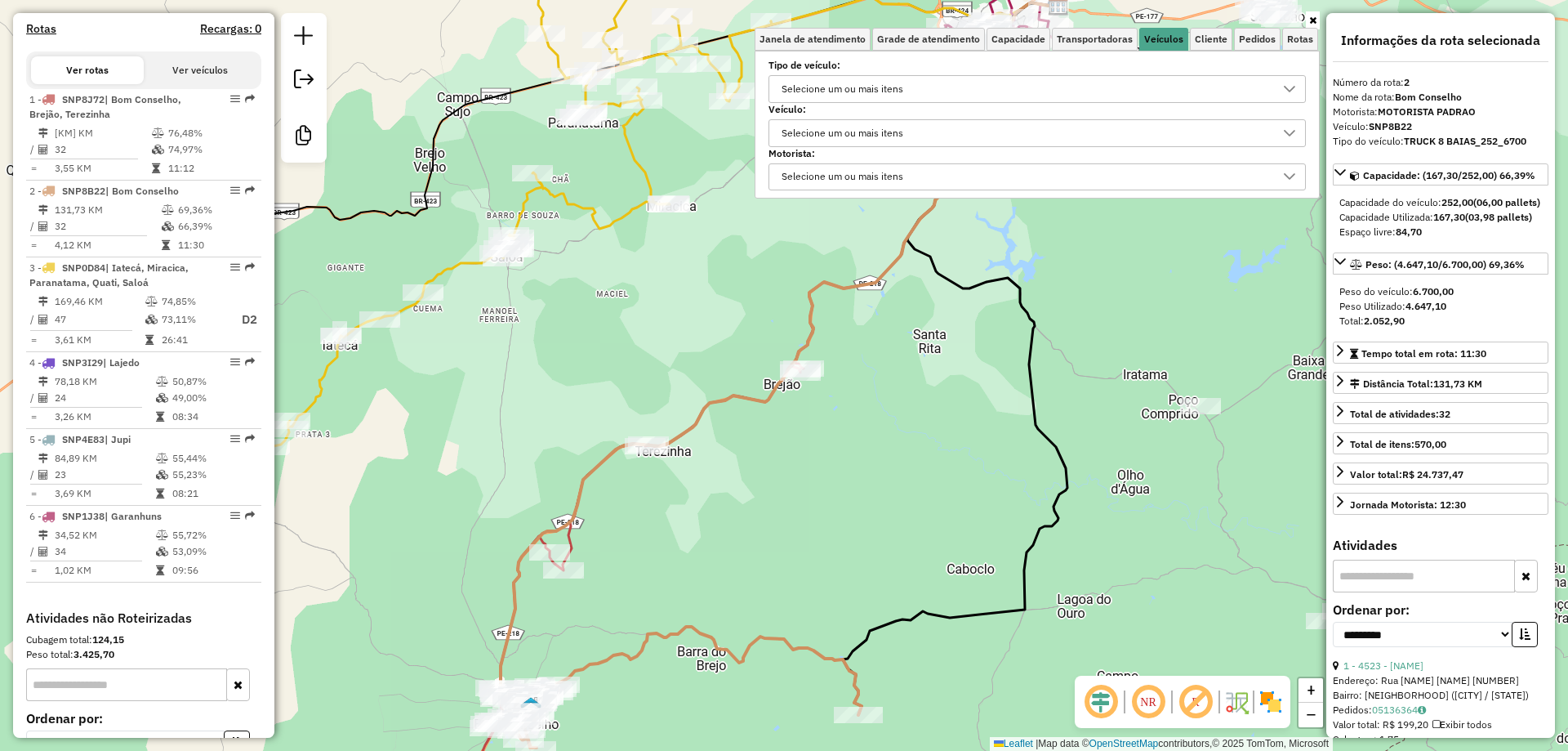 click on "Selecione um ou mais itens" at bounding box center [842, 89] 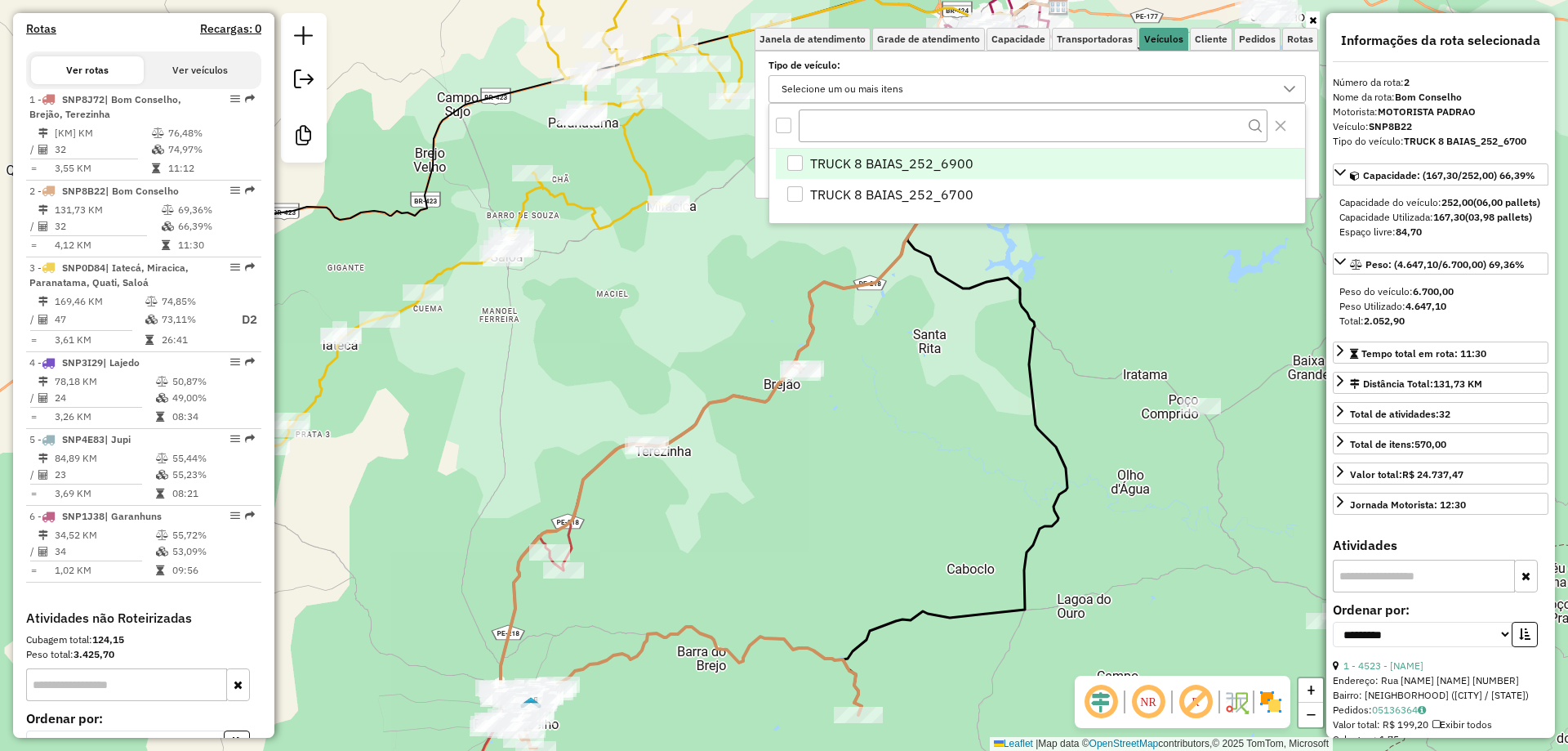 scroll, scrollTop: 10, scrollLeft: 56, axis: both 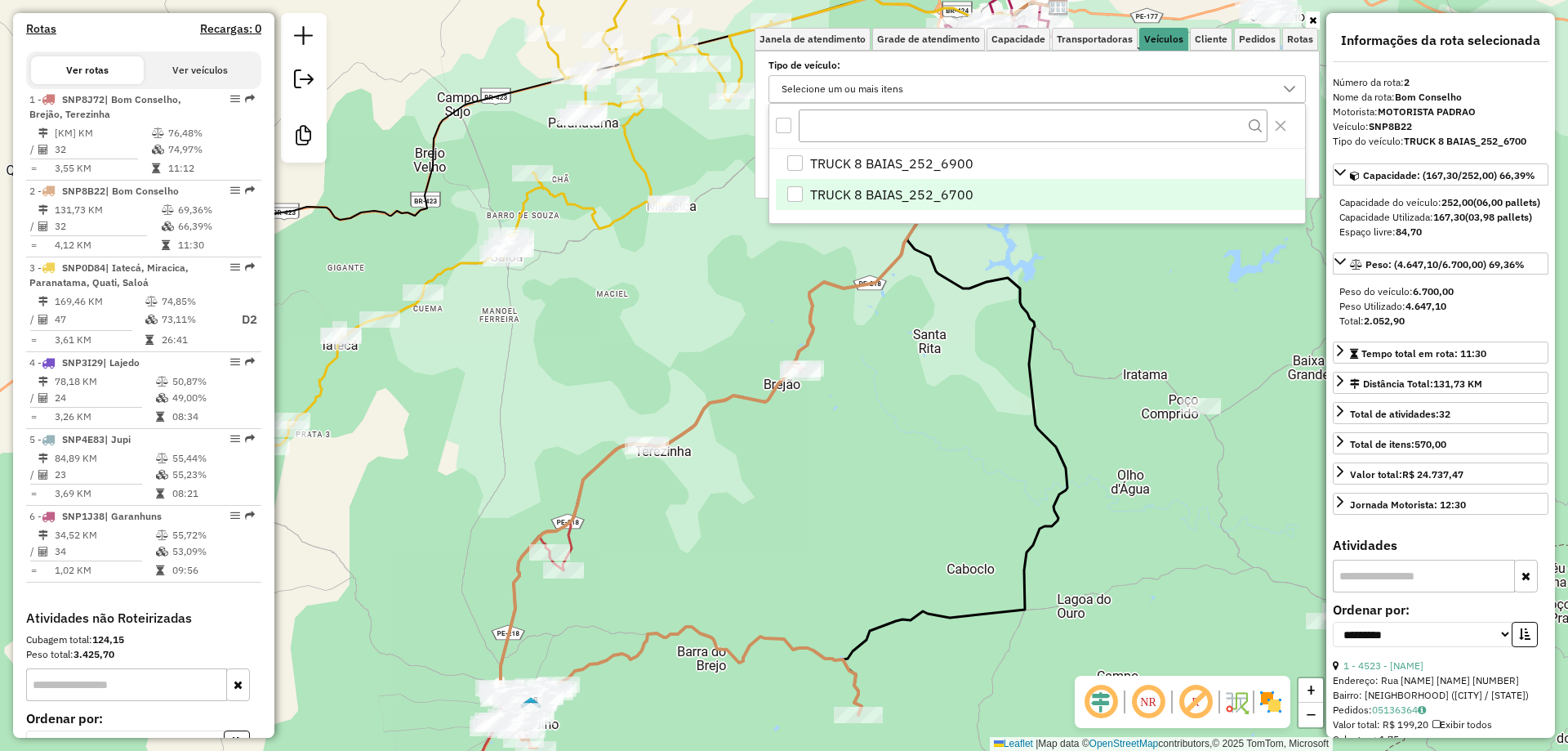 click on "TRUCK 8 BAIAS_252_6700" at bounding box center (892, 194) 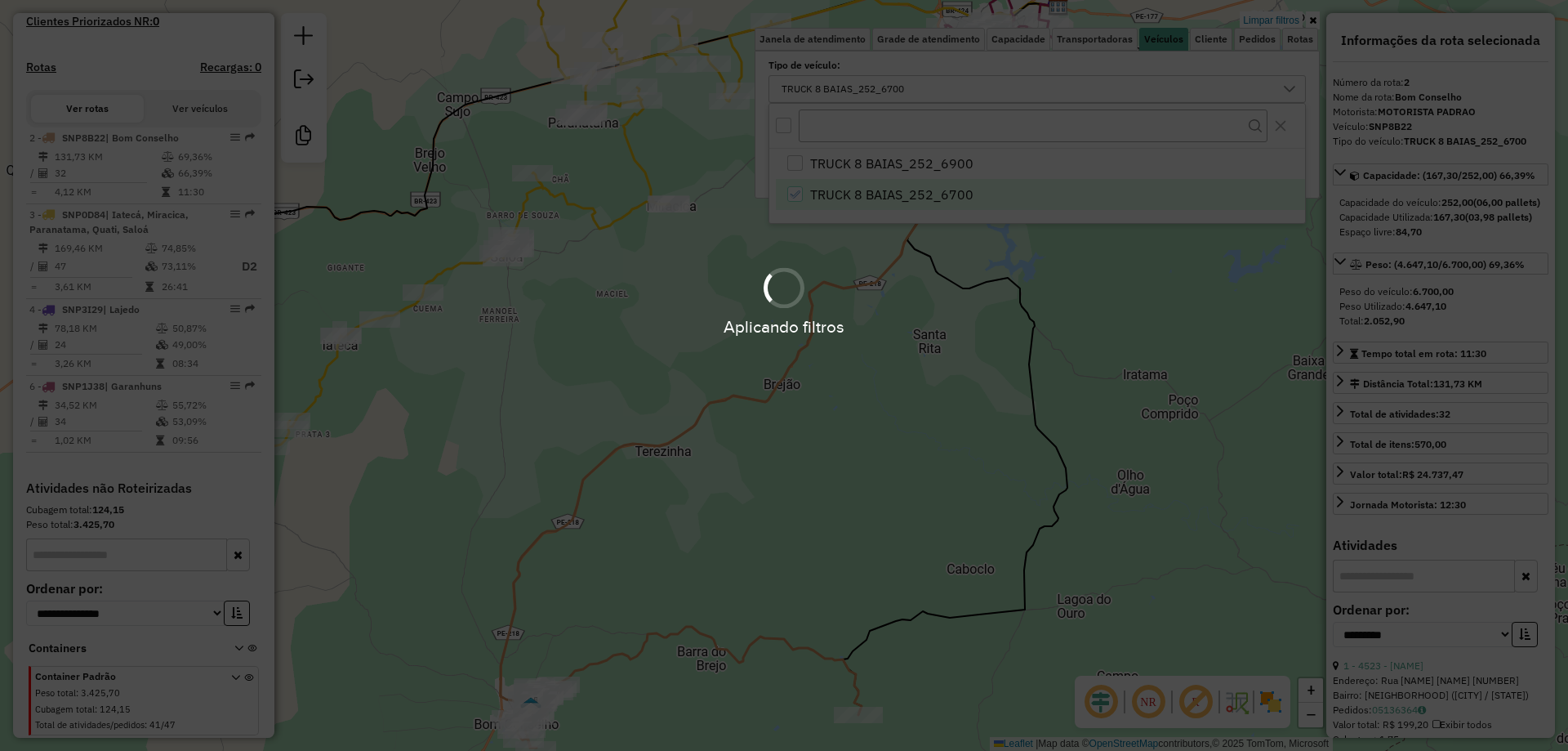 scroll, scrollTop: 510, scrollLeft: 0, axis: vertical 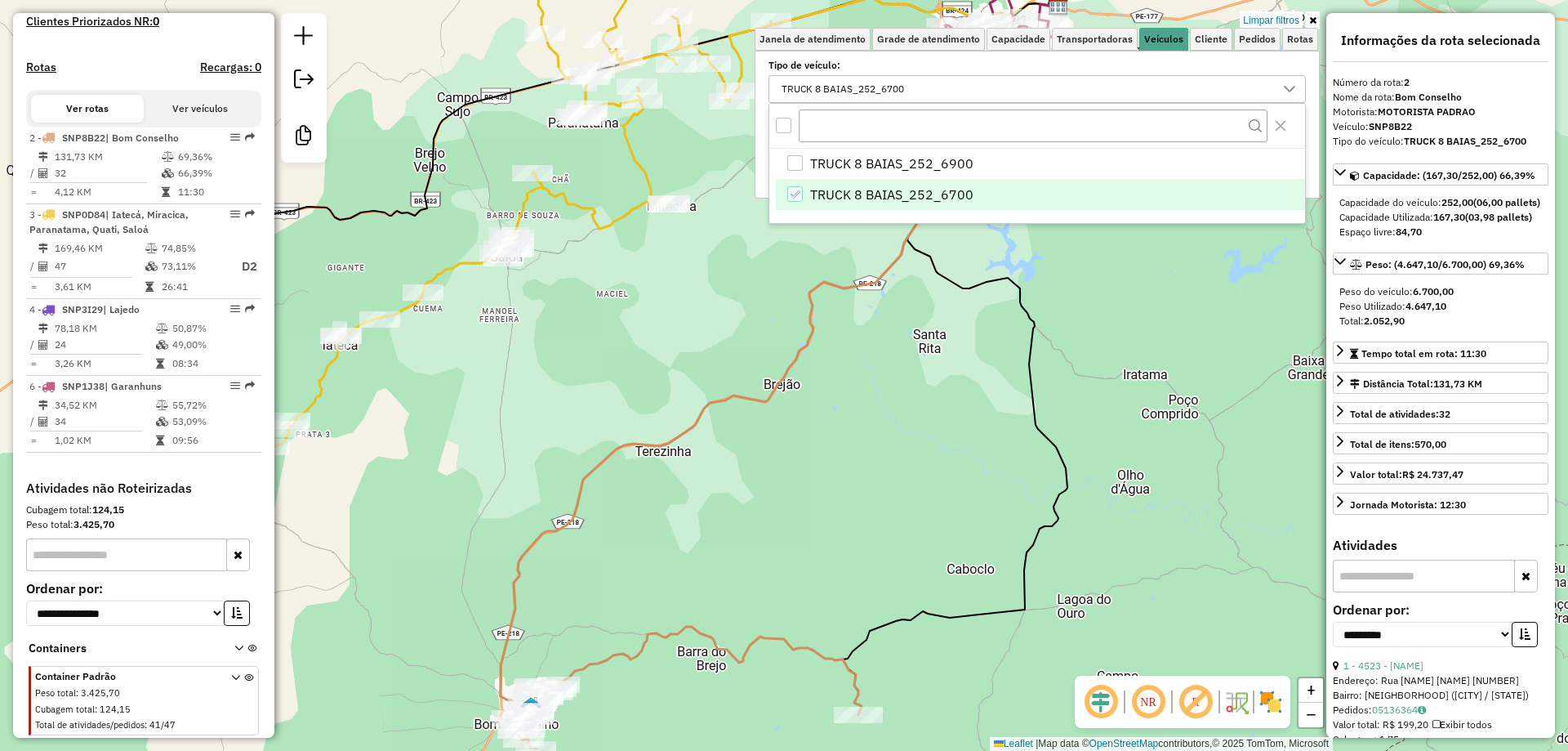 click on "Selecione os dias de semana para filtrar as janelas de atendimento  Seg   Ter   Qua   Qui   Sex   Sáb   Dom  Informe o período da janela de atendimento: De: Até:  Filtrar exatamente a janela do cliente  Considerar janela de atendimento padrão  Selecione os dias de semana para filtrar as grades de atendimento  Seg   Ter   Qua   Qui   Sex   Sáb   Dom   Considerar clientes sem dia de atendimento cadastrado  Clientes fora do dia de atendimento selecionado Filtrar as atividades entre os valores definidos abaixo:  Peso mínimo:   Peso máximo:   Cubagem mínima:   Cubagem máxima:   De:   Até:  Filtrar as atividades entre o tempo de atendimento definido abaixo:  De:   Até:   Considerar capacidade total dos clientes não roteirizados Transportadora: Selecione um ou mais itens Tipo de veículo: TRUCK 8 BAIAS_252_6700 Veículo: Selecione um ou mais itens Motorista: Selecione um ou mais itens Nome: Tipo de cliente: Selecione um ou mais itens Rótulo: Selecione um ou mais itens Setor: Selecione um ou mais itens" at bounding box center (1037, 124) 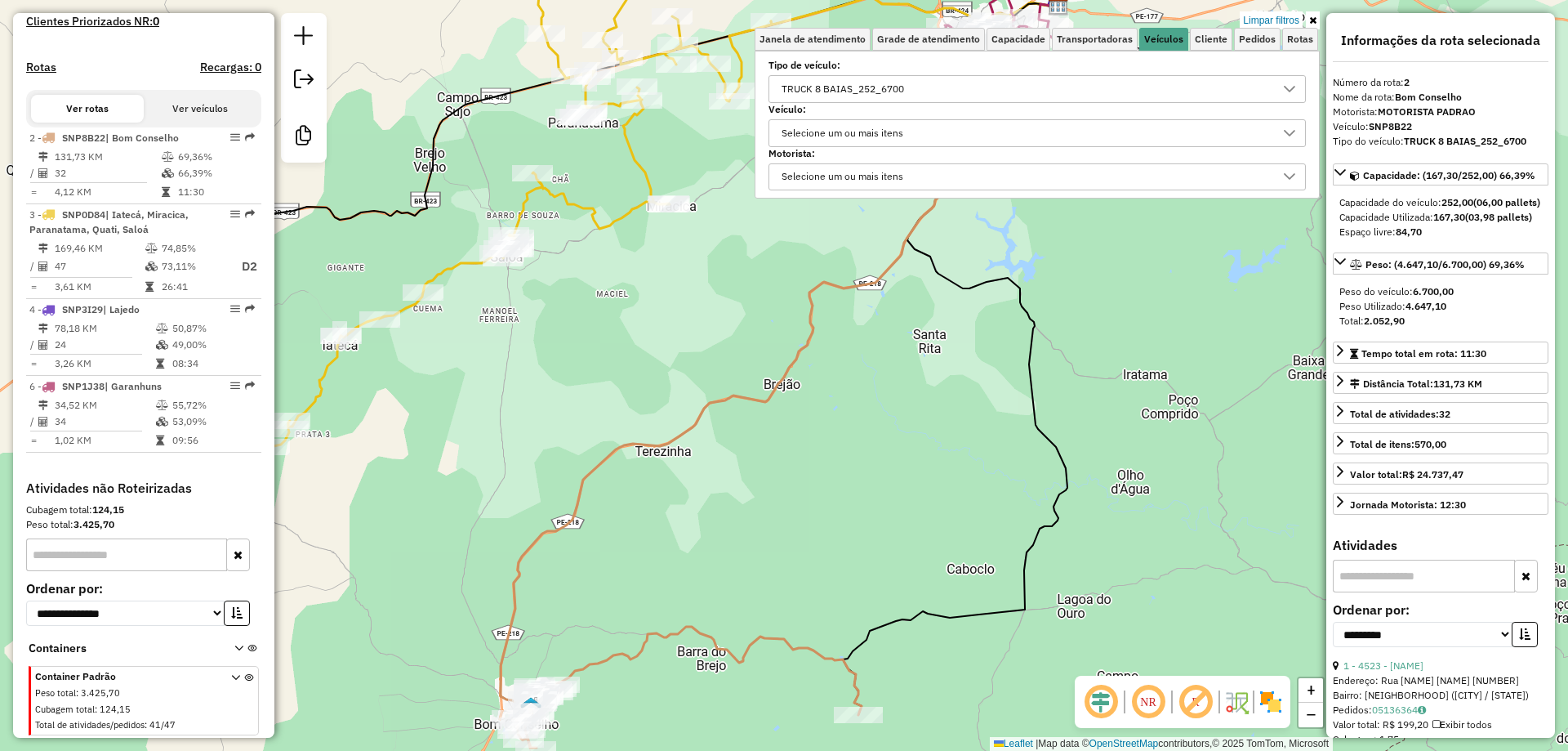 click on "Selecione um ou mais itens" at bounding box center [1025, 133] 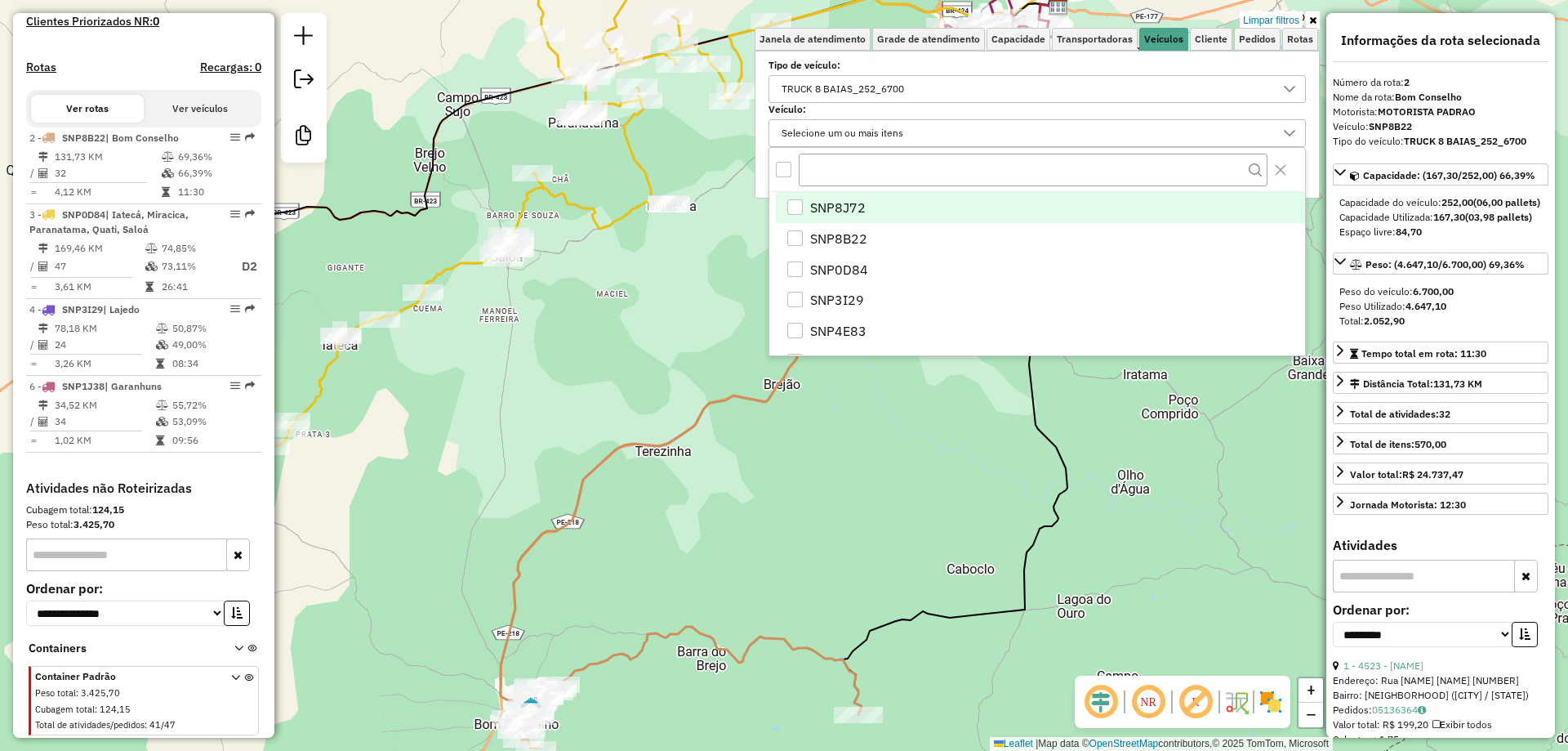 scroll, scrollTop: 10, scrollLeft: 56, axis: both 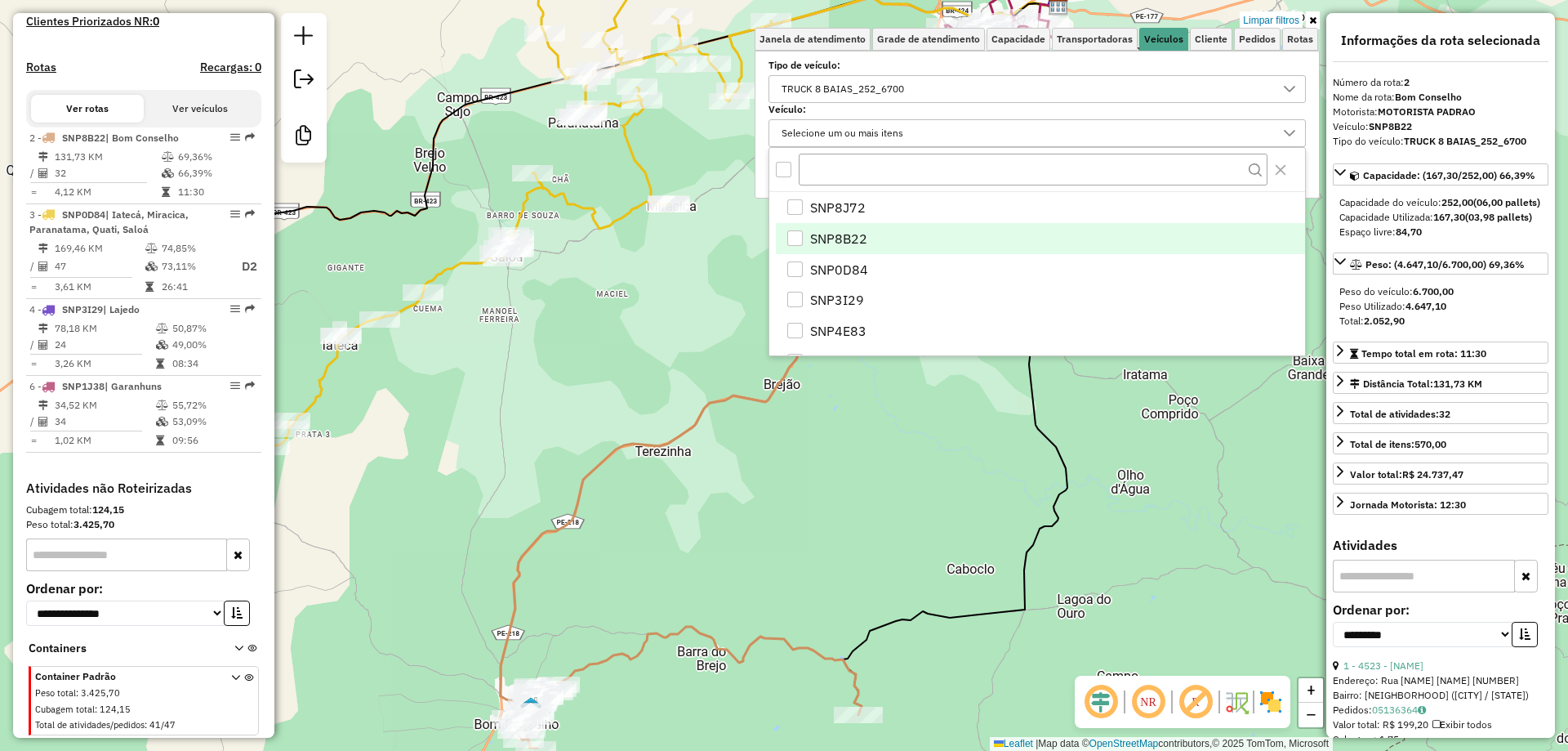click on "SNP8B22" at bounding box center [1040, 239] 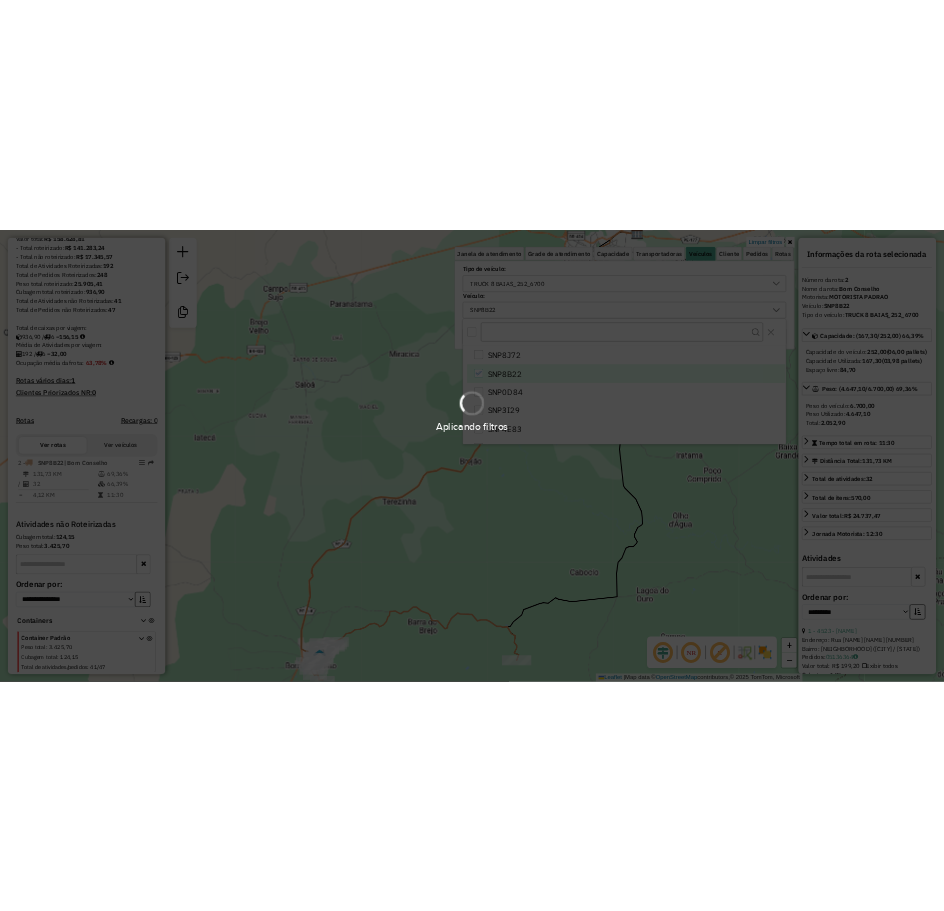 scroll, scrollTop: 319, scrollLeft: 0, axis: vertical 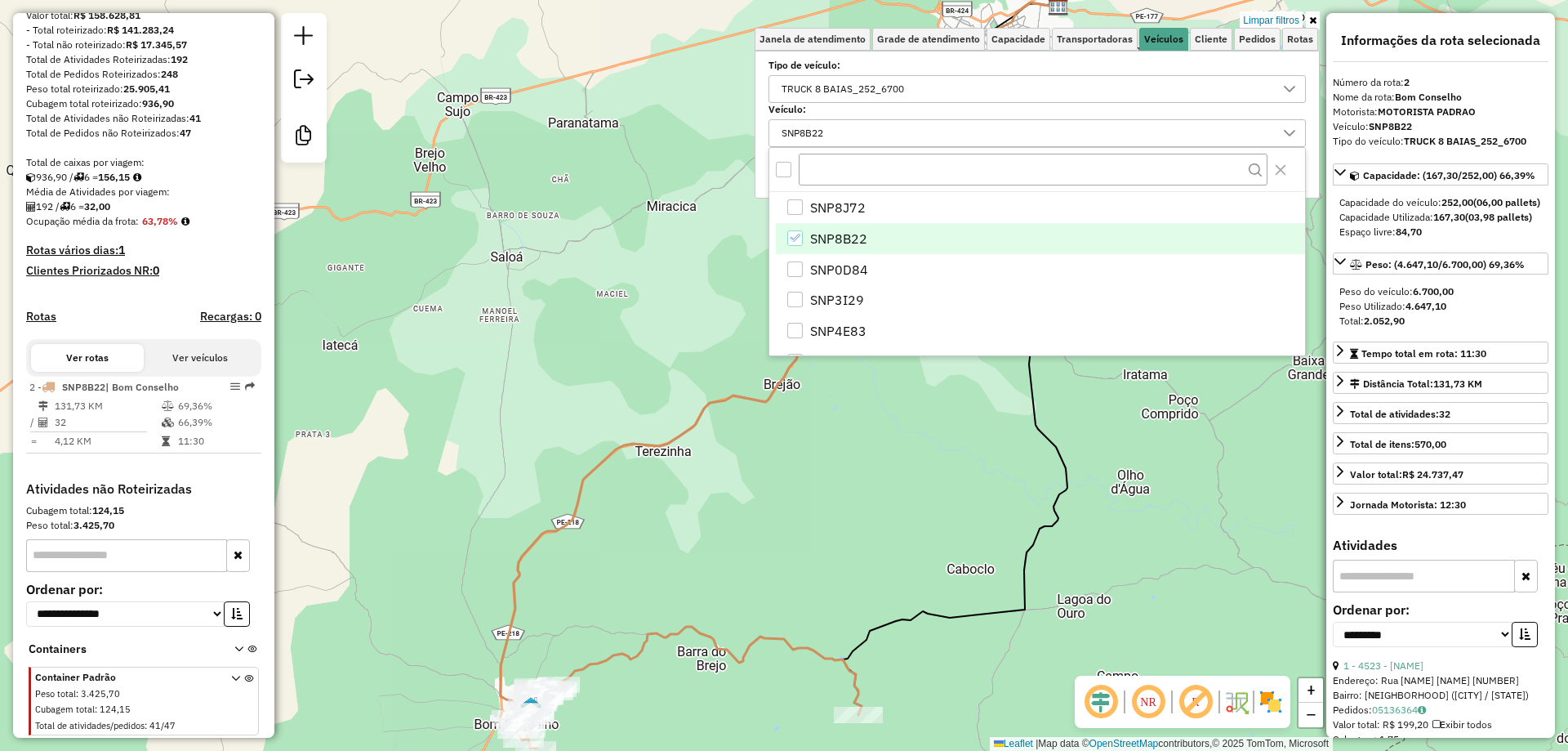 click on "Selecione os dias de semana para filtrar as janelas de atendimento  Seg   Ter   Qua   Qui   Sex   Sáb   Dom  Informe o período da janela de atendimento: De: Até:  Filtrar exatamente a janela do cliente  Considerar janela de atendimento padrão  Selecione os dias de semana para filtrar as grades de atendimento  Seg   Ter   Qua   Qui   Sex   Sáb   Dom   Considerar clientes sem dia de atendimento cadastrado  Clientes fora do dia de atendimento selecionado Filtrar as atividades entre os valores definidos abaixo:  Peso mínimo:   Peso máximo:   Cubagem mínima:   Cubagem máxima:   De:   Até:  Filtrar as atividades entre o tempo de atendimento definido abaixo:  De:   Até:   Considerar capacidade total dos clientes não roteirizados Transportadora: Selecione um ou mais itens Tipo de veículo: TRUCK 8 BAIAS_252_6700 Veículo: [PLATE] Motorista: Selecione um ou mais itens Nome: Tipo de cliente: Selecione um ou mais itens Rótulo: Selecione um ou mais itens Setor: Selecione um ou mais itens Grupo de Setor: De:" at bounding box center [1037, 124] 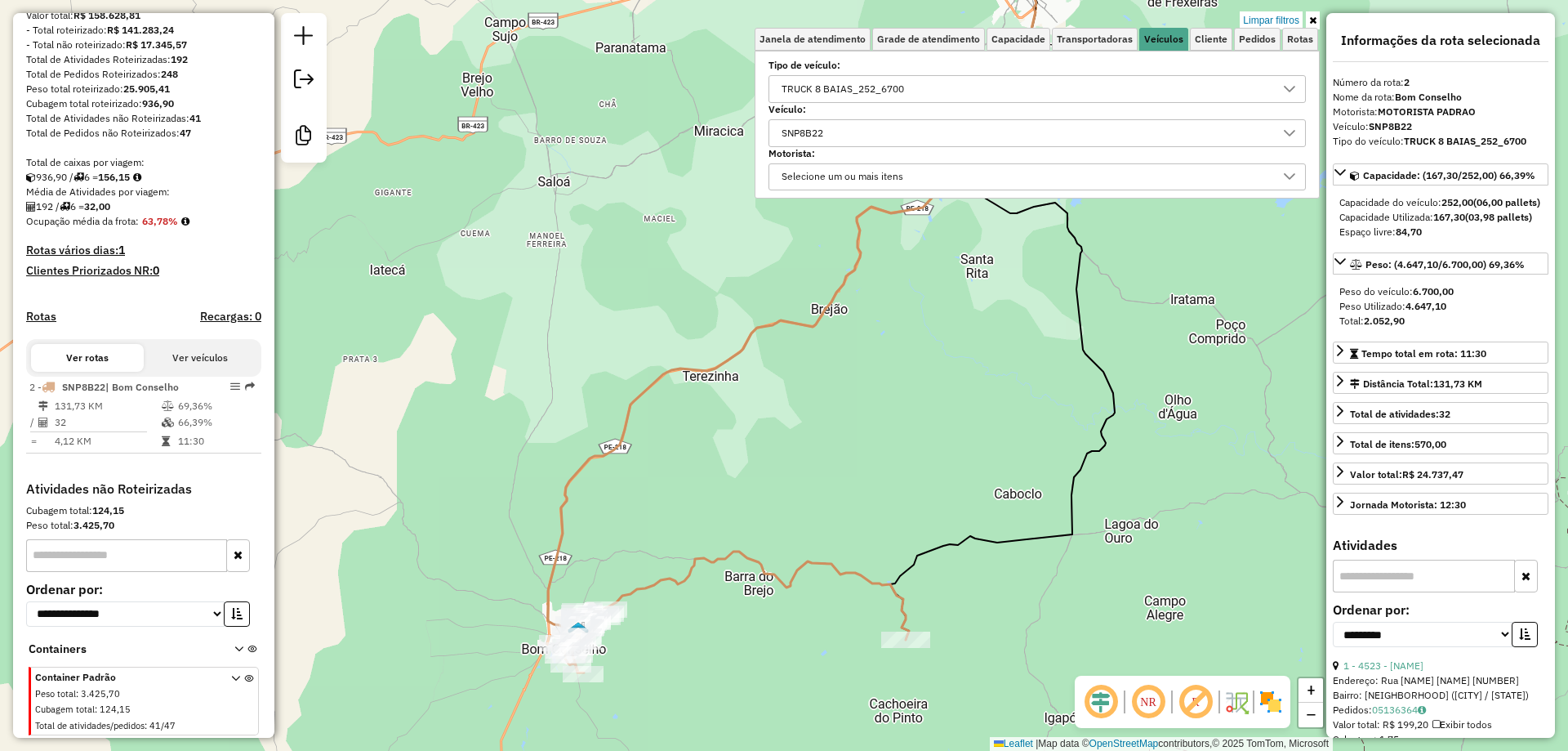 drag, startPoint x: 827, startPoint y: 419, endPoint x: 911, endPoint y: 289, distance: 154.77726 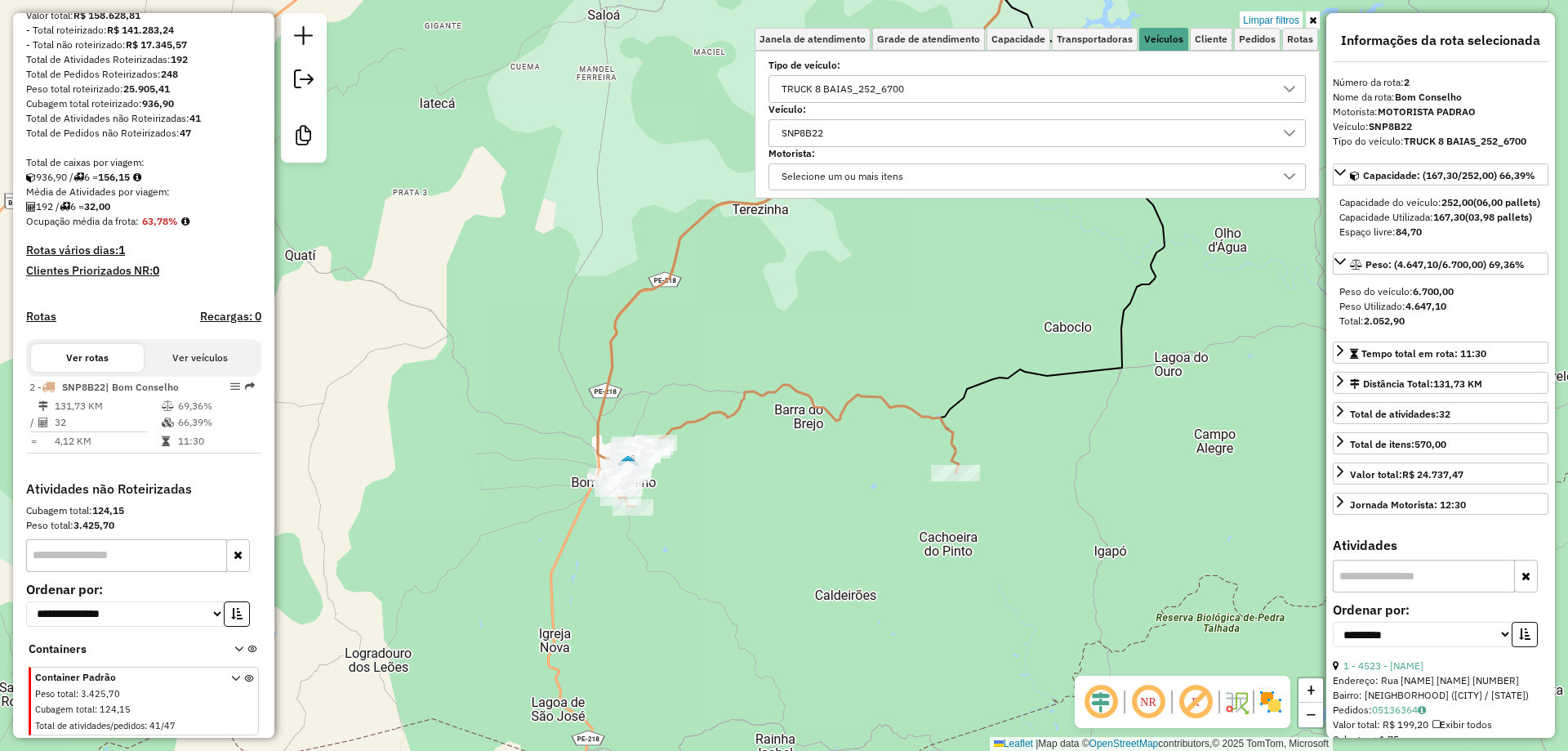 drag, startPoint x: 789, startPoint y: 469, endPoint x: 787, endPoint y: 381, distance: 88.02272 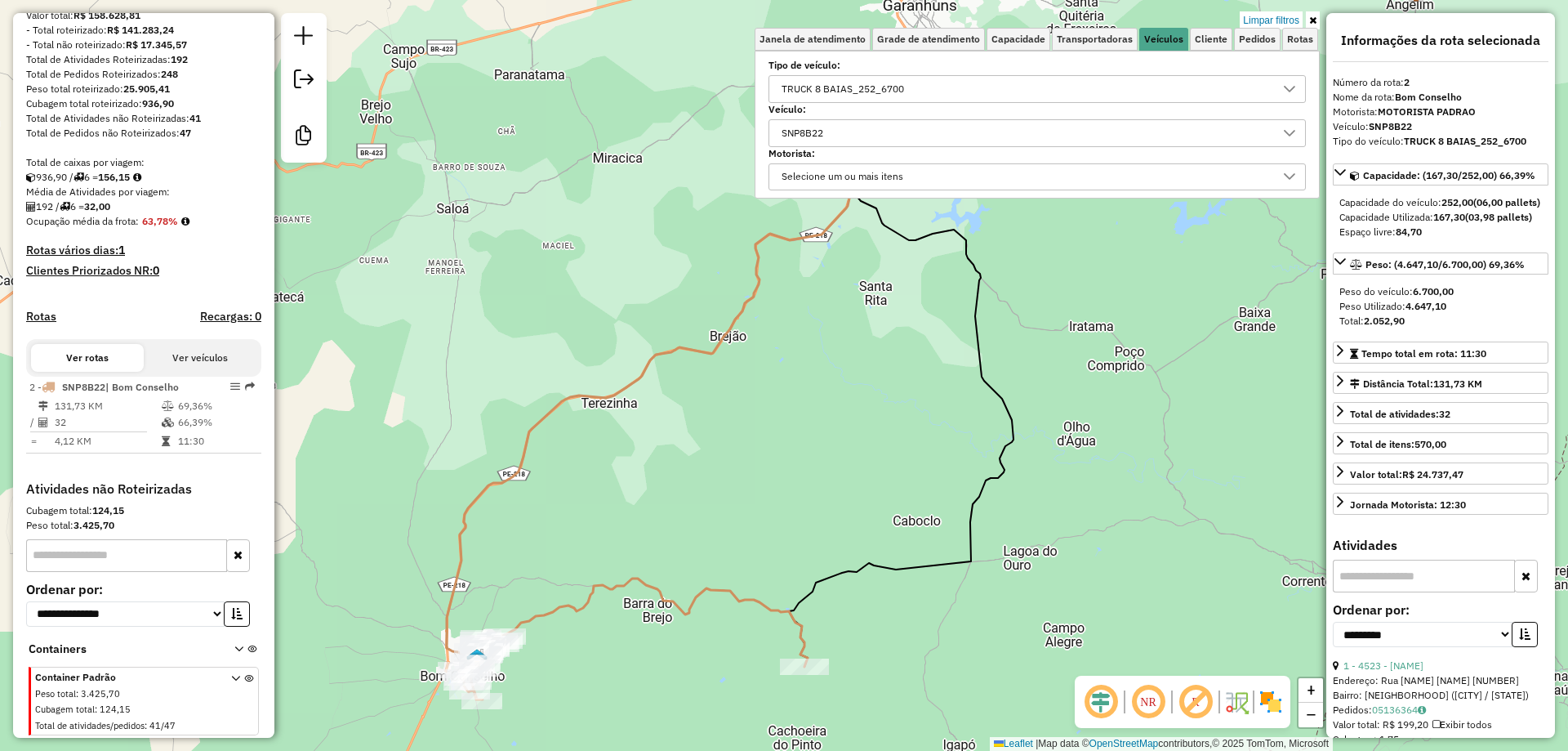 drag, startPoint x: 1109, startPoint y: 382, endPoint x: 958, endPoint y: 592, distance: 258.65228 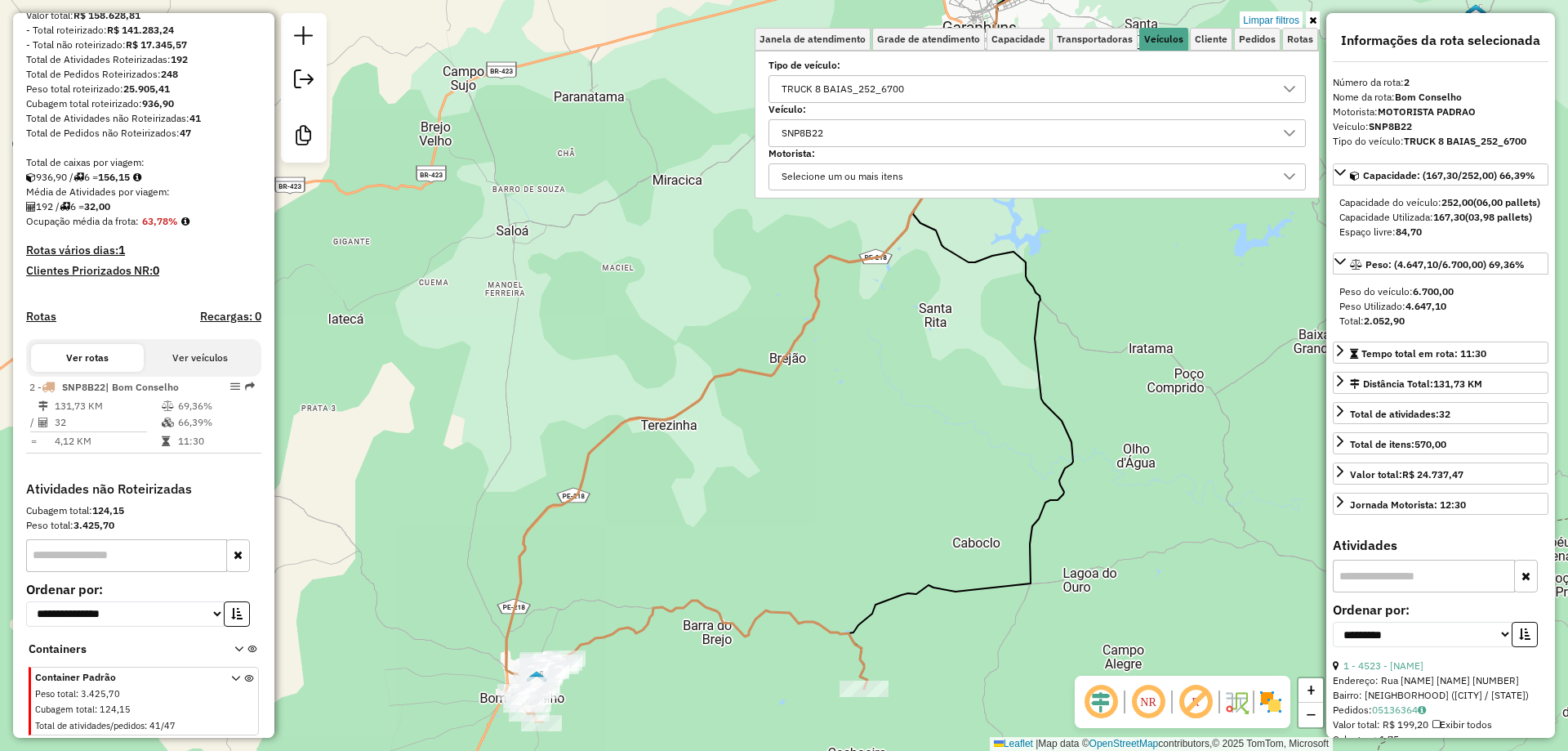 drag, startPoint x: 810, startPoint y: 411, endPoint x: 870, endPoint y: 433, distance: 63.90618 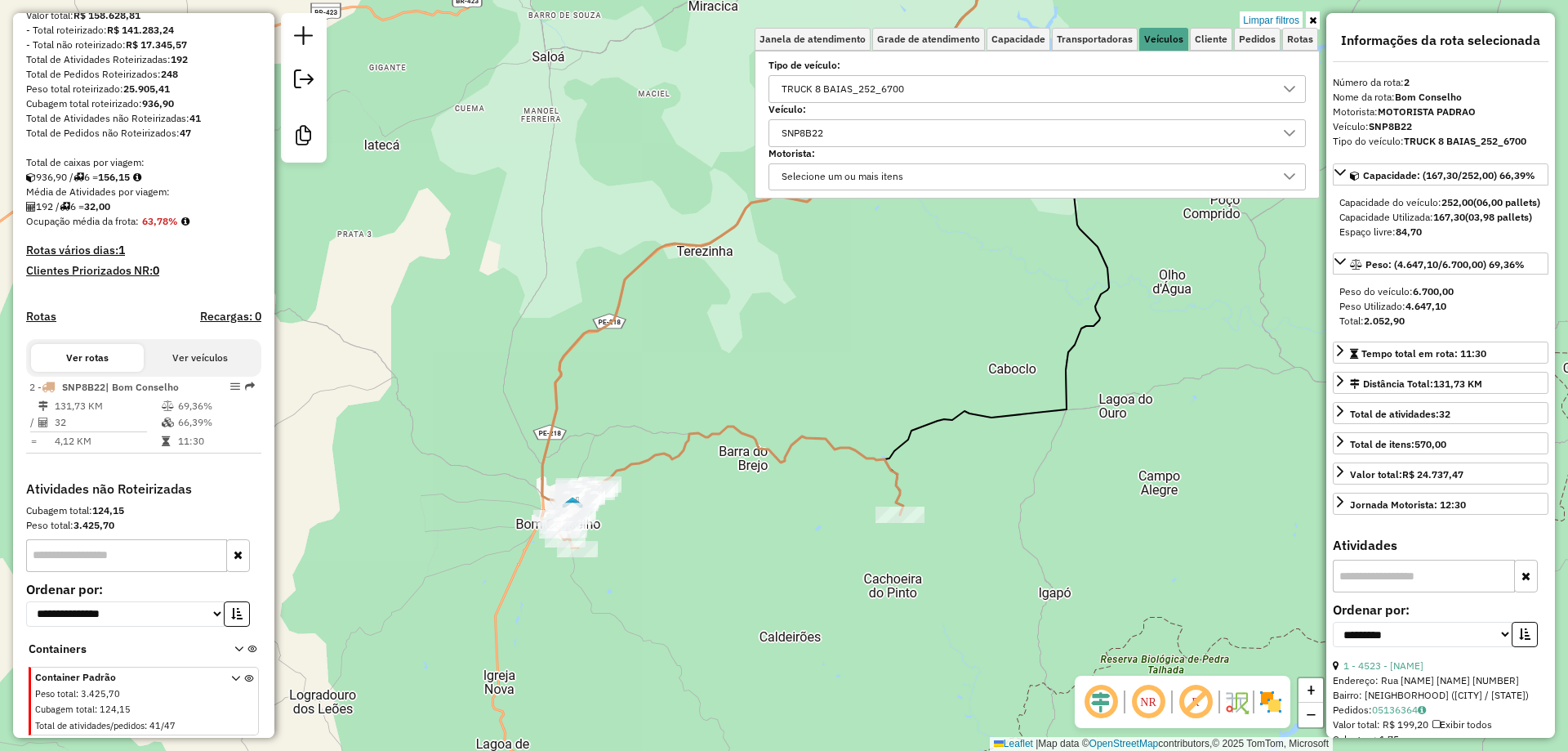 drag, startPoint x: 627, startPoint y: 705, endPoint x: 663, endPoint y: 531, distance: 177.68511 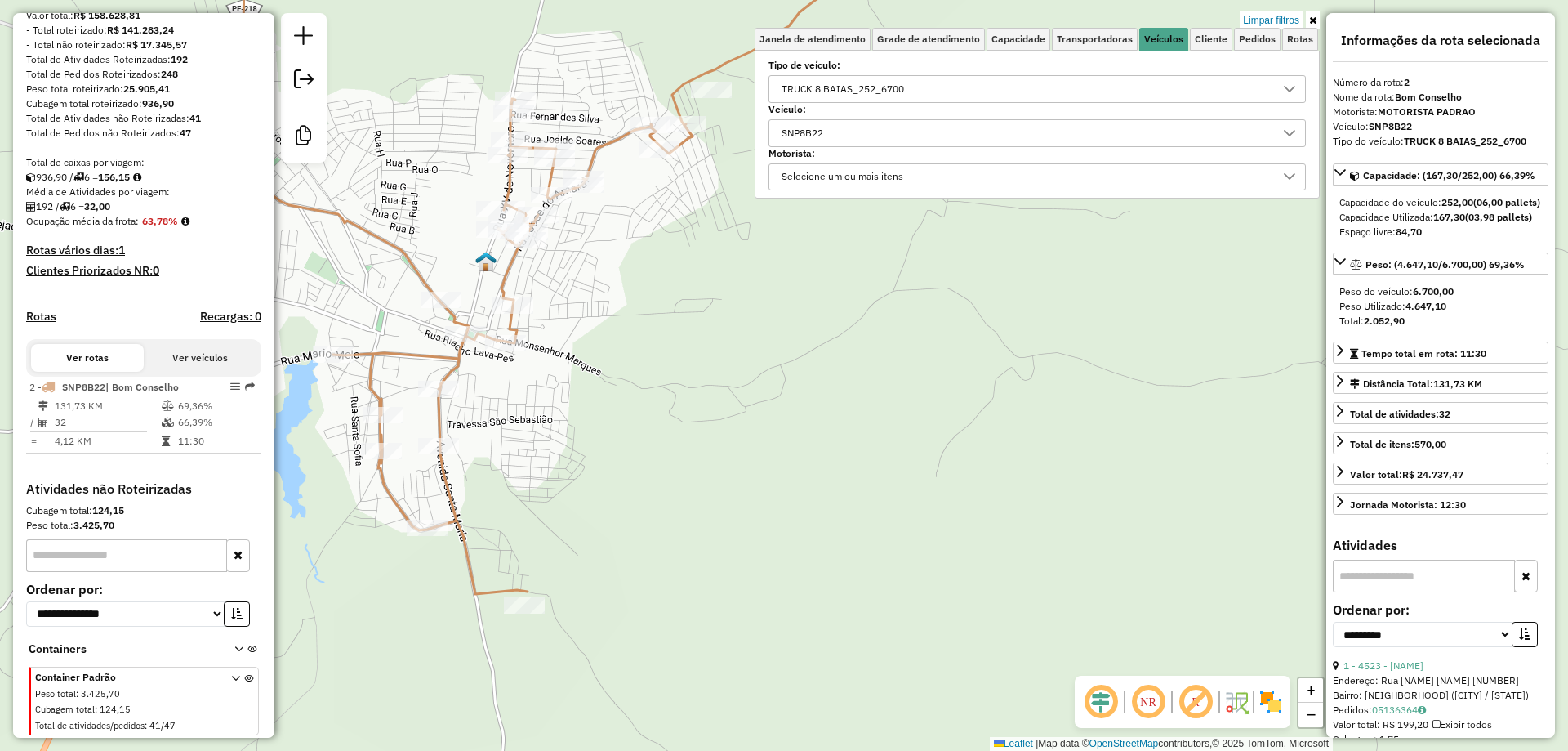 drag, startPoint x: 582, startPoint y: 357, endPoint x: 352, endPoint y: 400, distance: 233.985 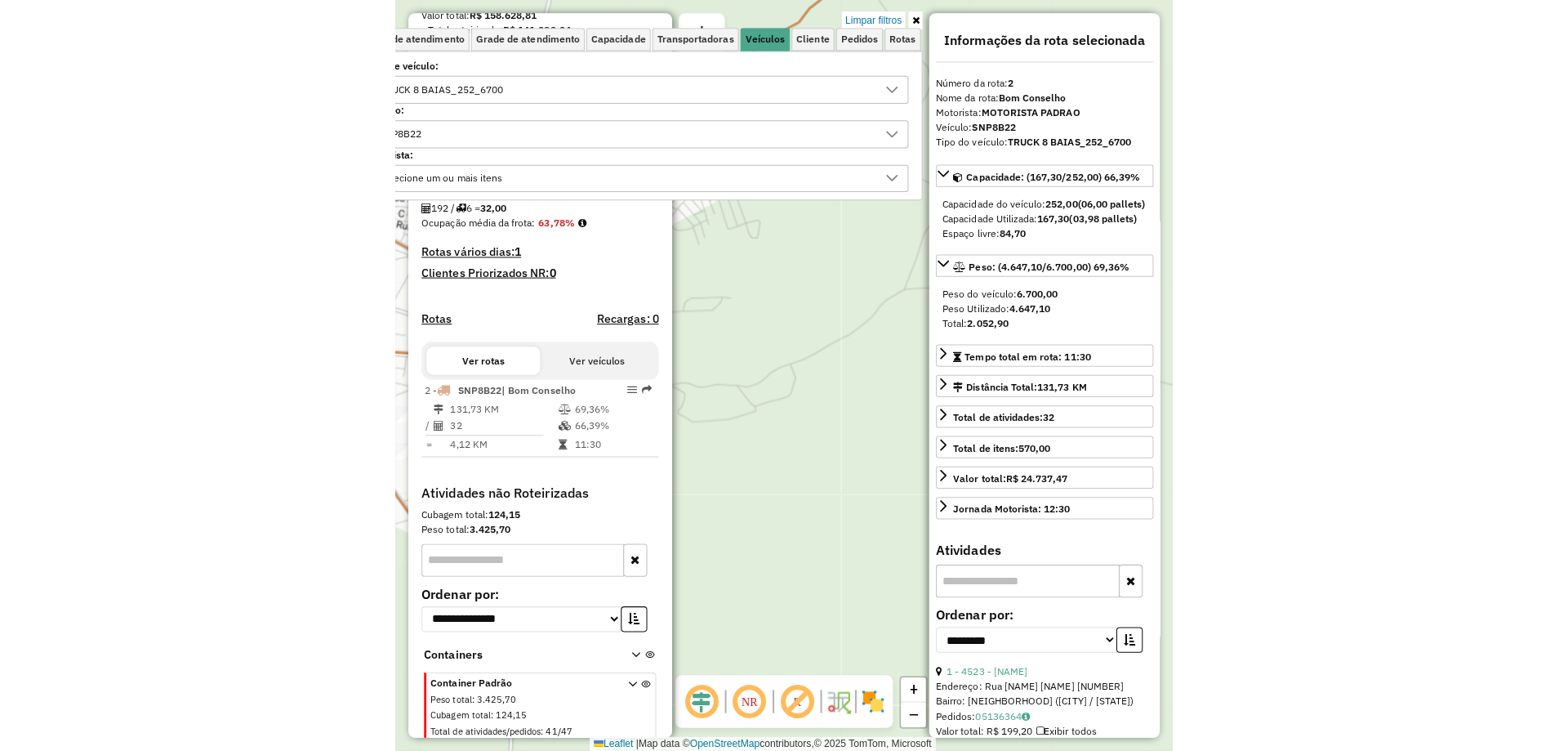 scroll, scrollTop: 262, scrollLeft: 0, axis: vertical 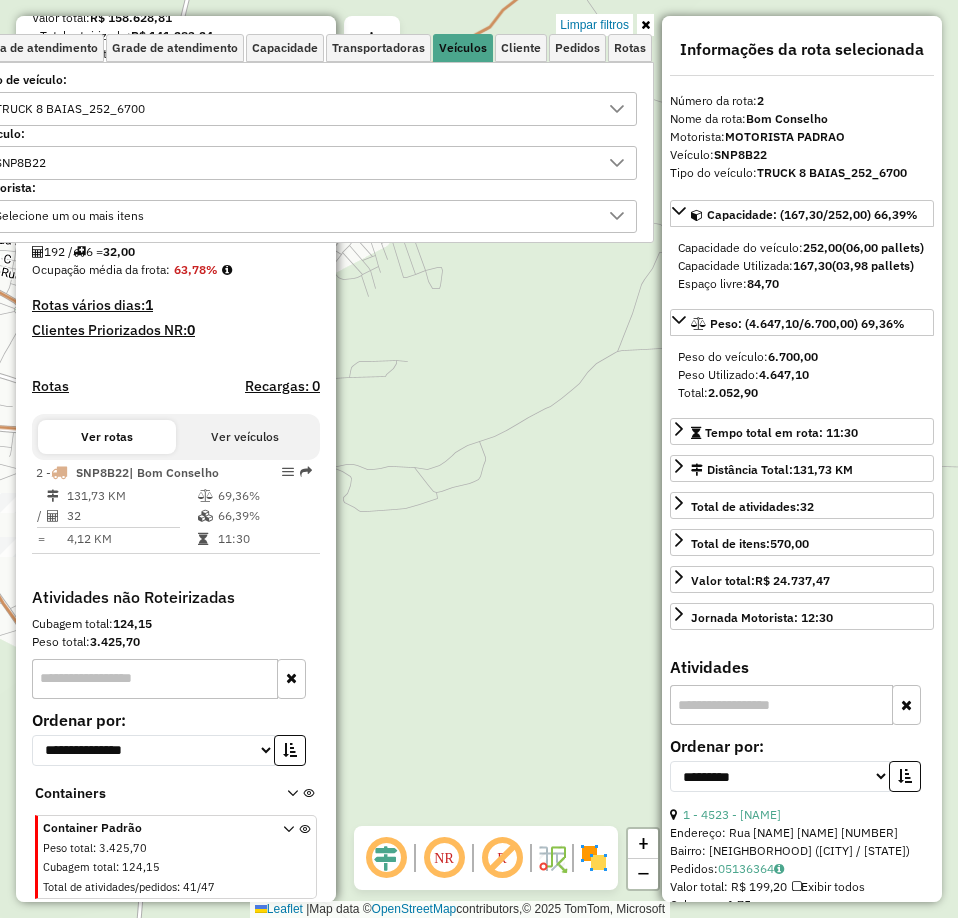 click at bounding box center [645, 25] 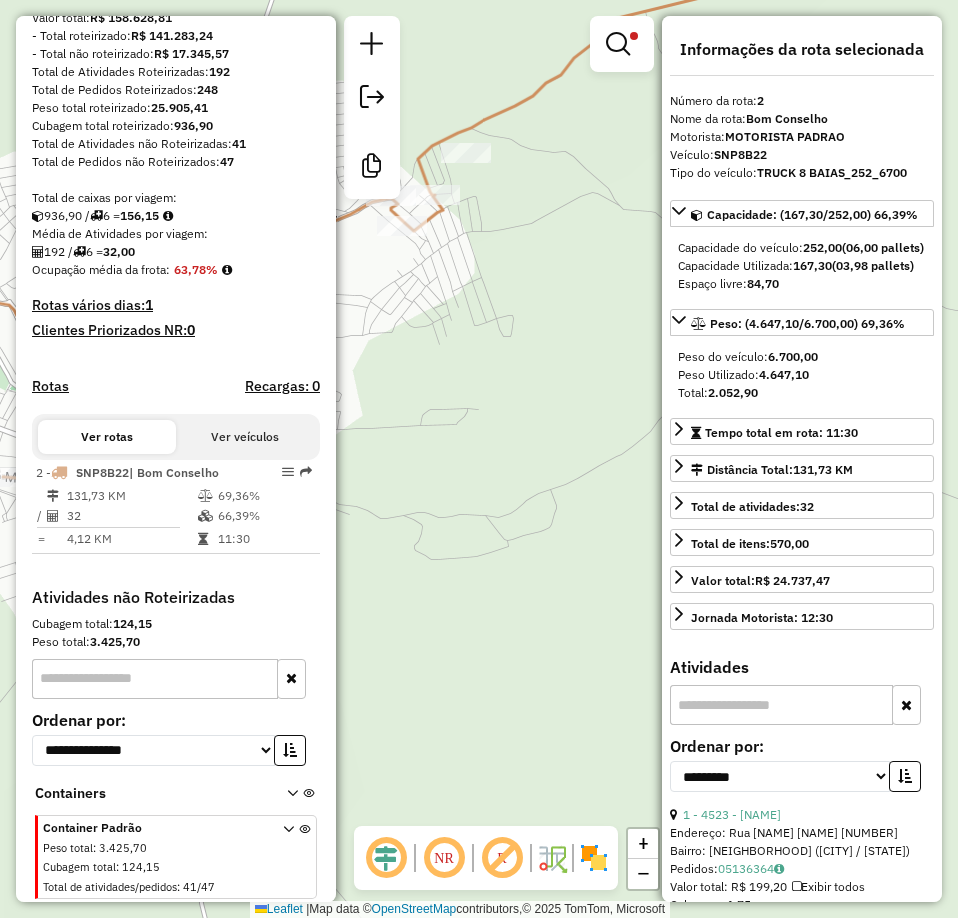 drag, startPoint x: 485, startPoint y: 374, endPoint x: 594, endPoint y: 449, distance: 132.31024 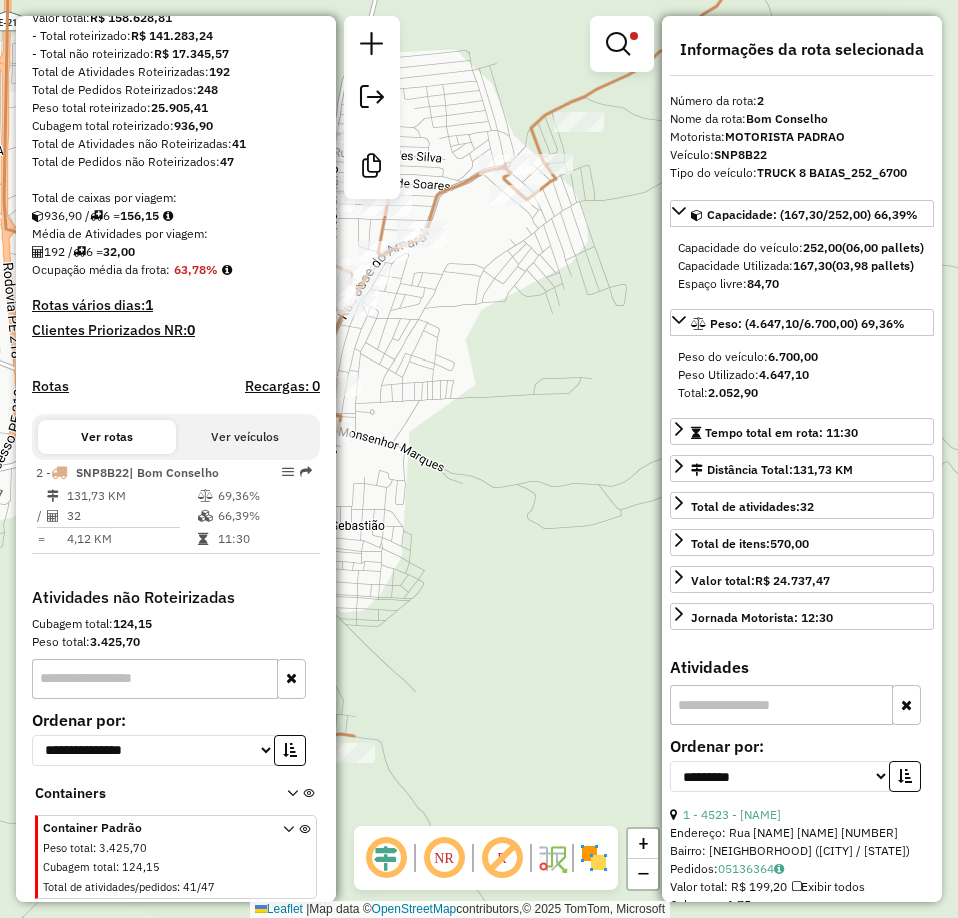 drag, startPoint x: 478, startPoint y: 442, endPoint x: 563, endPoint y: 374, distance: 108.85311 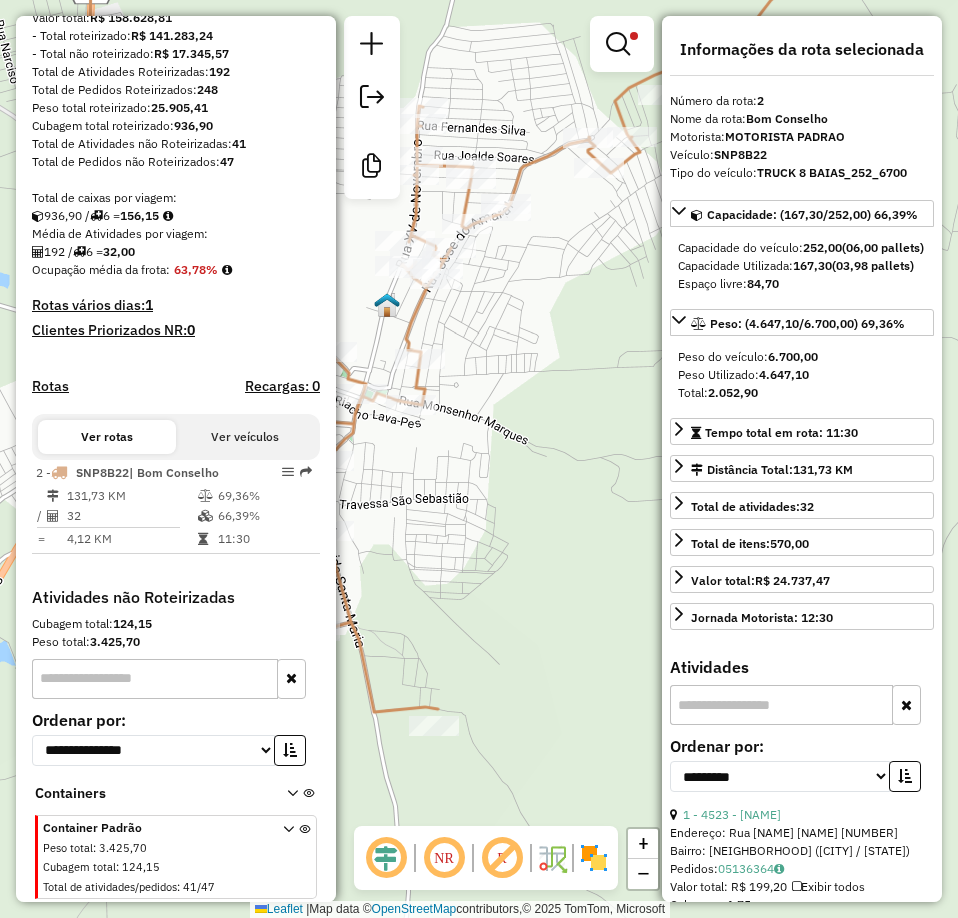drag, startPoint x: 482, startPoint y: 375, endPoint x: 597, endPoint y: 336, distance: 121.433105 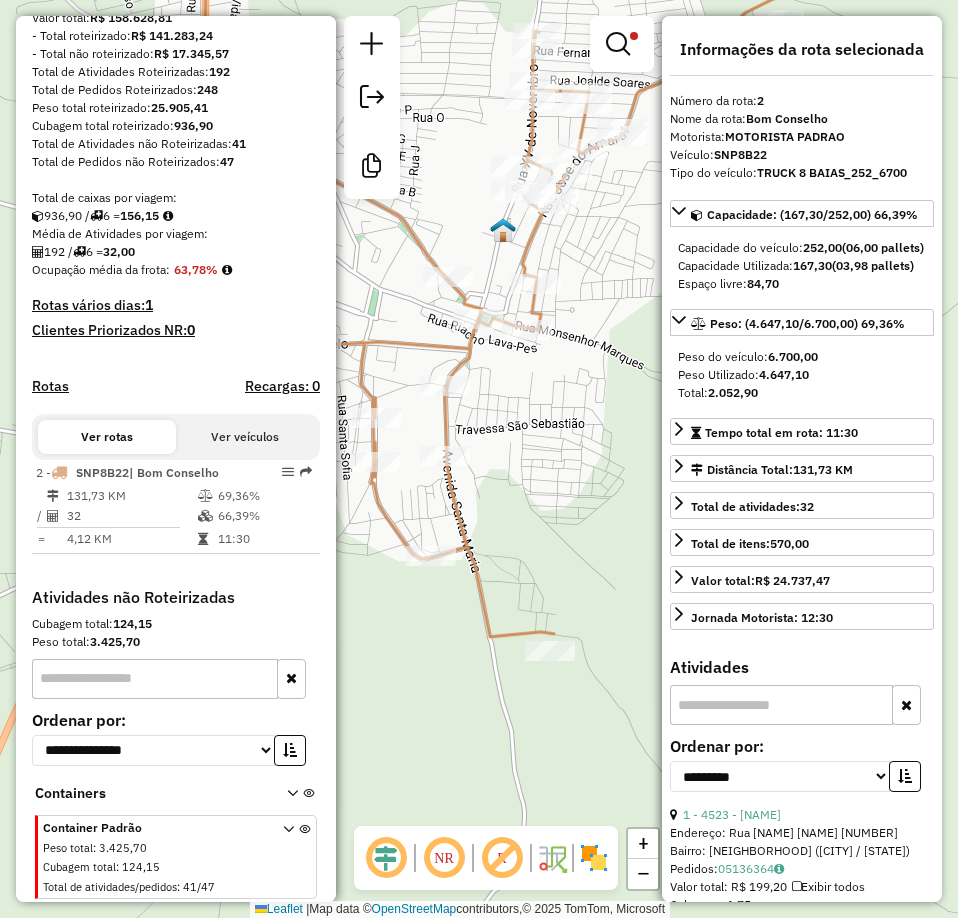 drag, startPoint x: 554, startPoint y: 412, endPoint x: 630, endPoint y: 353, distance: 96.2133 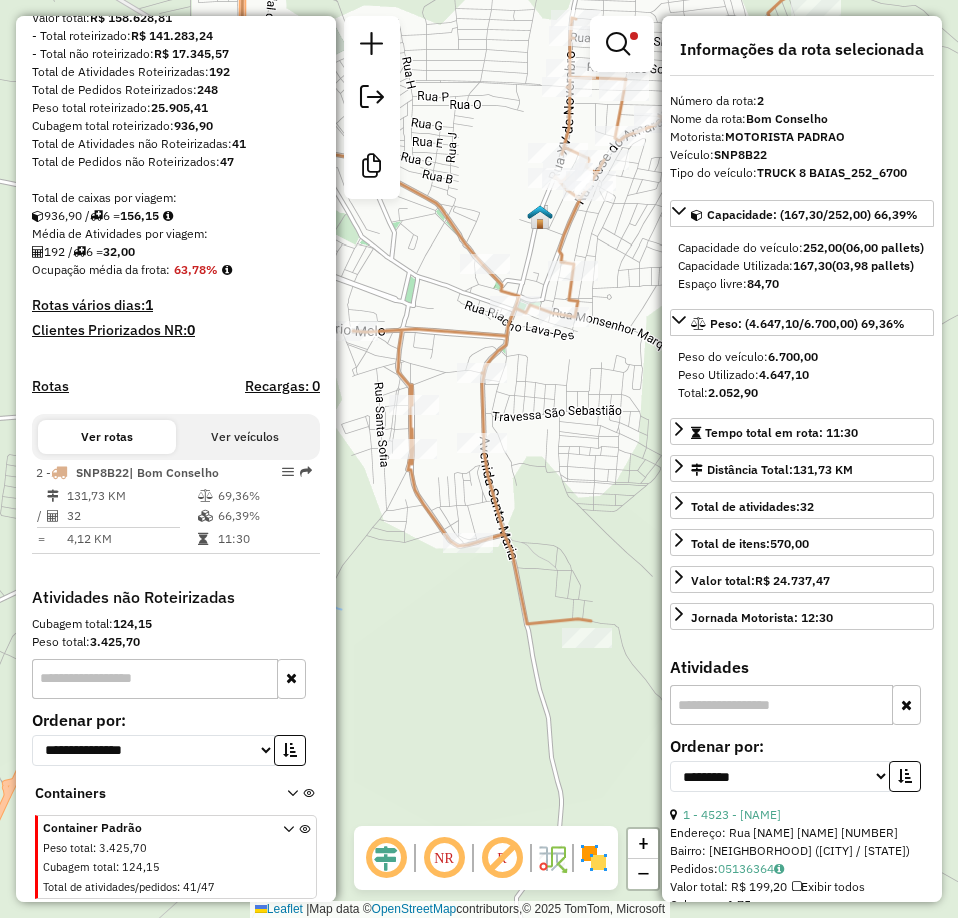 drag, startPoint x: 573, startPoint y: 408, endPoint x: 605, endPoint y: 401, distance: 32.75668 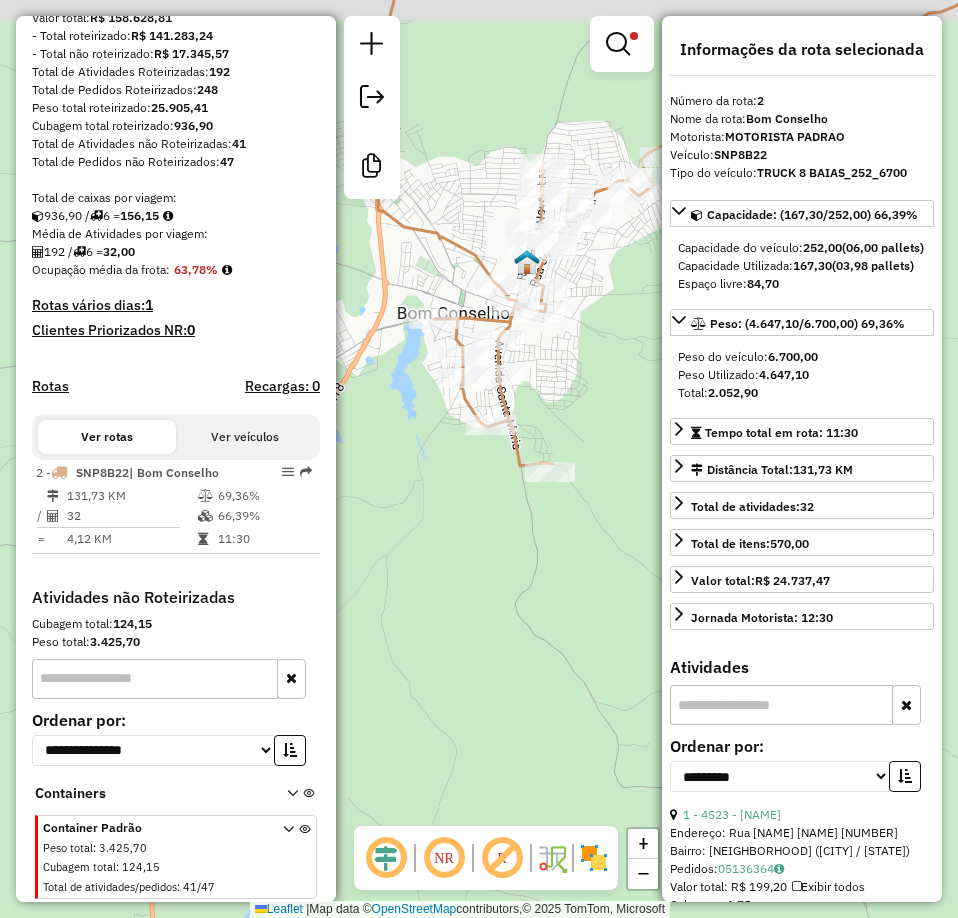 drag, startPoint x: 574, startPoint y: 359, endPoint x: 585, endPoint y: 390, distance: 32.89377 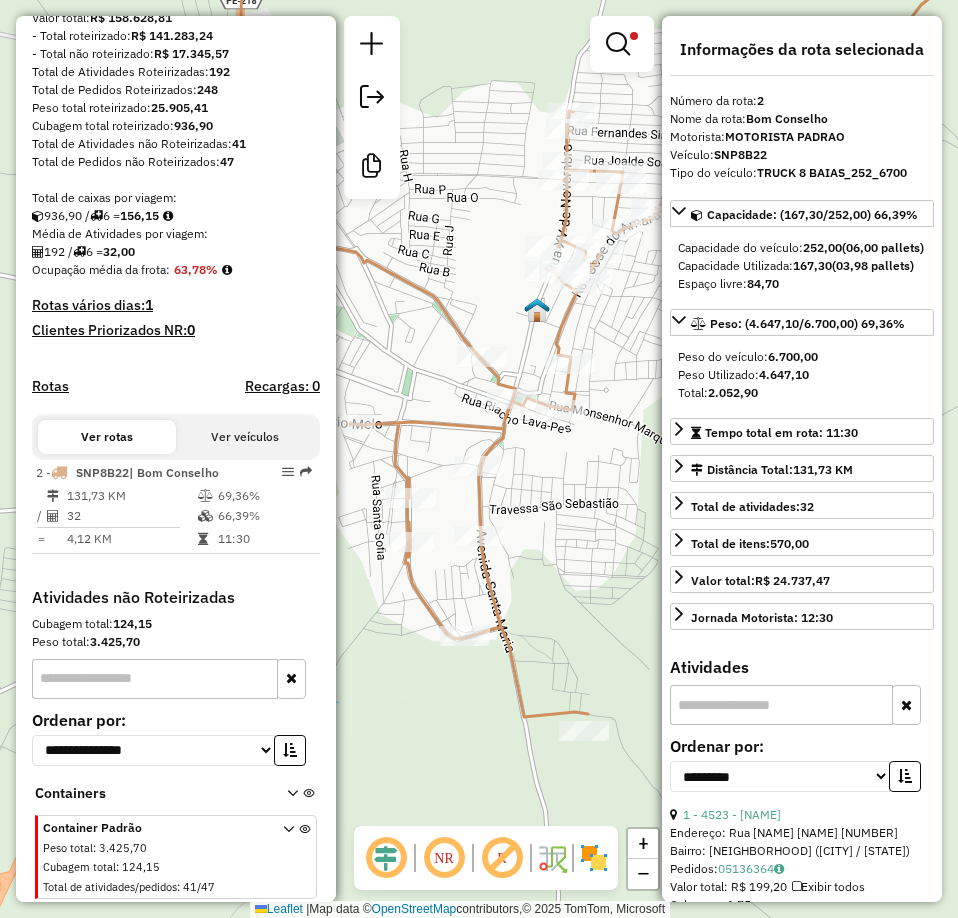 drag, startPoint x: 485, startPoint y: 441, endPoint x: 614, endPoint y: 445, distance: 129.062 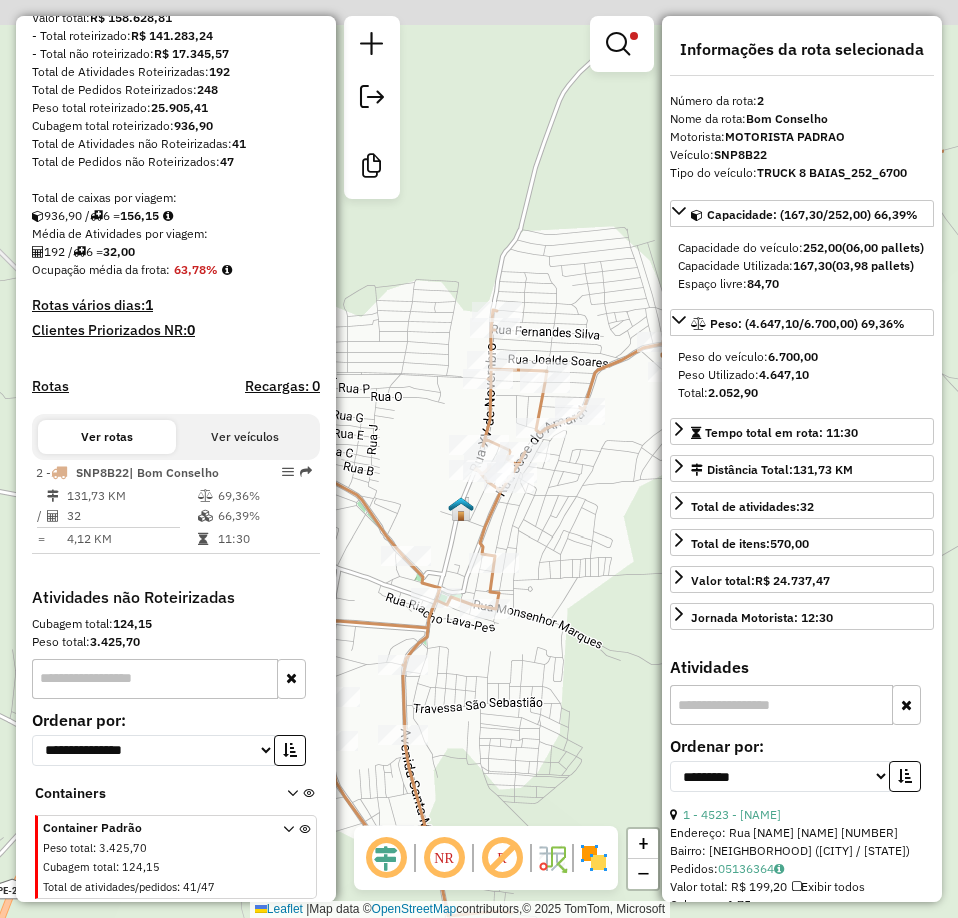 drag, startPoint x: 628, startPoint y: 382, endPoint x: 518, endPoint y: 581, distance: 227.37854 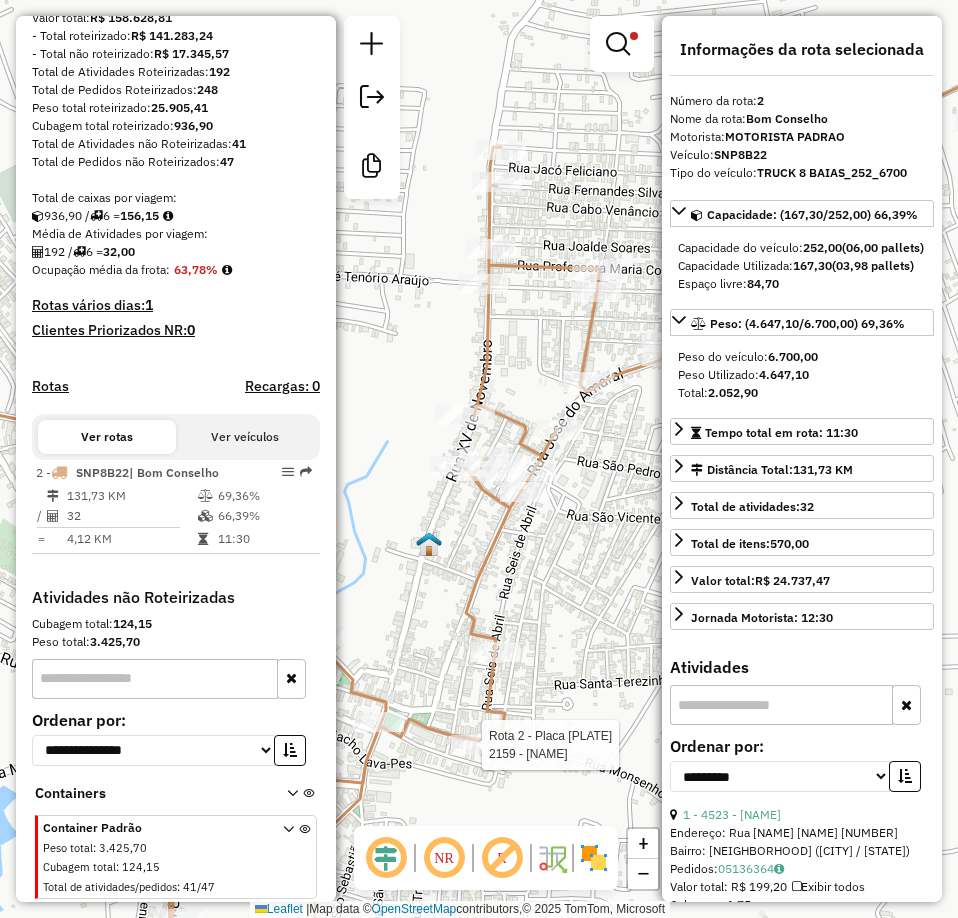 drag, startPoint x: 533, startPoint y: 513, endPoint x: 557, endPoint y: 545, distance: 40 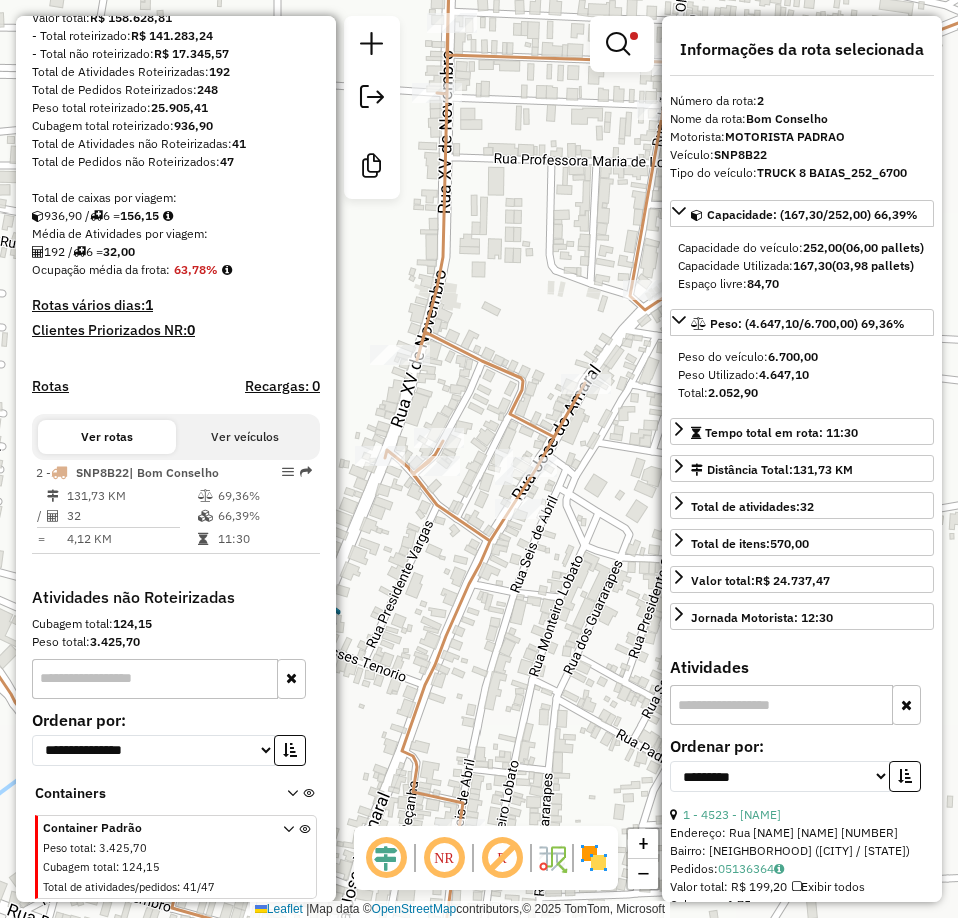 drag, startPoint x: 534, startPoint y: 523, endPoint x: 564, endPoint y: 568, distance: 54.08327 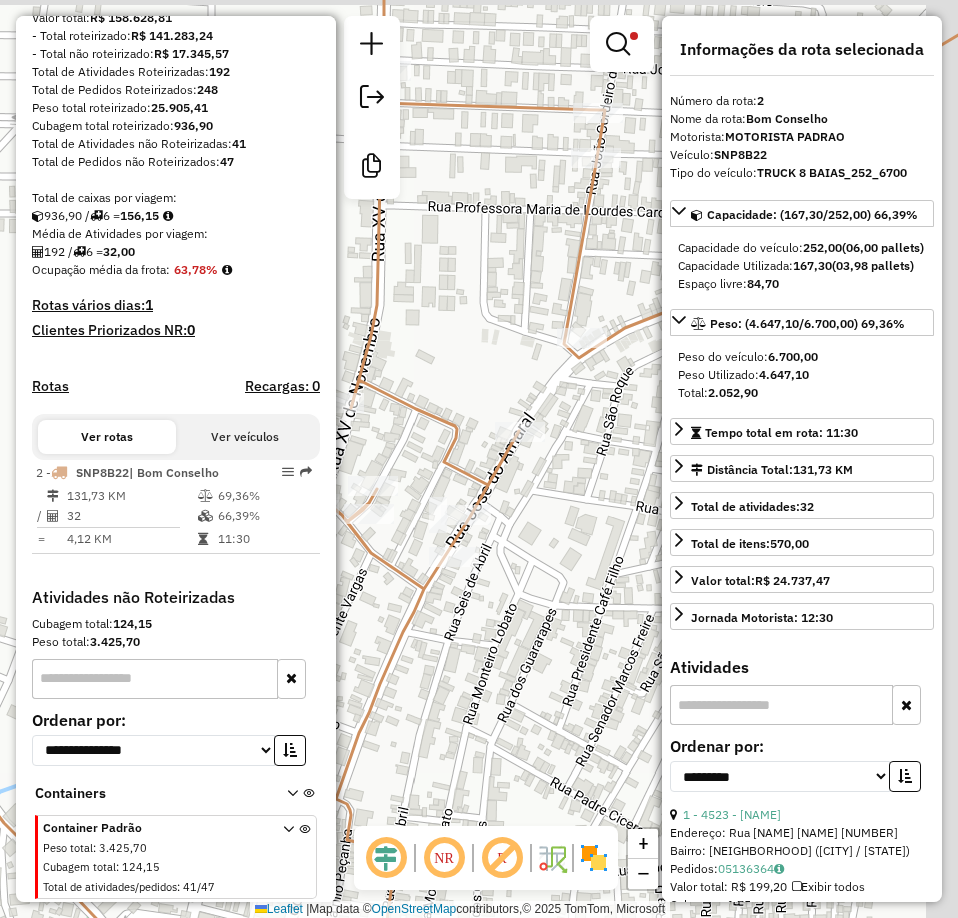 drag, startPoint x: 554, startPoint y: 283, endPoint x: 479, endPoint y: 312, distance: 80.411446 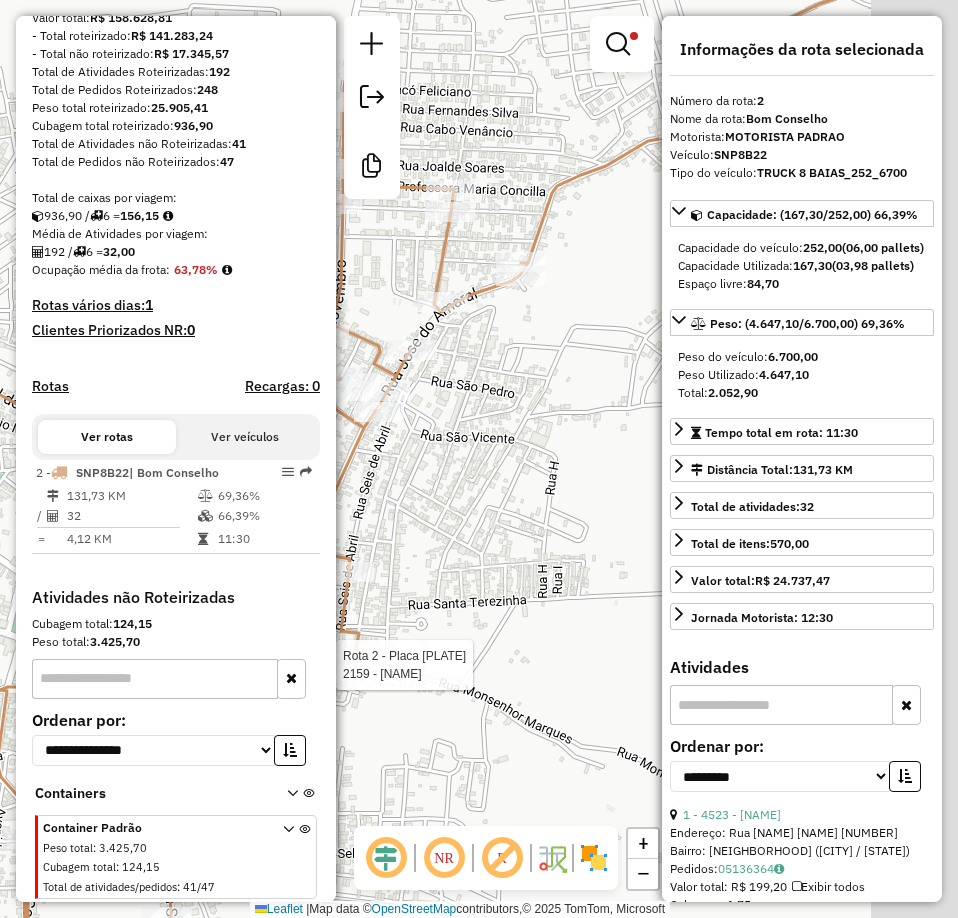drag, startPoint x: 613, startPoint y: 175, endPoint x: 453, endPoint y: 190, distance: 160.70158 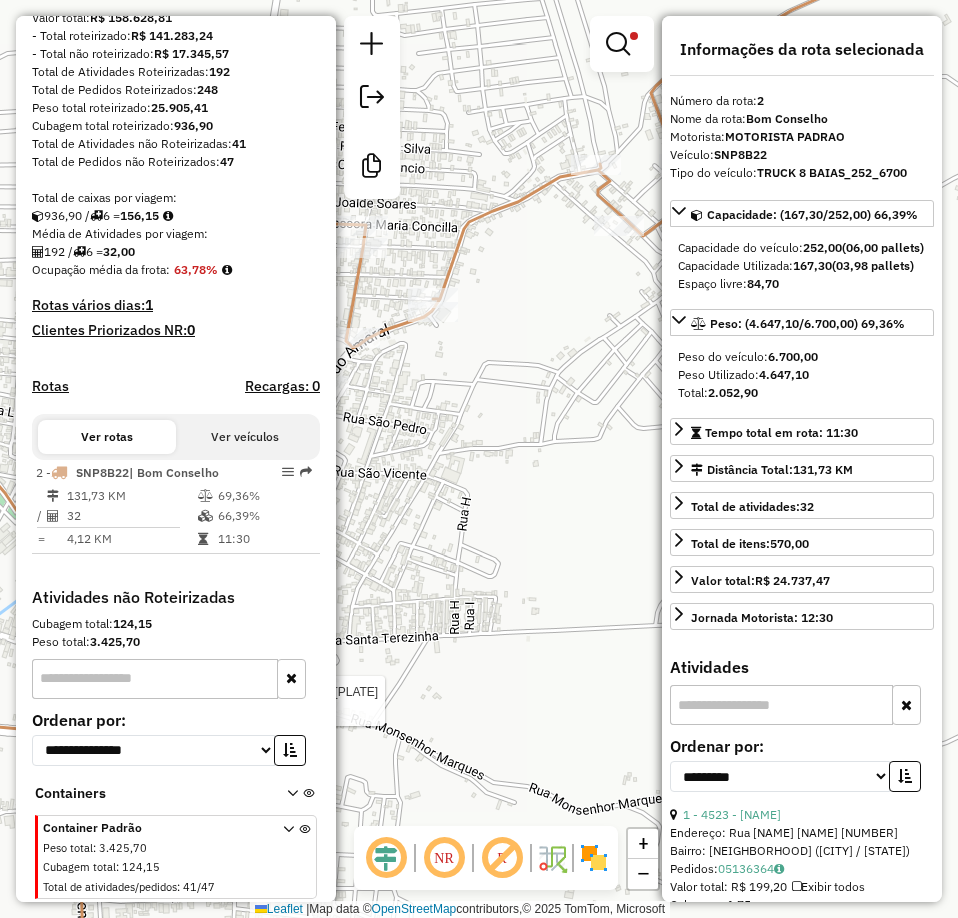 drag, startPoint x: 574, startPoint y: 231, endPoint x: 502, endPoint y: 286, distance: 90.60353 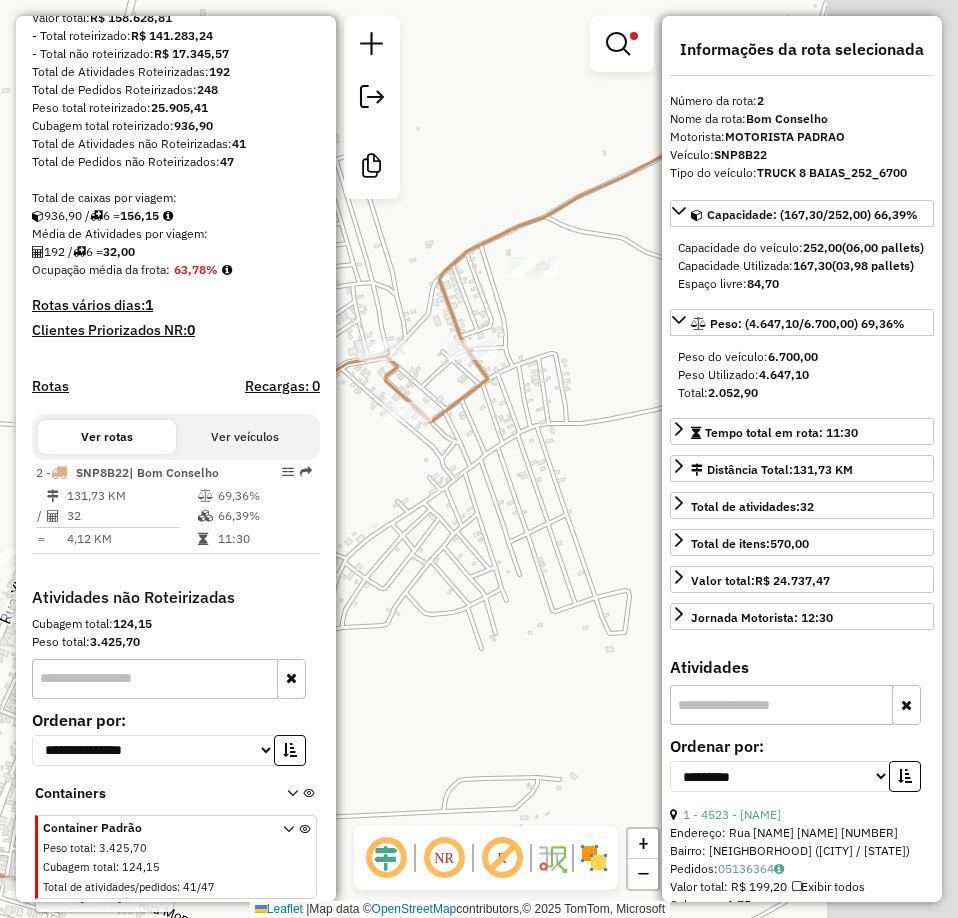 drag, startPoint x: 623, startPoint y: 200, endPoint x: 364, endPoint y: 403, distance: 329.07446 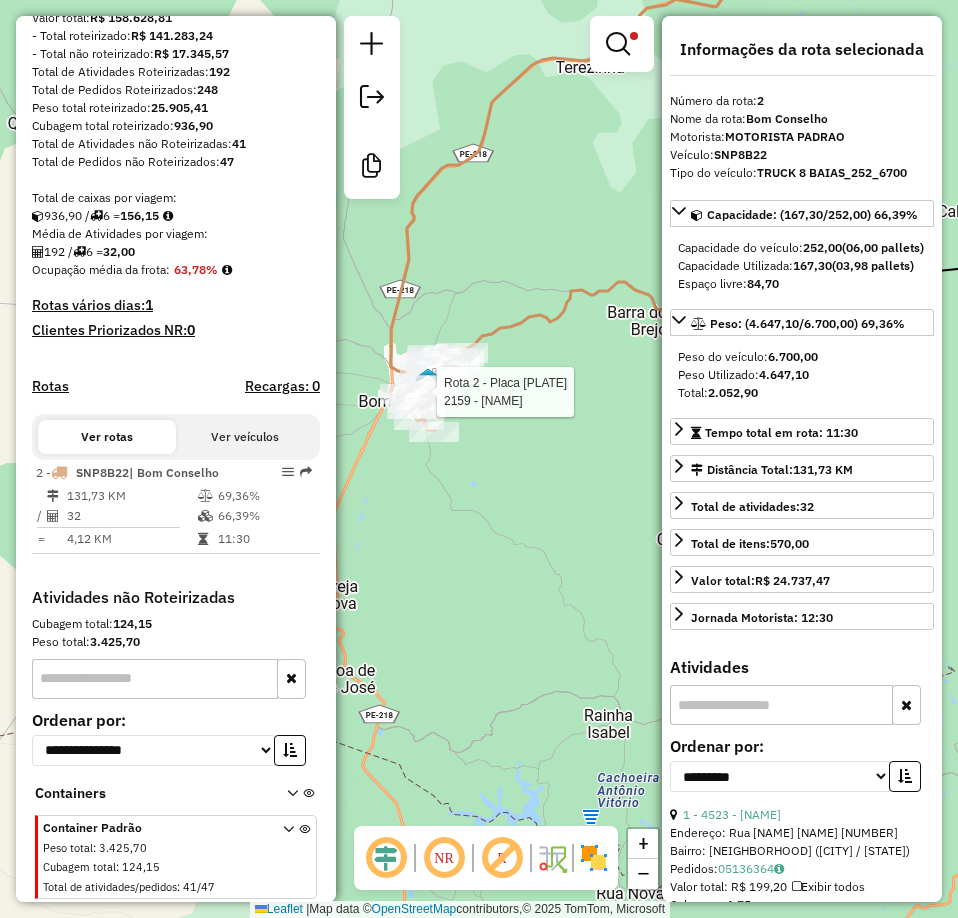 drag, startPoint x: 546, startPoint y: 256, endPoint x: 438, endPoint y: 286, distance: 112.08925 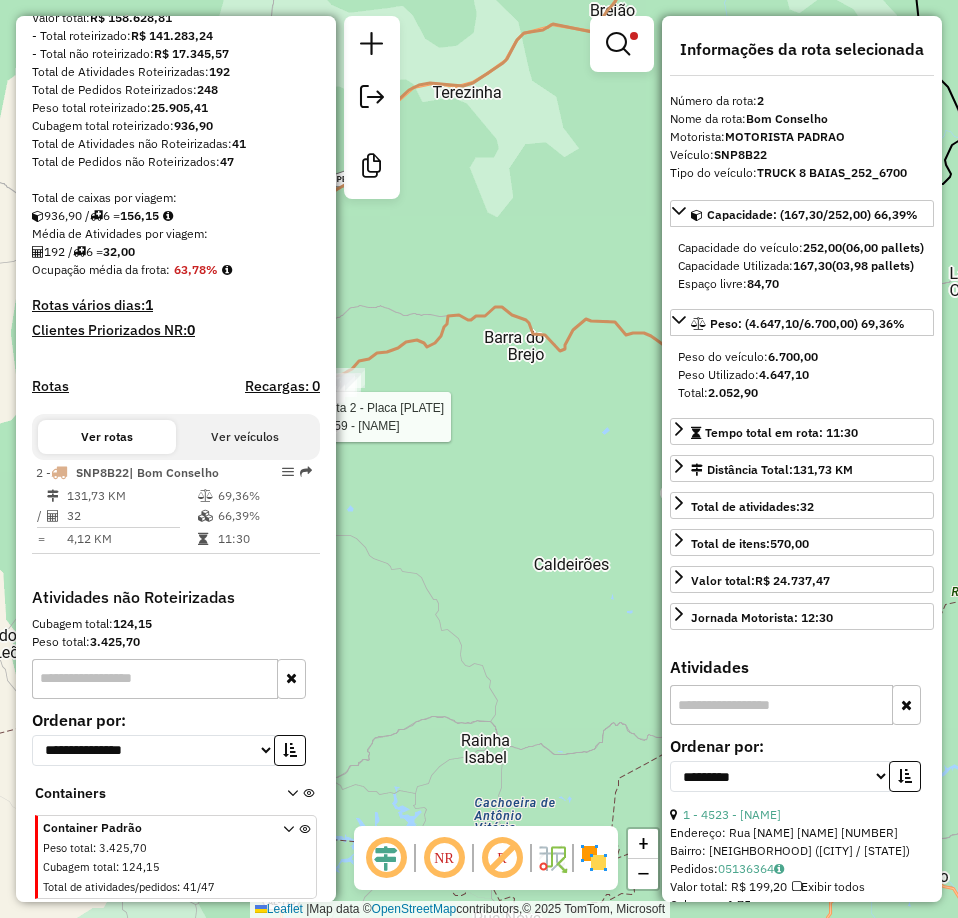 drag, startPoint x: 541, startPoint y: 267, endPoint x: 526, endPoint y: 259, distance: 17 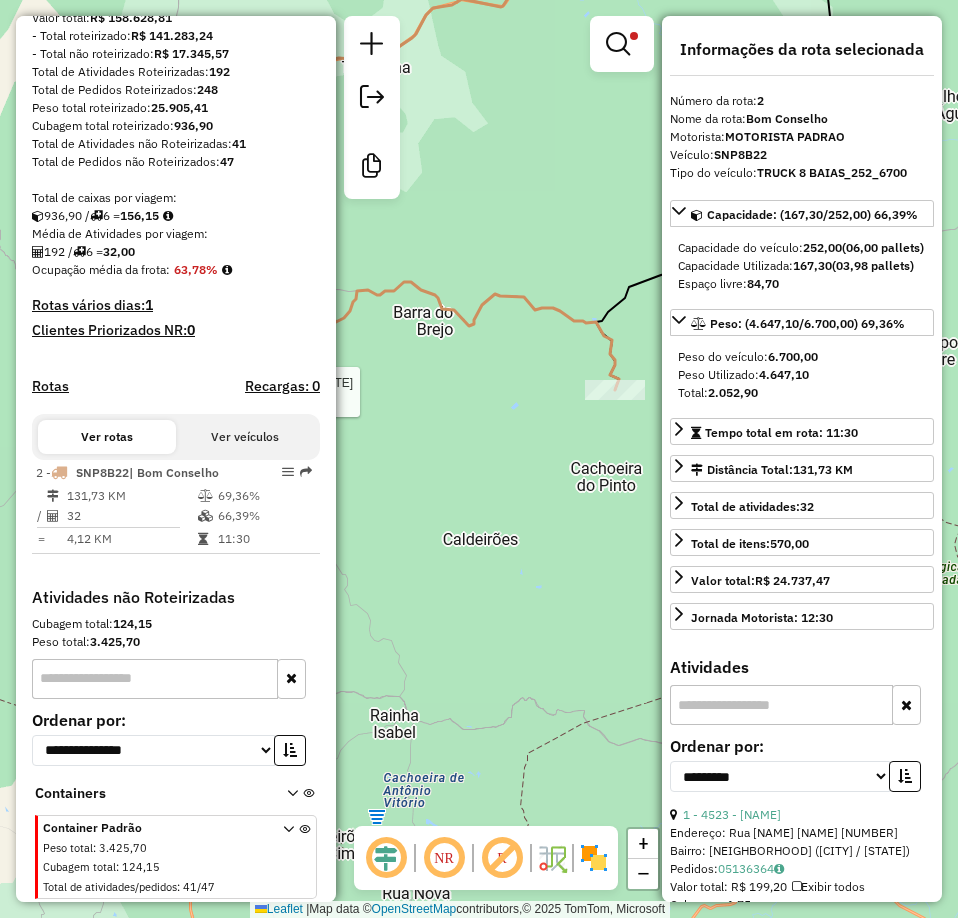 drag, startPoint x: 587, startPoint y: 262, endPoint x: 484, endPoint y: 237, distance: 105.99056 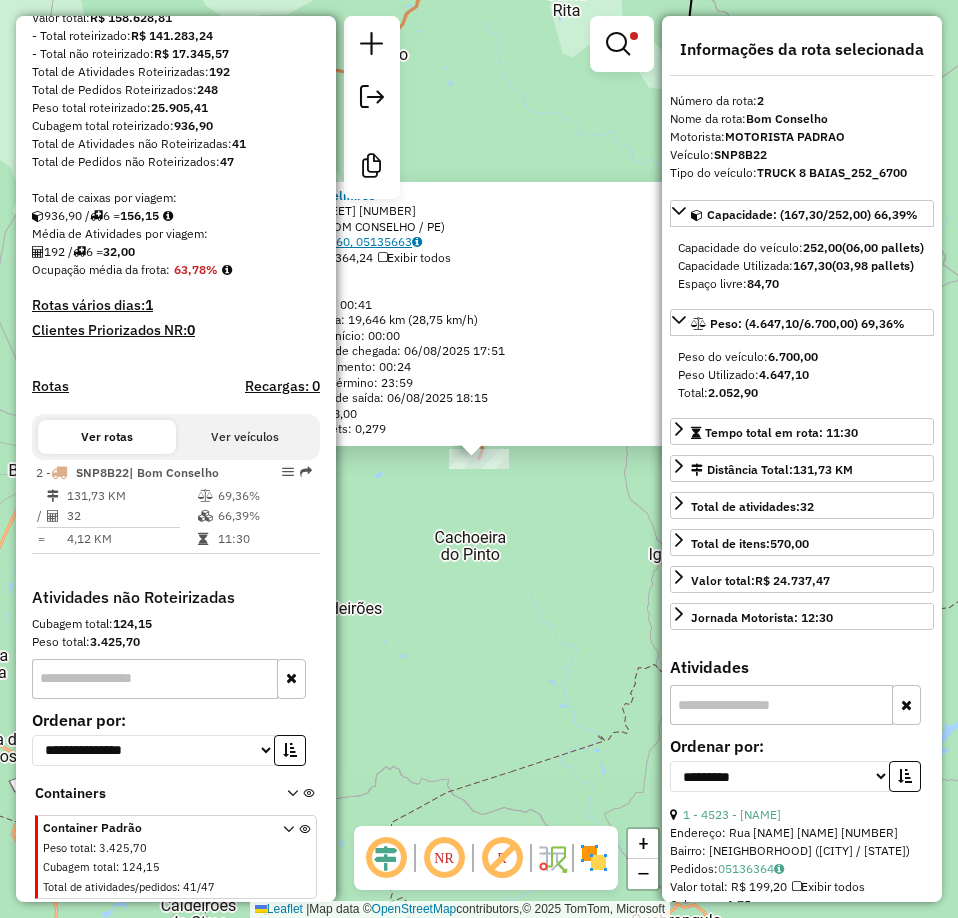 click on "05135660, 05135663" 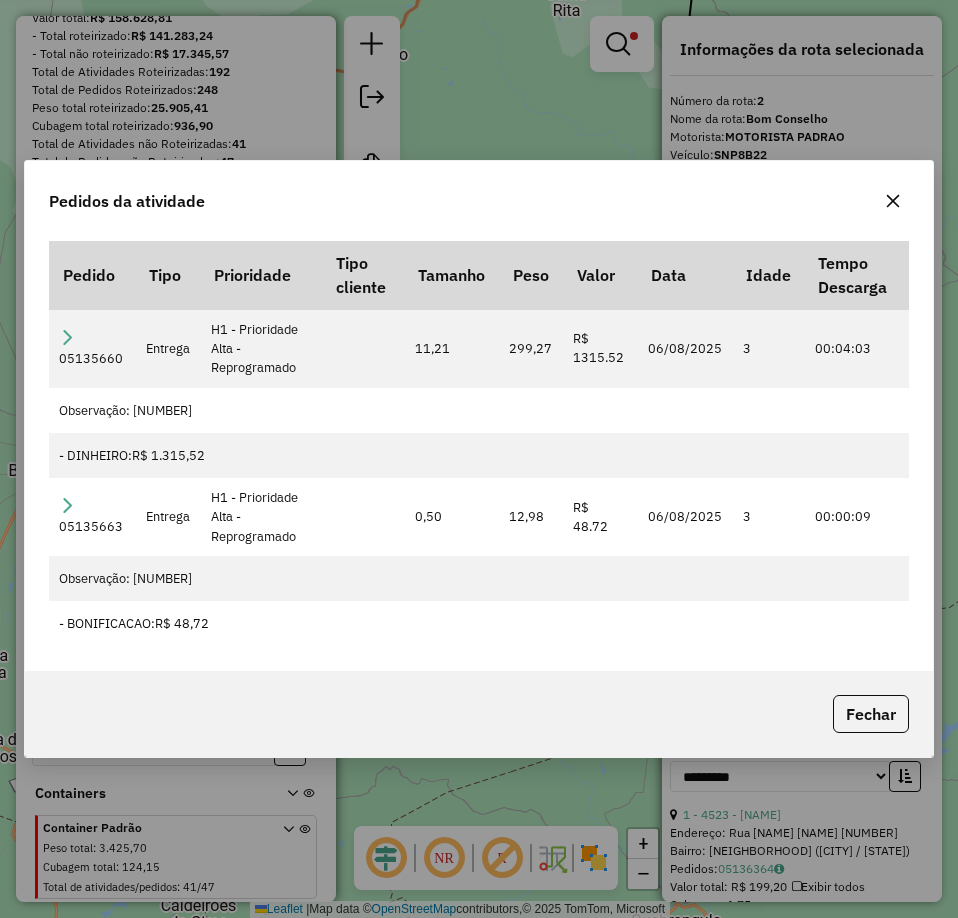 click 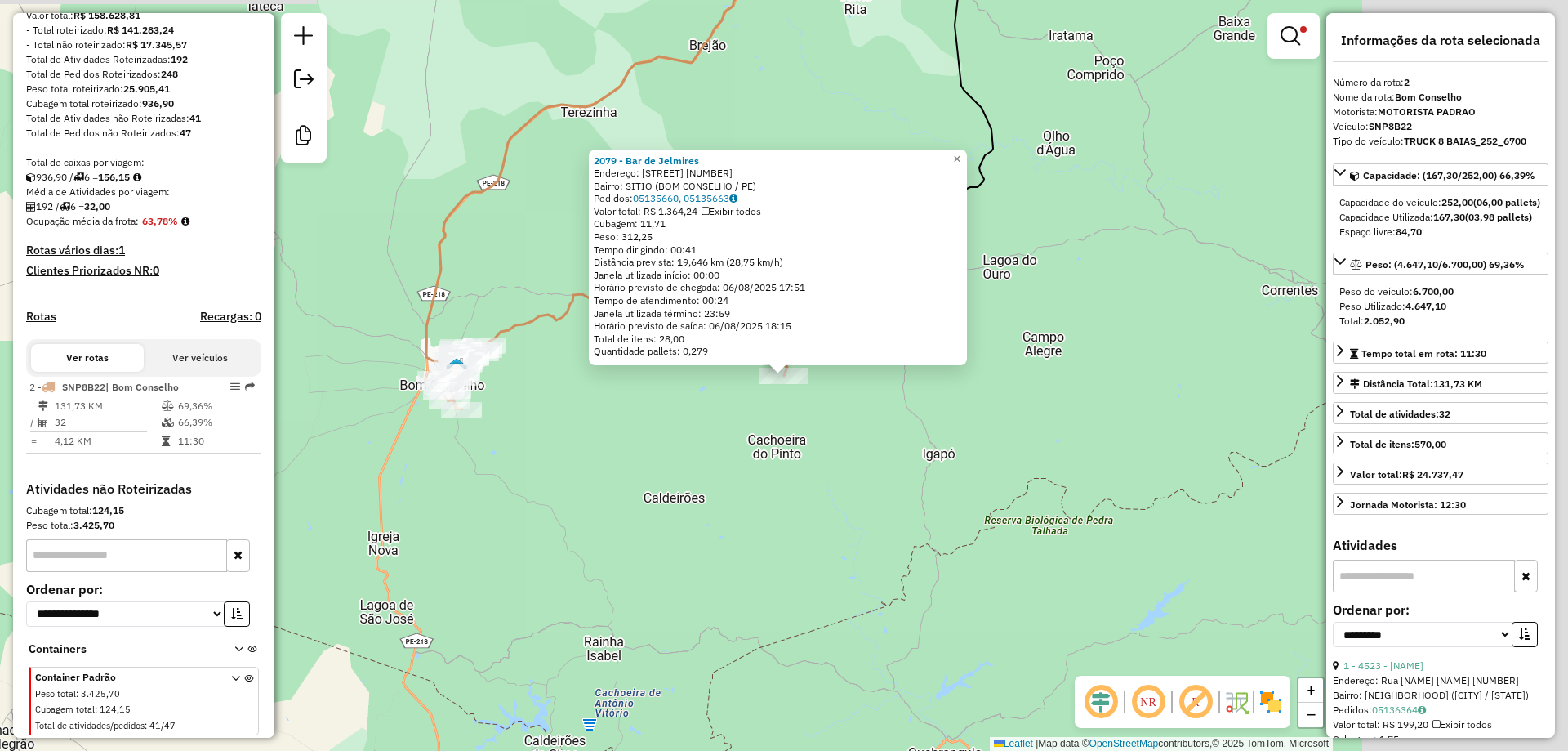 scroll, scrollTop: 261, scrollLeft: 0, axis: vertical 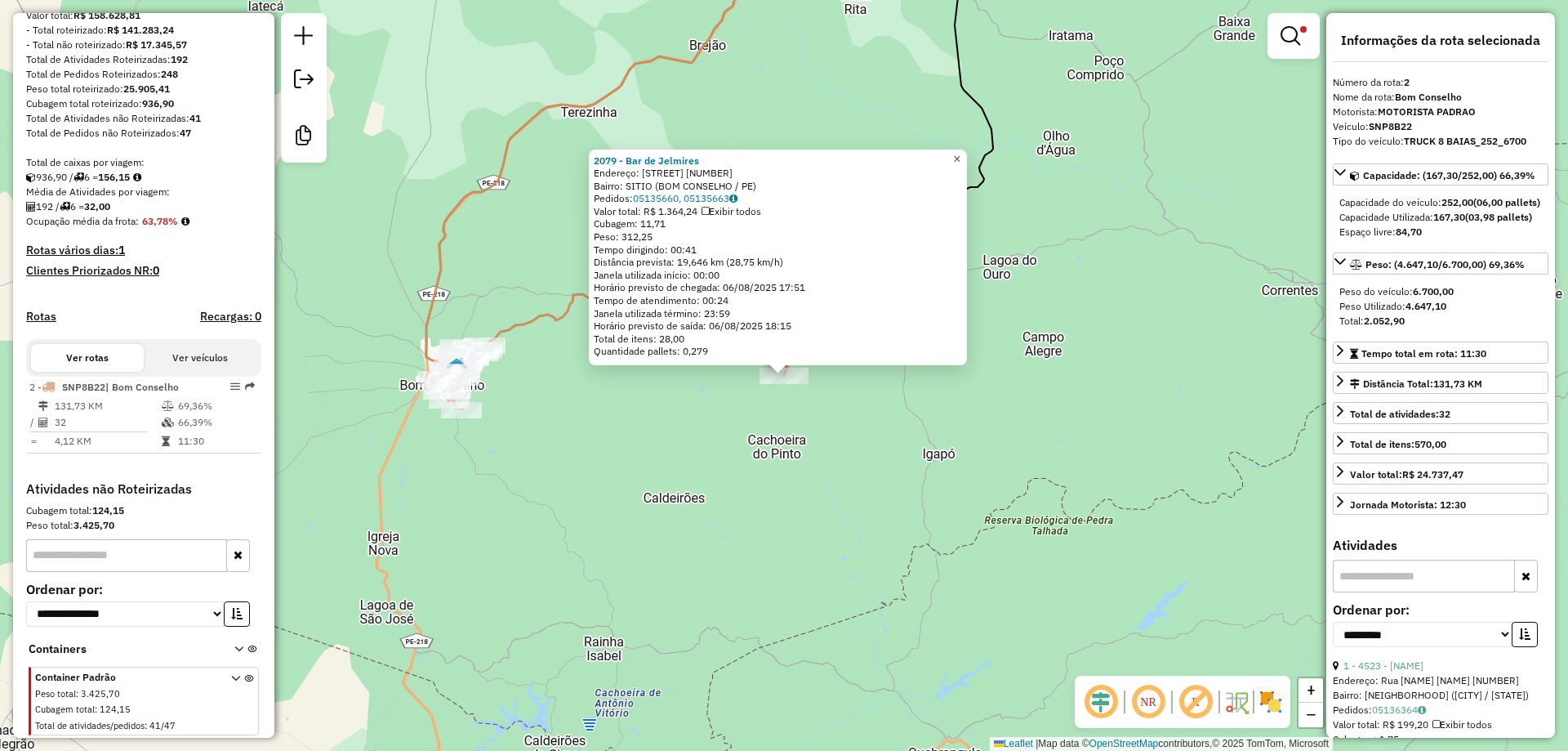 click on "×" 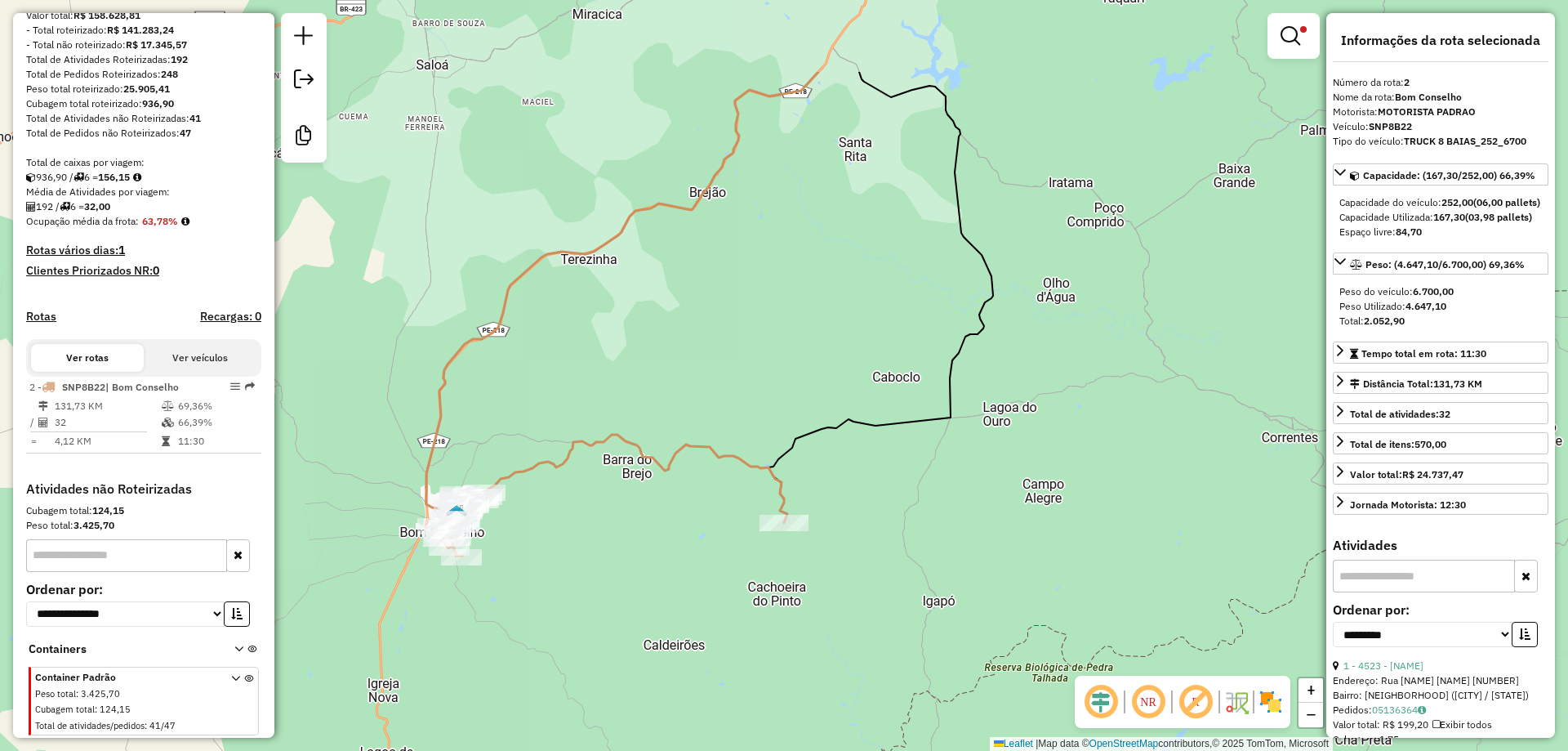 drag, startPoint x: 863, startPoint y: 346, endPoint x: 850, endPoint y: 516, distance: 170.49633 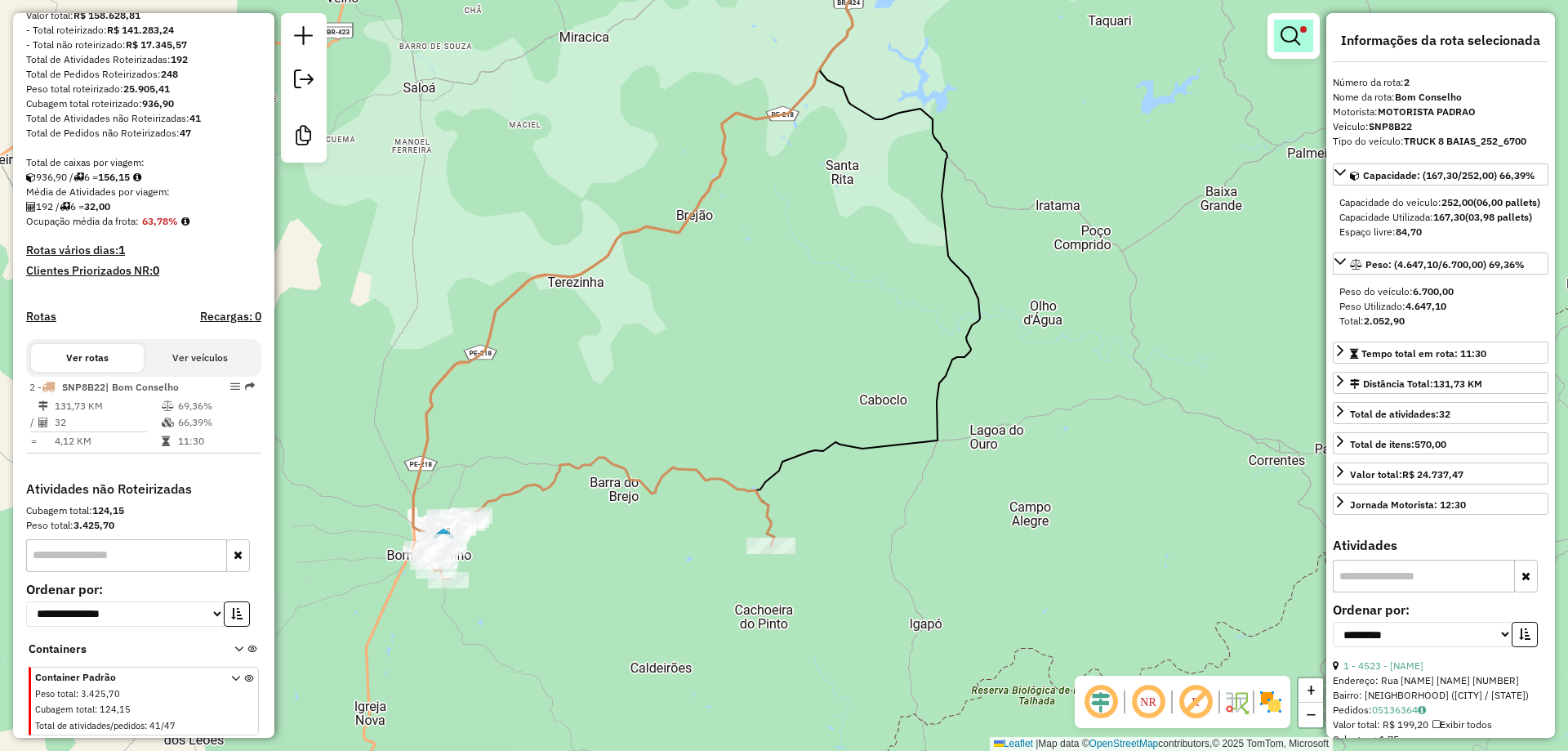 click at bounding box center (1290, 36) 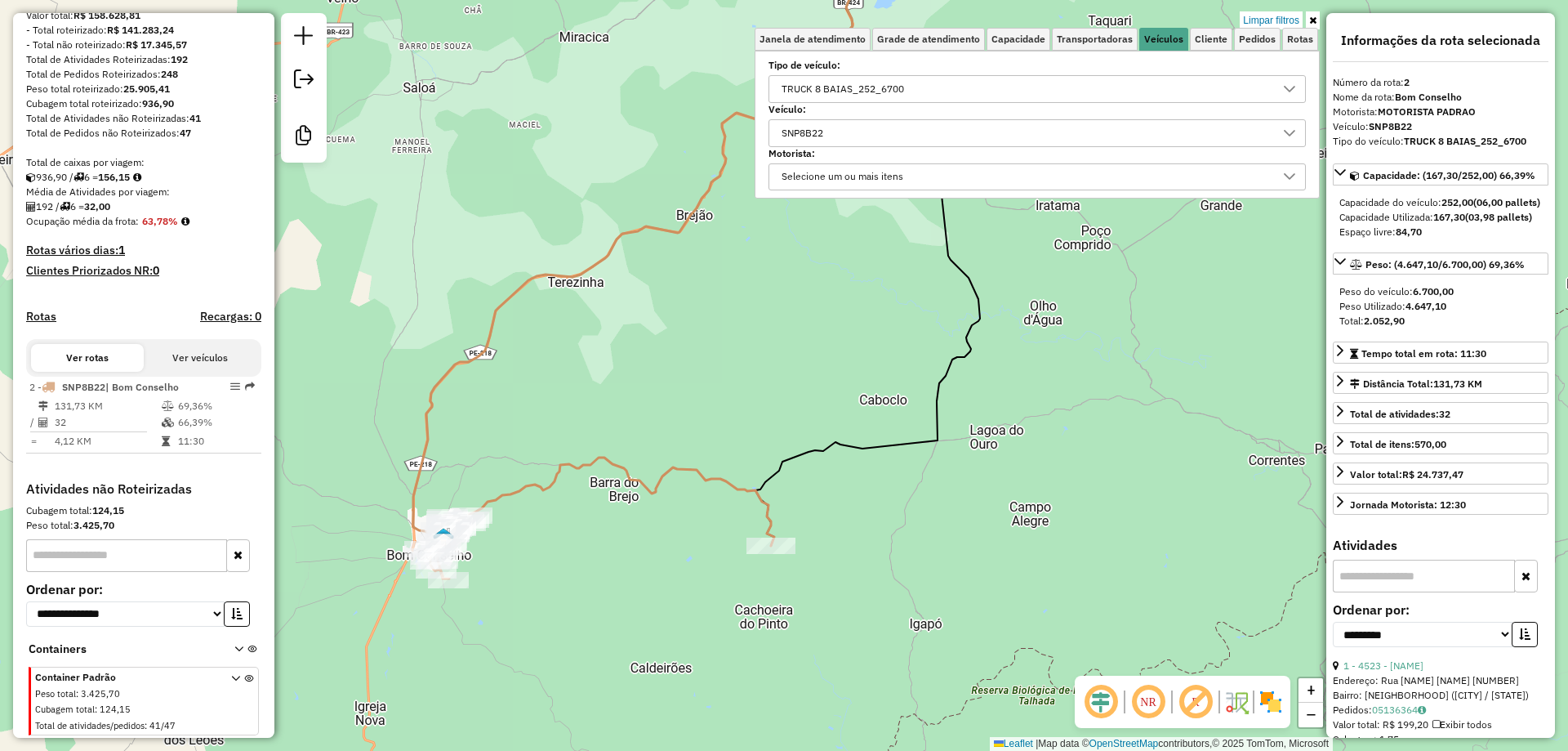 click on "SNP8B22" at bounding box center [1025, 133] 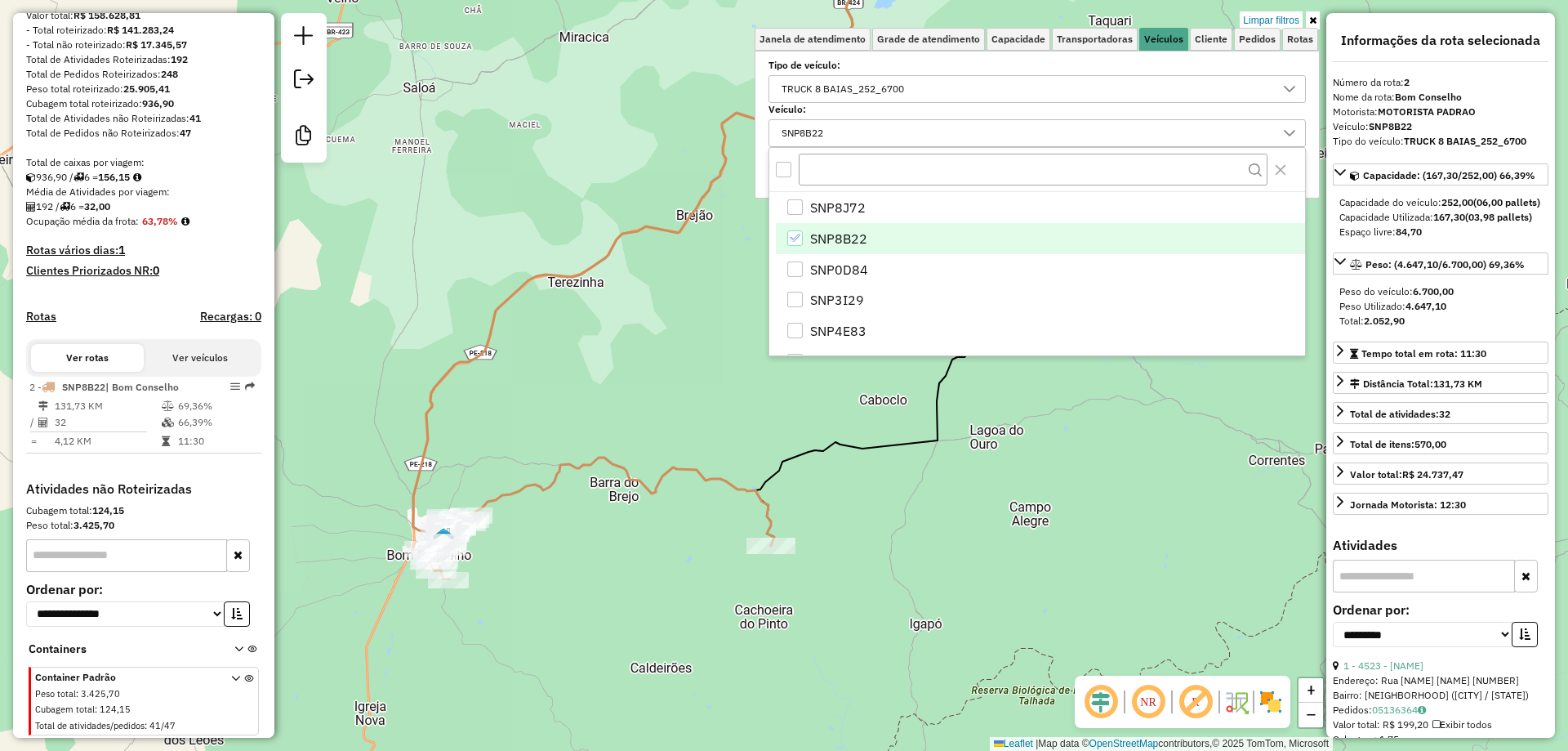 click at bounding box center (795, 238) 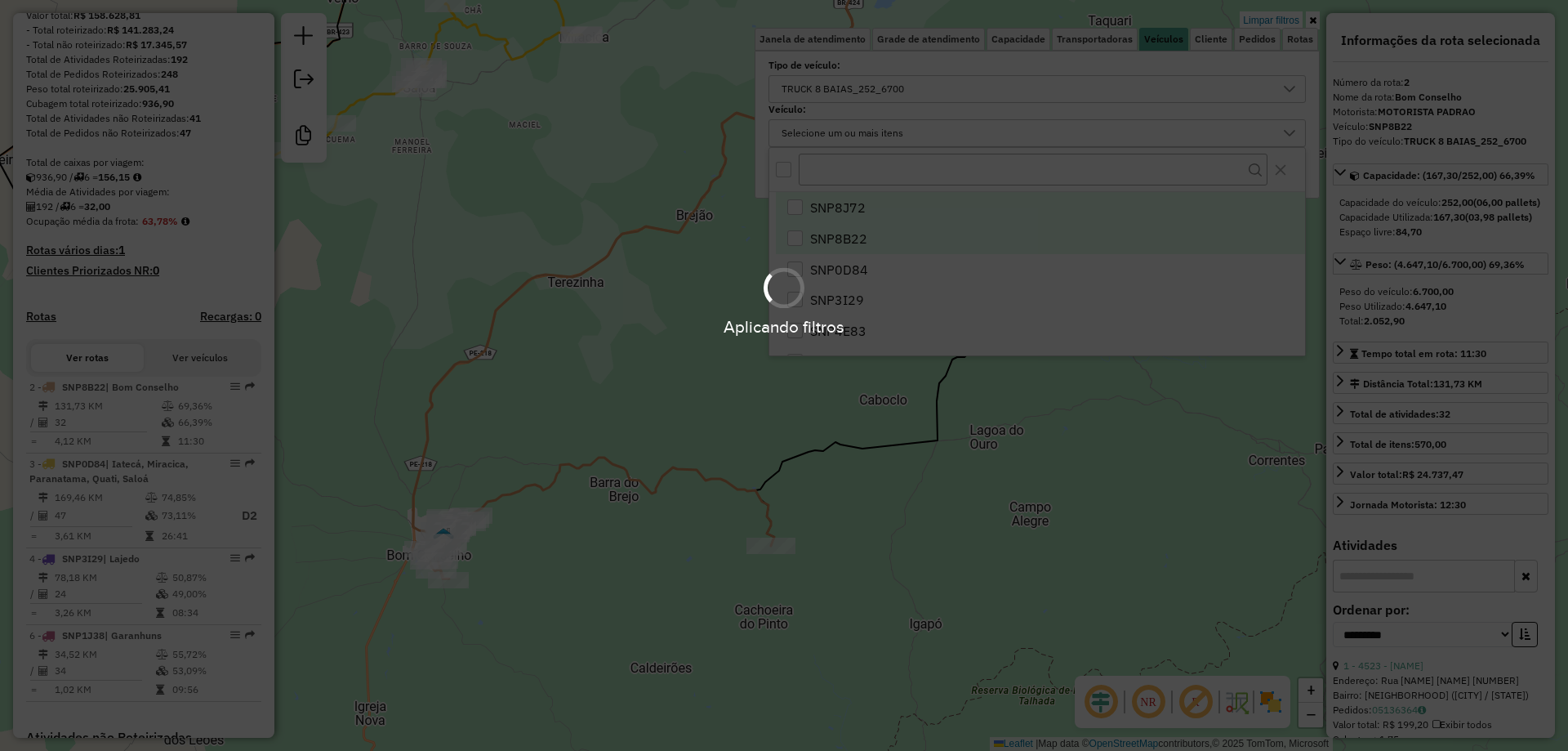 click on "Aplicando filtros  Pop-up bloqueado!  Seu navegador bloqueou automáticamente a abertura de uma nova janela.   Acesse as configurações e adicione o endereço do sistema a lista de permissão.   Fechar  Informações da Sessão [SESSION_ID] - [DATE]     Criação: [DATE] [TIME]   Desbloquear Sessão   Depósito:  [NAME]  Total de rotas:  6  Distância Total:  612,45 km  Tempo total:  76:14  Valor total:  R$ 158.628,81  - Total roteirizado:  R$ 141.283,24  - Total não roteirizado:  R$ 17.345,57  Total de Atividades Roteirizadas:  192  Total de Pedidos Roteirizados:  248  Peso total roteirizado:  25.905,41  Cubagem total roteirizado:  936,90  Total de Atividades não Roteirizadas:  41  Total de Pedidos não Roteirizados:  47 Total de caixas por viagem:  936,90 /   6 =  156,15 Média de Atividades por viagem:  192 /   6 =  32,00 Ocupação média da frota:  63,78%   Rotas vários dias:  1  Clientes Priorizados NR:  0 Rotas  Recargas: 0   Ver rotas   Ver veículos   2 -       [PLATE]   69,36%" at bounding box center [784, 375] 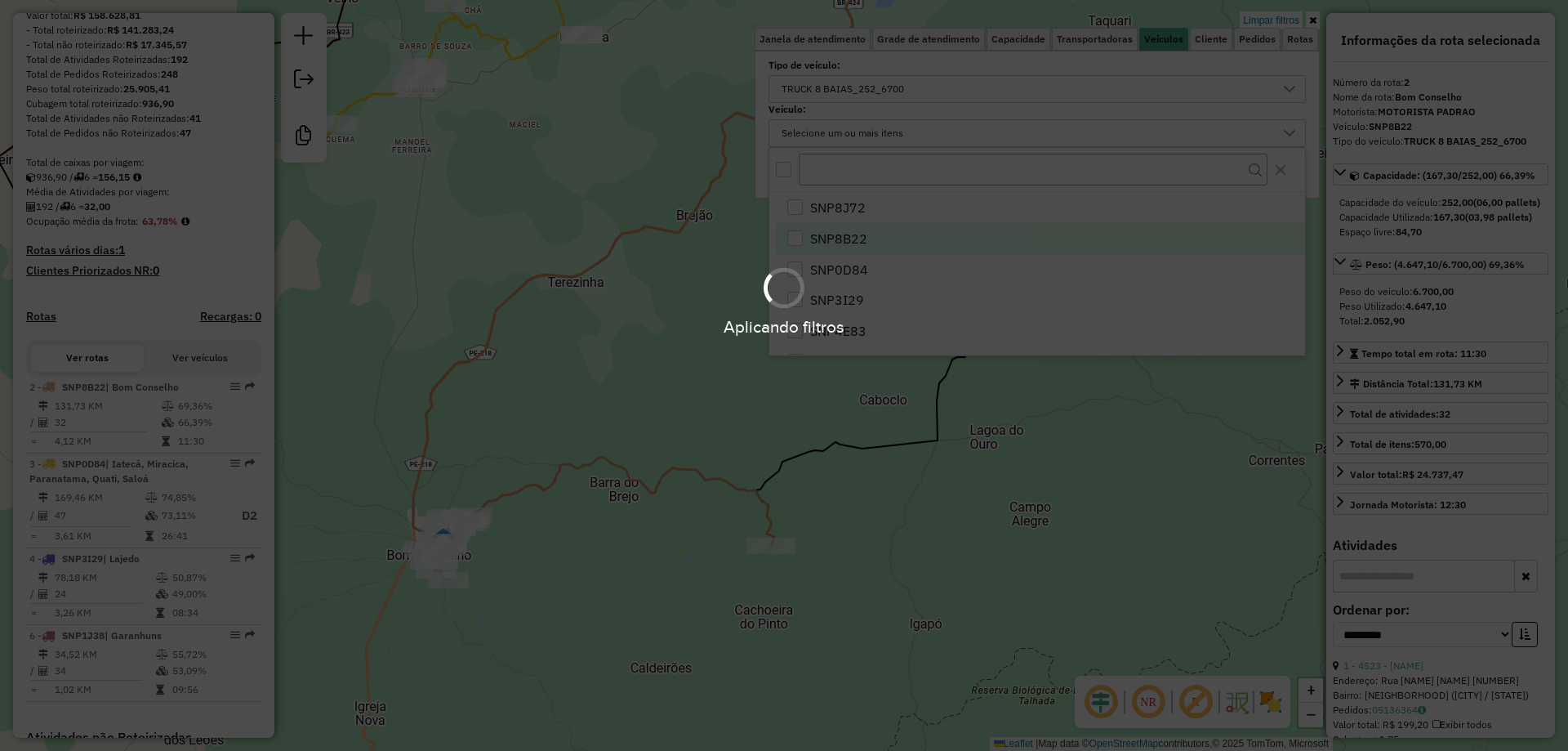 scroll, scrollTop: 510, scrollLeft: 0, axis: vertical 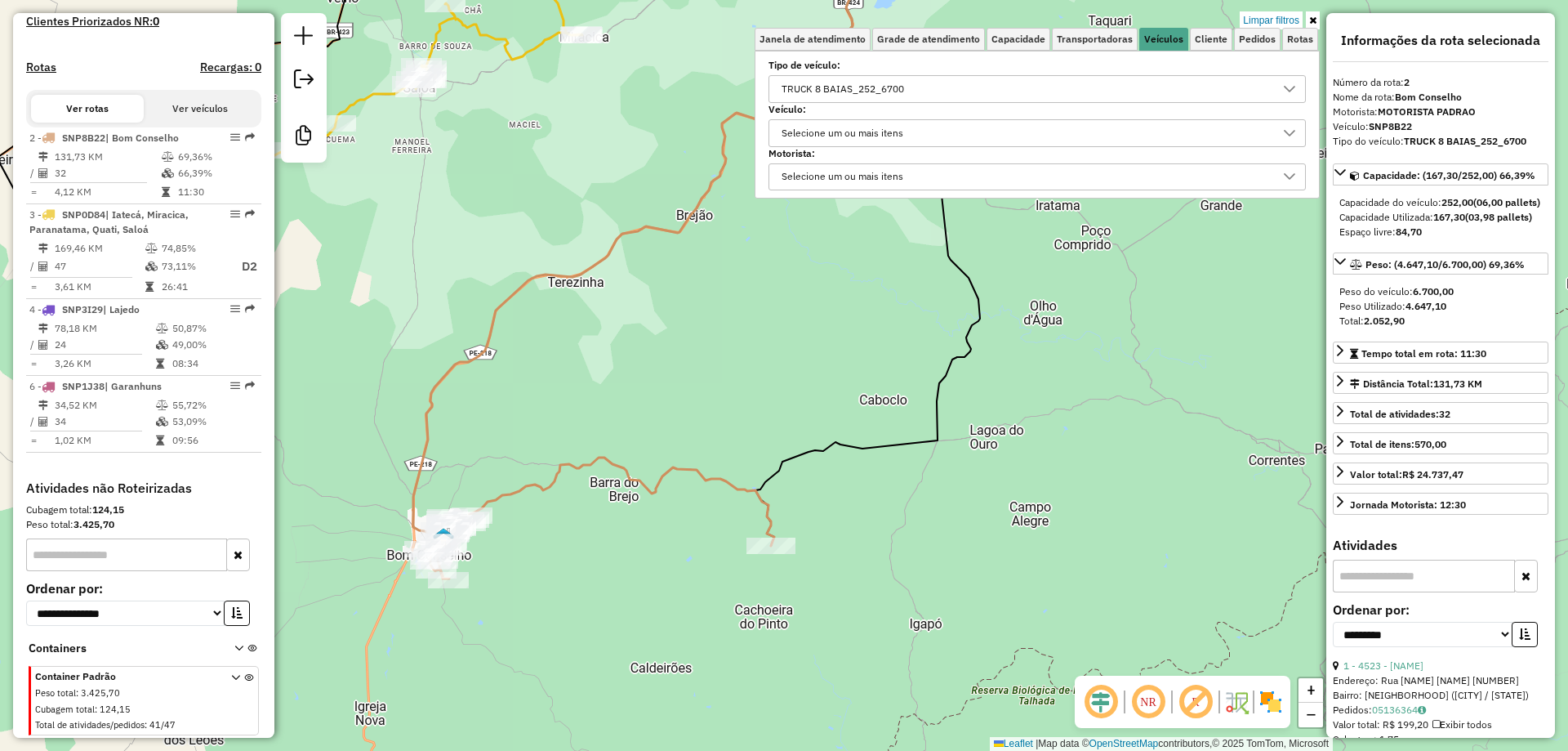 click on "Selecione um ou mais itens" at bounding box center [842, 133] 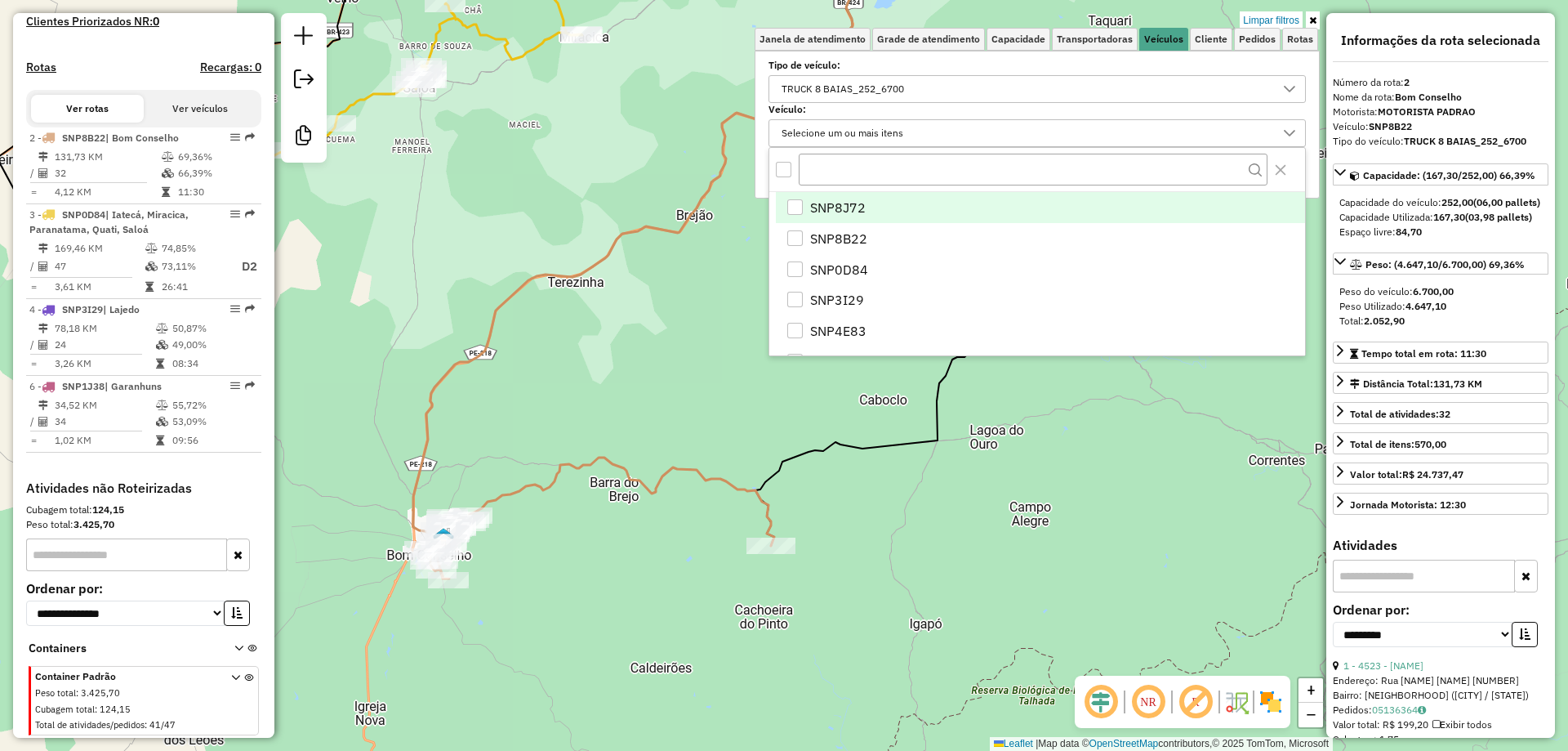 click on "SNP8J72" at bounding box center (838, 208) 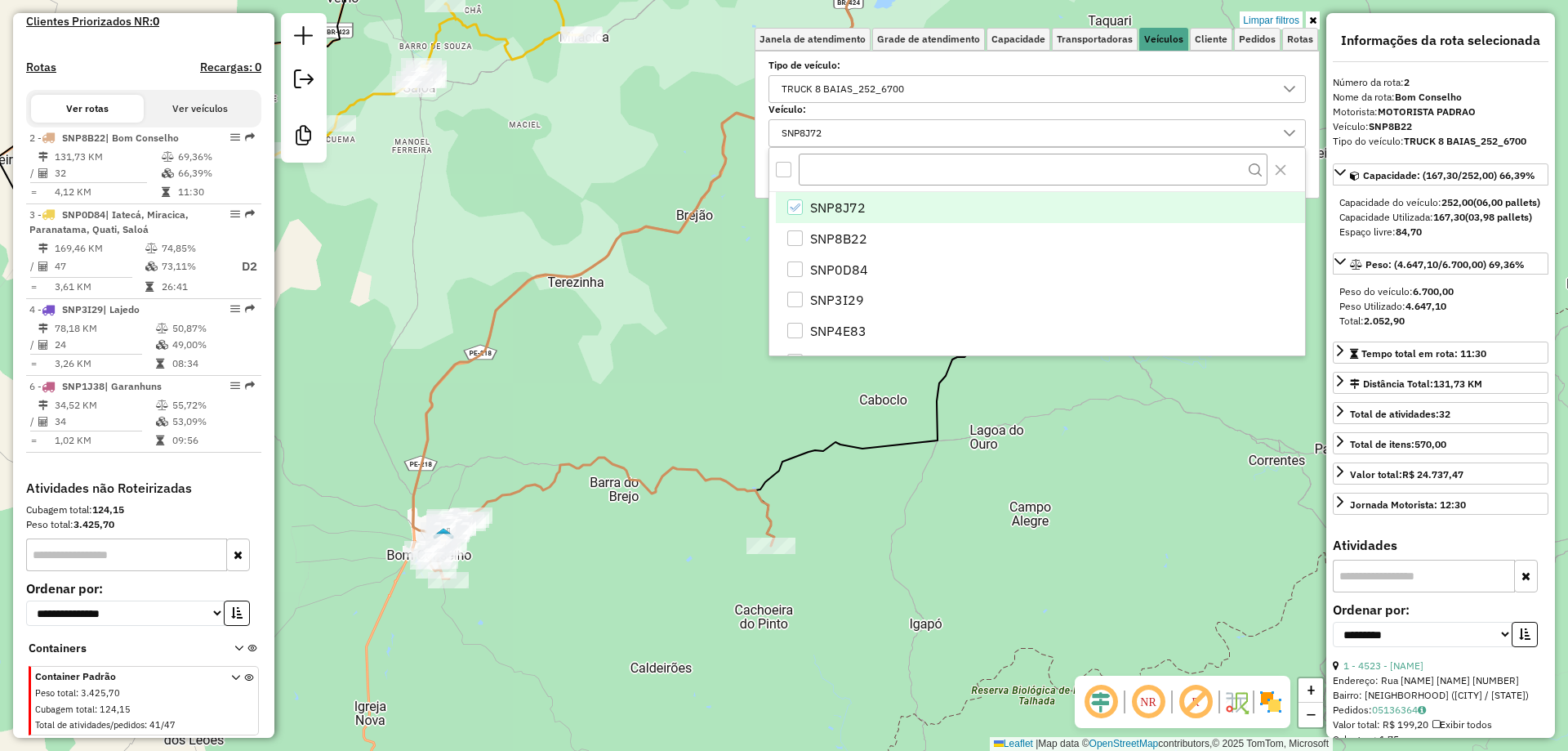scroll, scrollTop: 184, scrollLeft: 0, axis: vertical 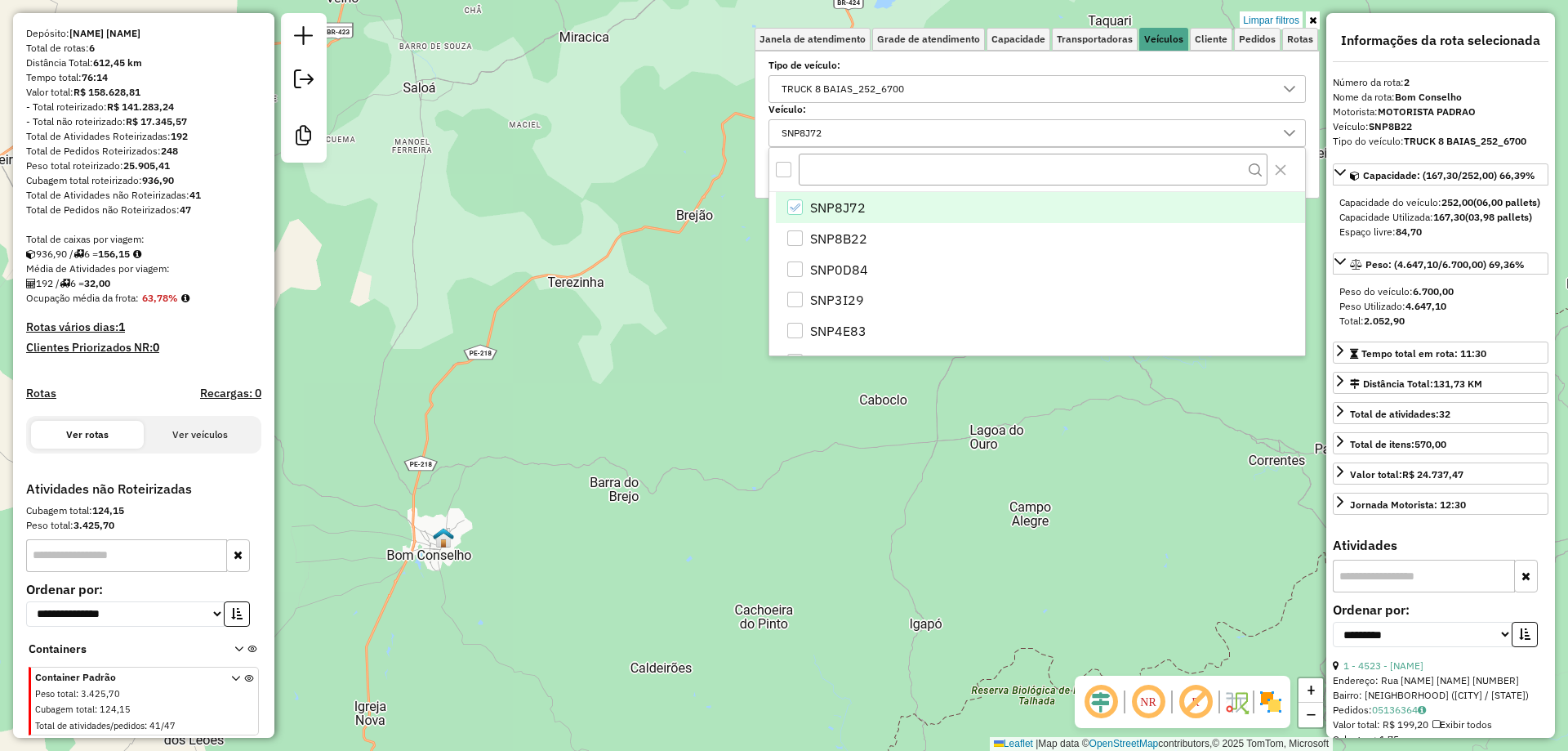 click on "Selecione os dias de semana para filtrar as janelas de atendimento  Seg   Ter   Qua   Qui   Sex   Sáb   Dom  Informe o período da janela de atendimento: De: Até:  Filtrar exatamente a janela do cliente  Considerar janela de atendimento padrão  Selecione os dias de semana para filtrar as grades de atendimento  Seg   Ter   Qua   Qui   Sex   Sáb   Dom   Considerar clientes sem dia de atendimento cadastrado  Clientes fora do dia de atendimento selecionado Filtrar as atividades entre os valores definidos abaixo:  Peso mínimo:   Peso máximo:   Cubagem mínima:   Cubagem máxima:   De:   Até:  Filtrar as atividades entre o tempo de atendimento definido abaixo:  De:   Até:   Considerar capacidade total dos clientes não roteirizados Transportadora: Selecione um ou mais itens Tipo de veículo: TRUCK 8 BAIAS_252_6700 Veículo: [PLATE] Motorista: Selecione um ou mais itens Nome: Tipo de cliente: Selecione um ou mais itens Rótulo: Selecione um ou mais itens Setor: Selecione um ou mais itens Grupo de Setor: De:" at bounding box center [1037, 124] 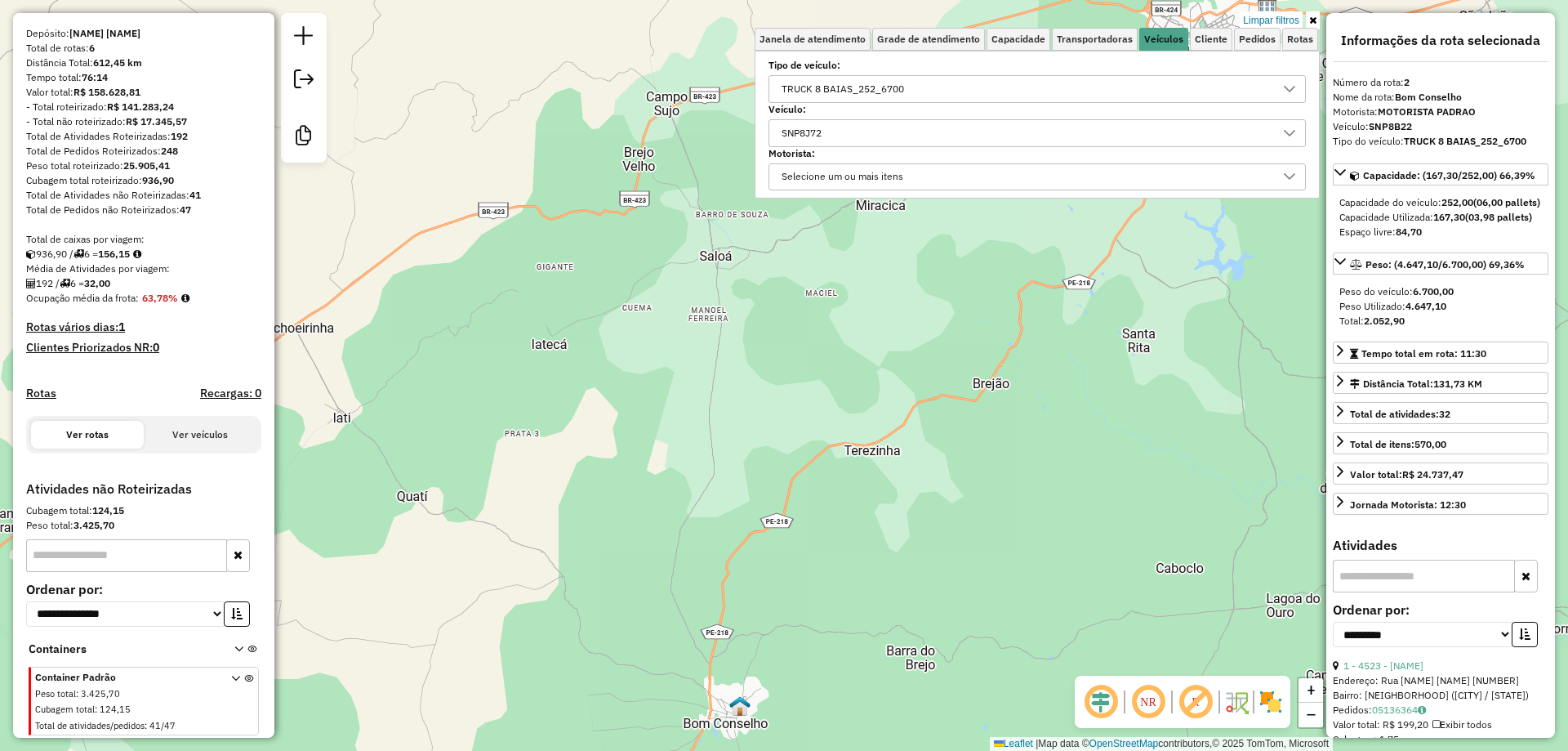 drag, startPoint x: 736, startPoint y: 196, endPoint x: 1032, endPoint y: 364, distance: 340.35276 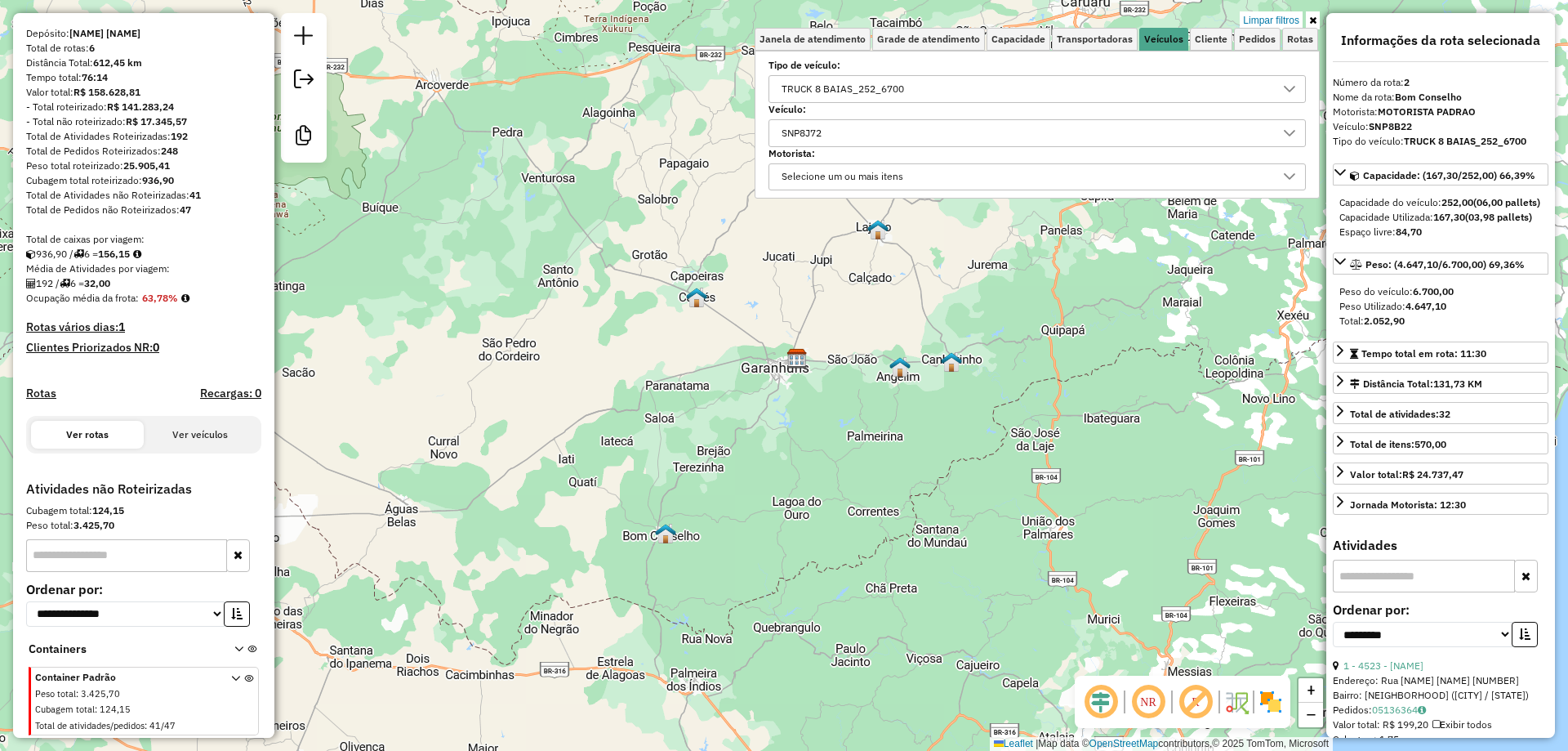 drag, startPoint x: 926, startPoint y: 270, endPoint x: 761, endPoint y: 389, distance: 203.43549 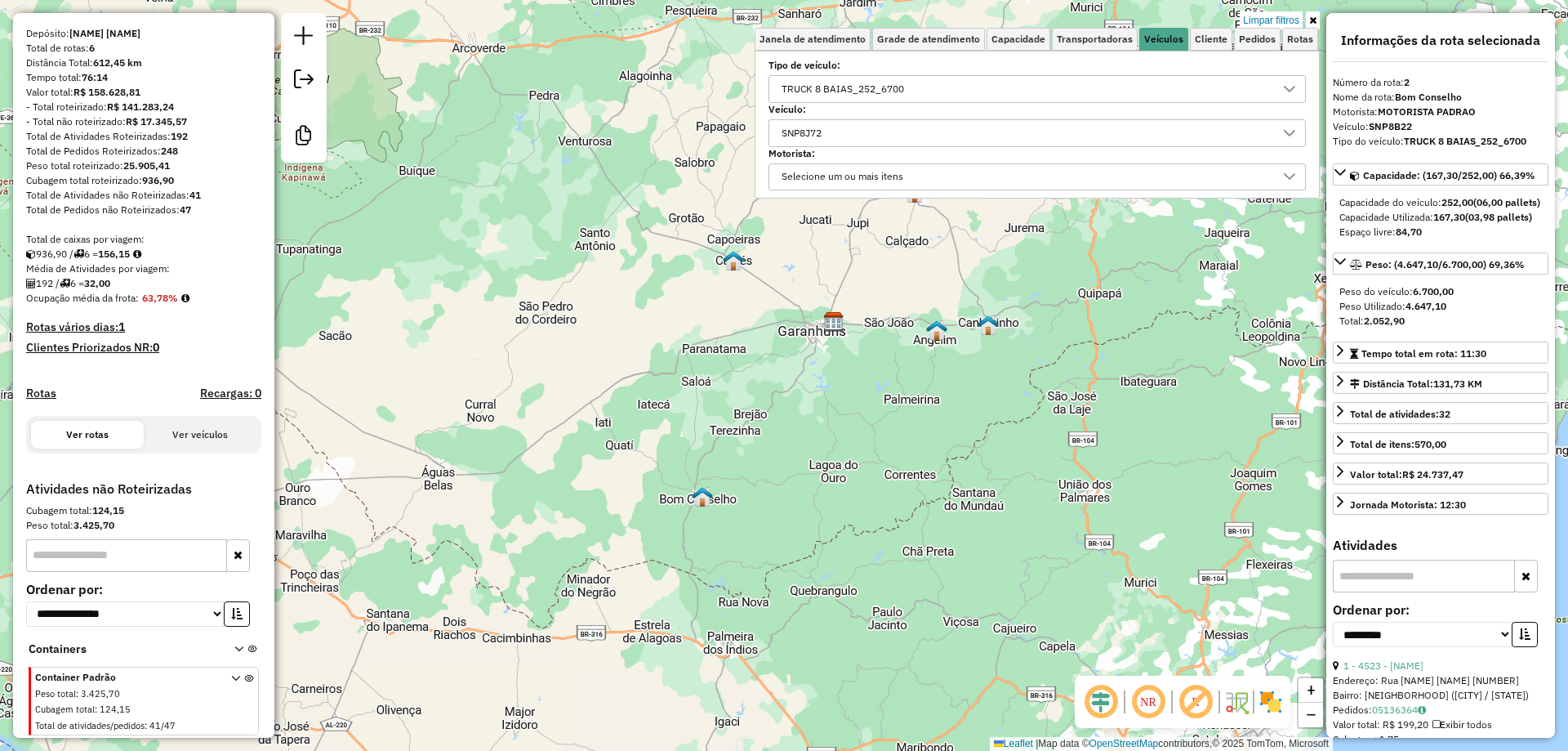 drag, startPoint x: 763, startPoint y: 424, endPoint x: 800, endPoint y: 385, distance: 53.75872 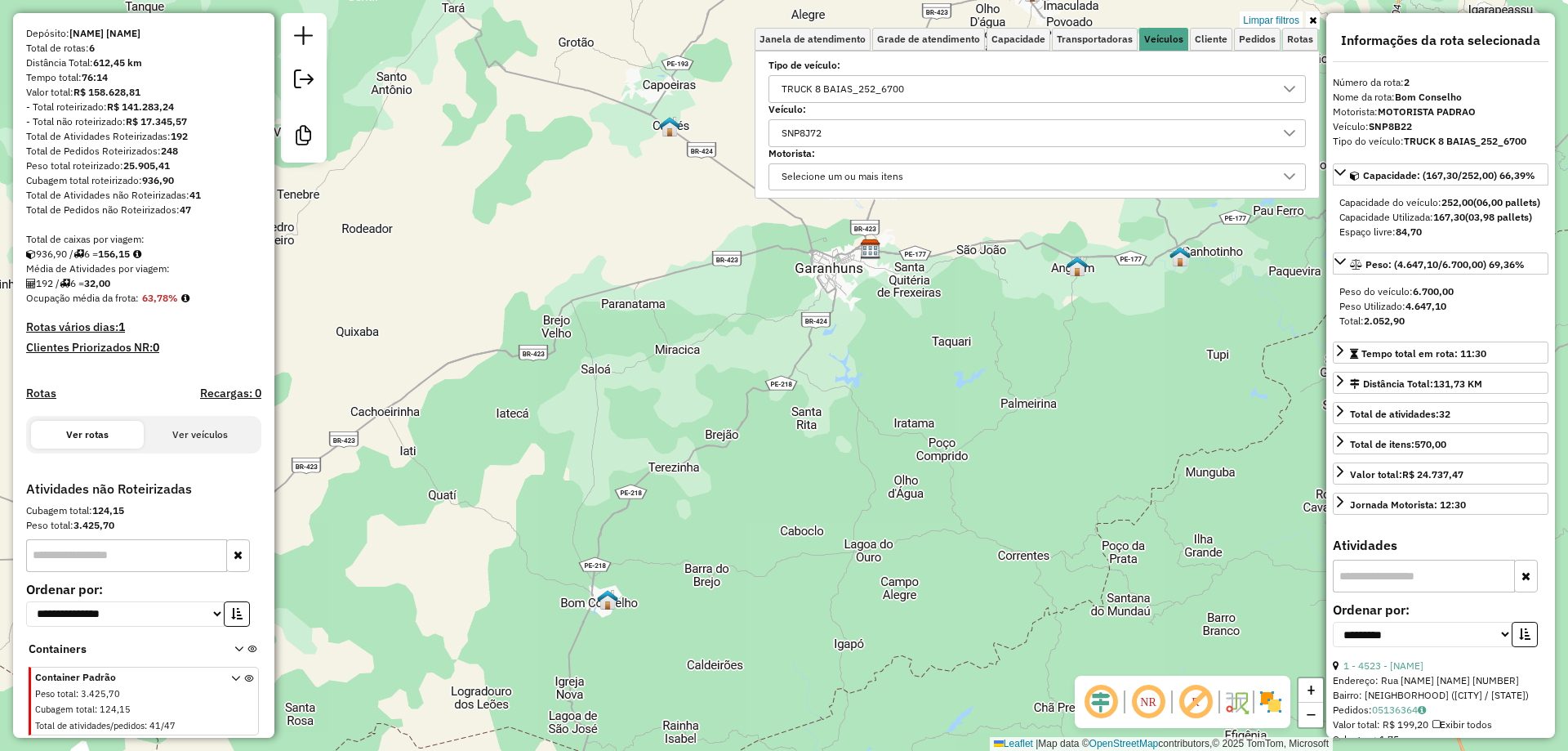 click on "SNP8J72" at bounding box center (1025, 133) 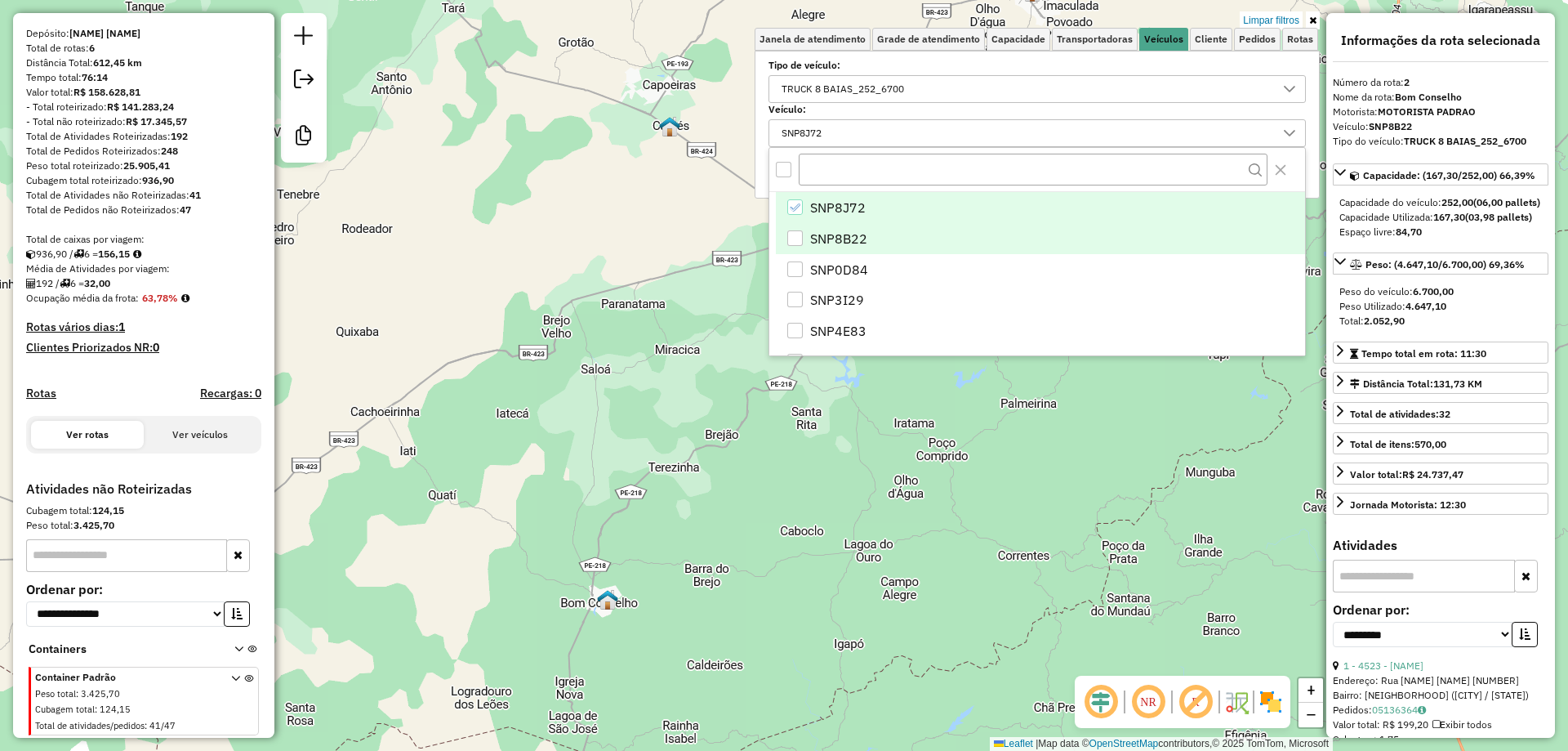 click at bounding box center (795, 238) 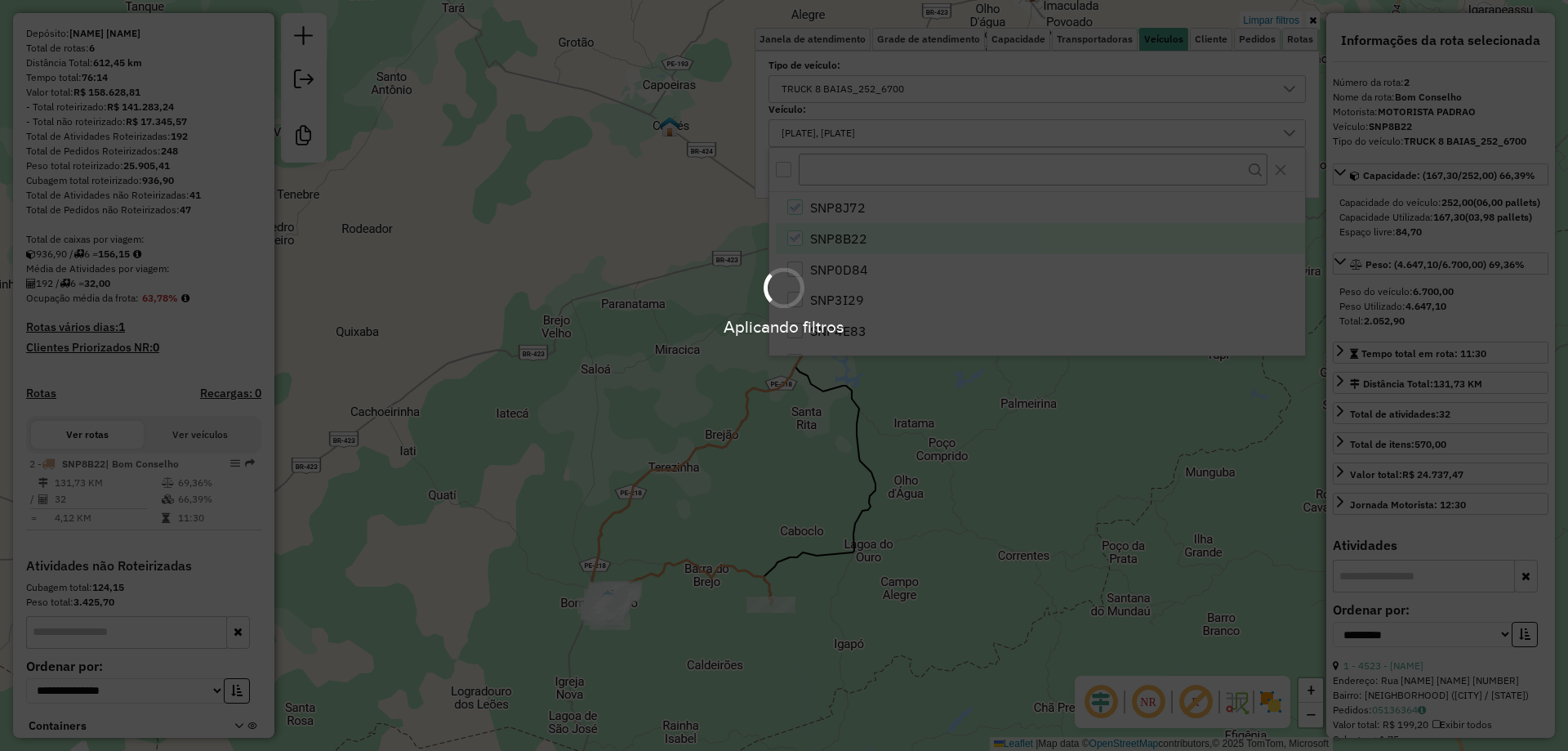 scroll, scrollTop: 261, scrollLeft: 0, axis: vertical 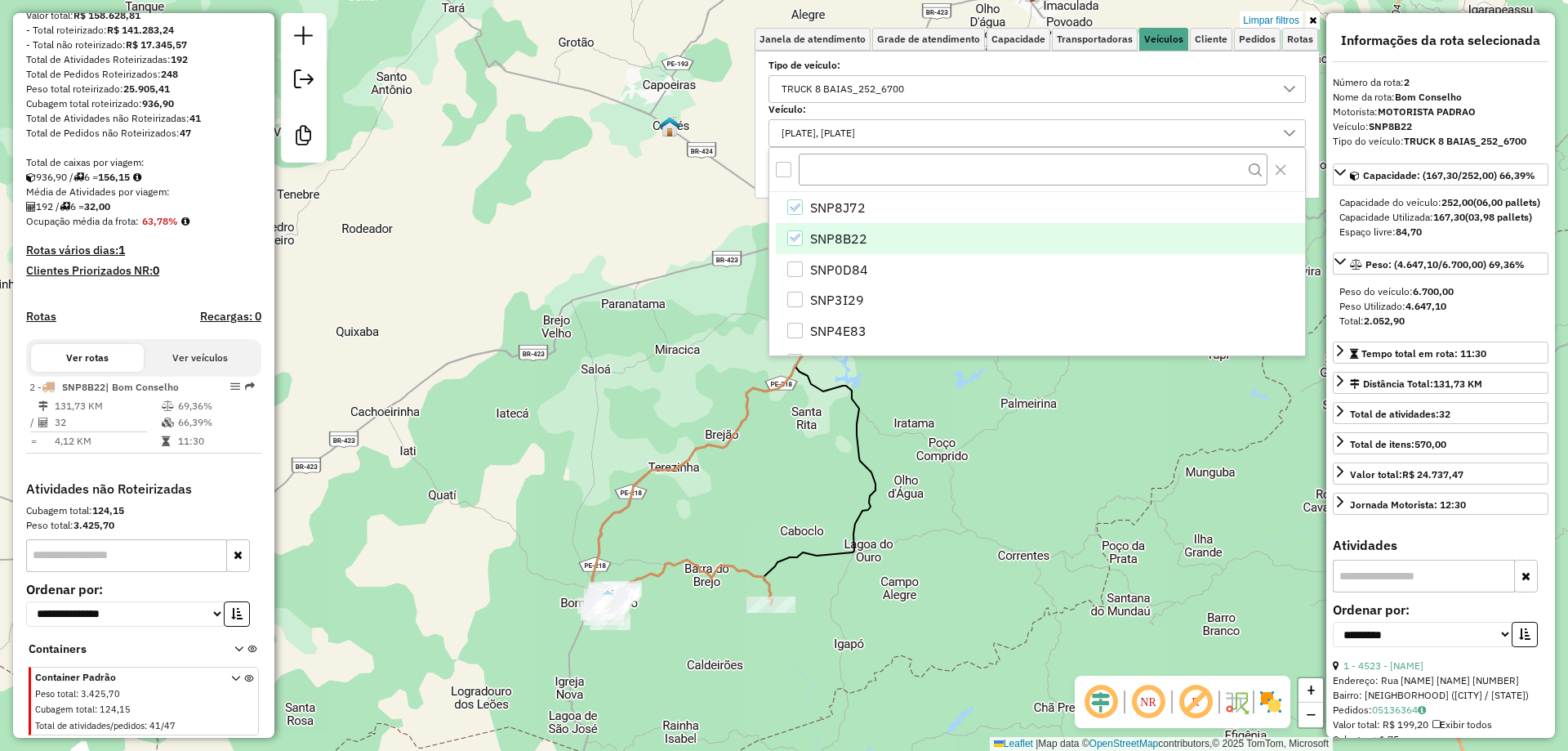 click 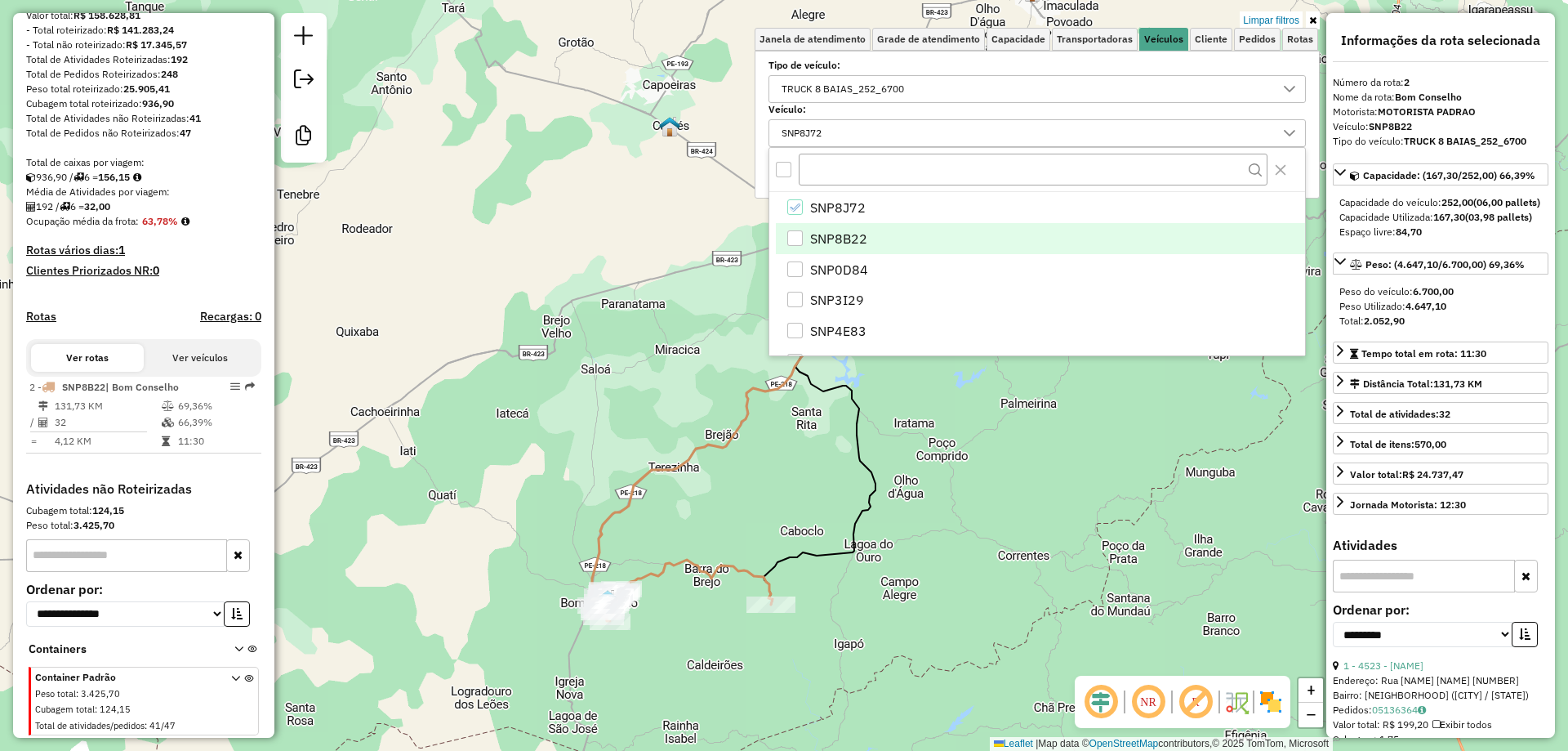 scroll, scrollTop: 184, scrollLeft: 0, axis: vertical 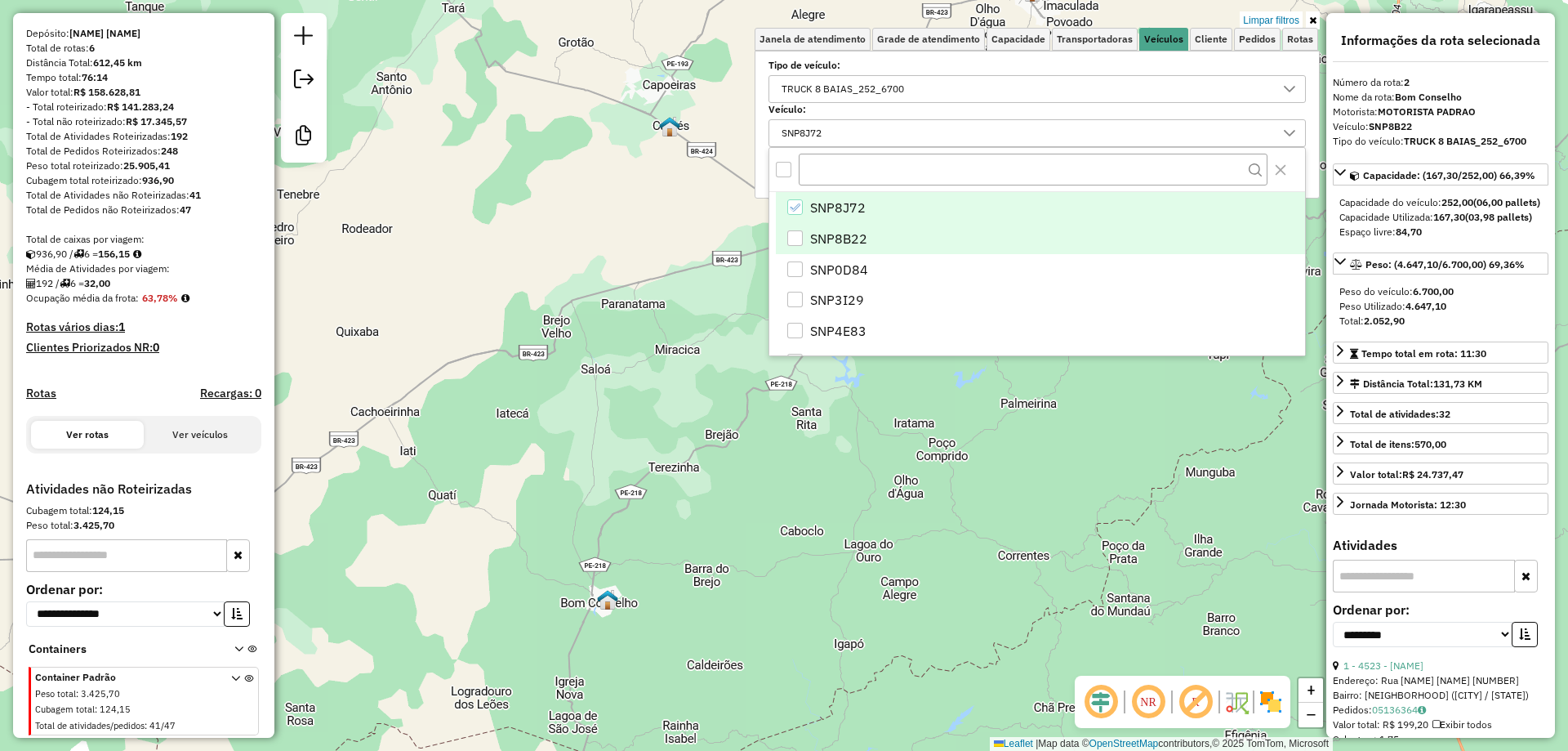 click 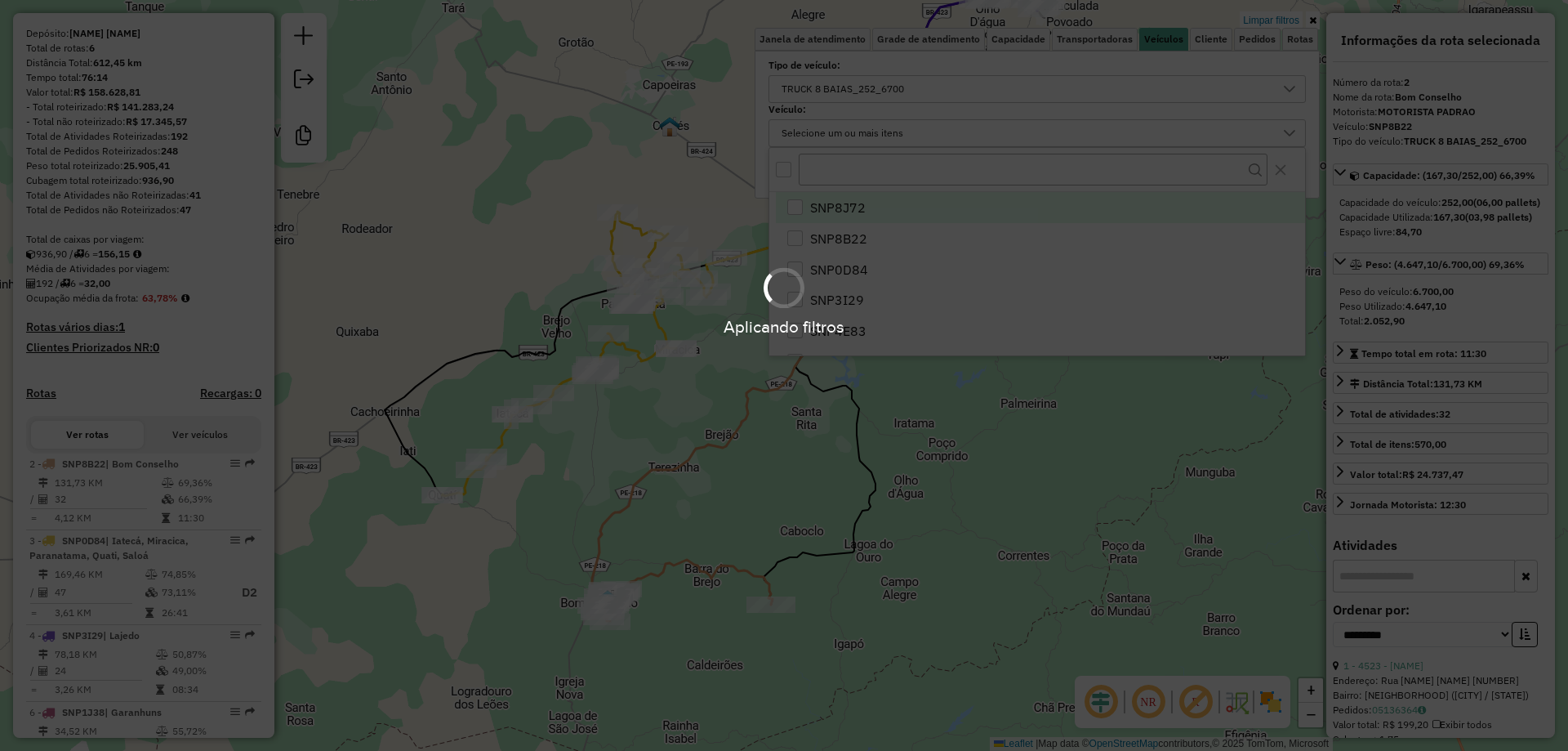 scroll, scrollTop: 510, scrollLeft: 0, axis: vertical 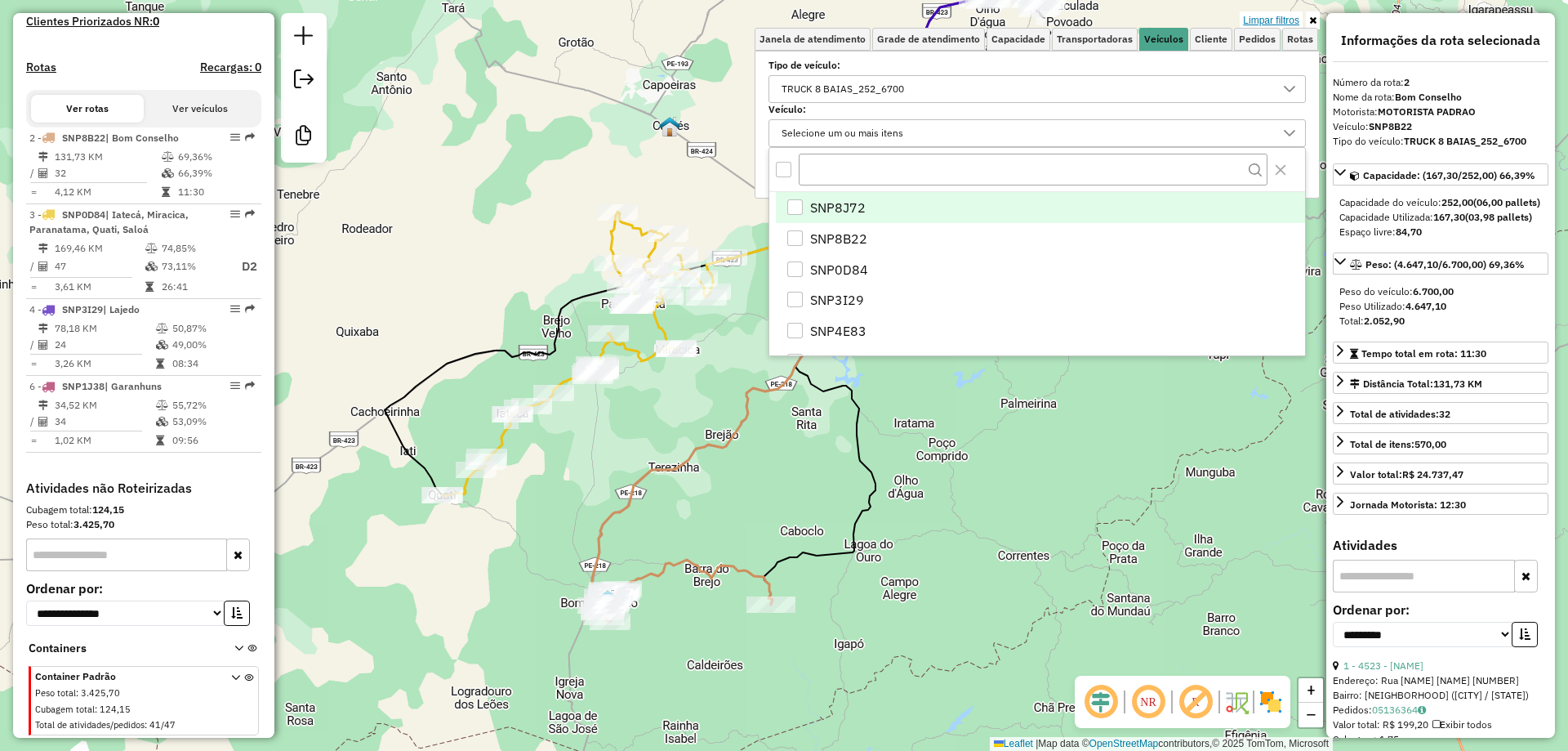 click on "Limpar filtros" at bounding box center (1271, 20) 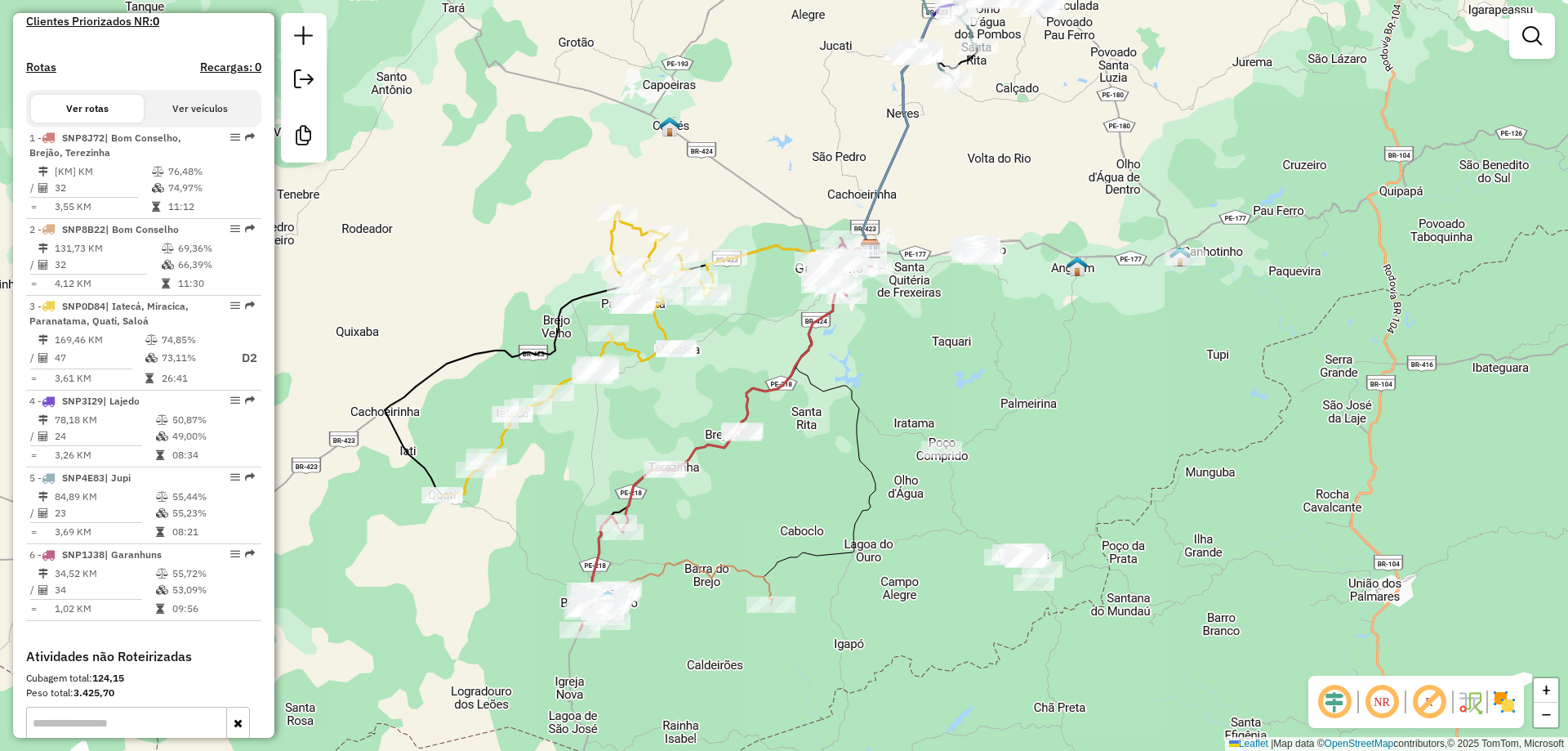scroll, scrollTop: 548, scrollLeft: 0, axis: vertical 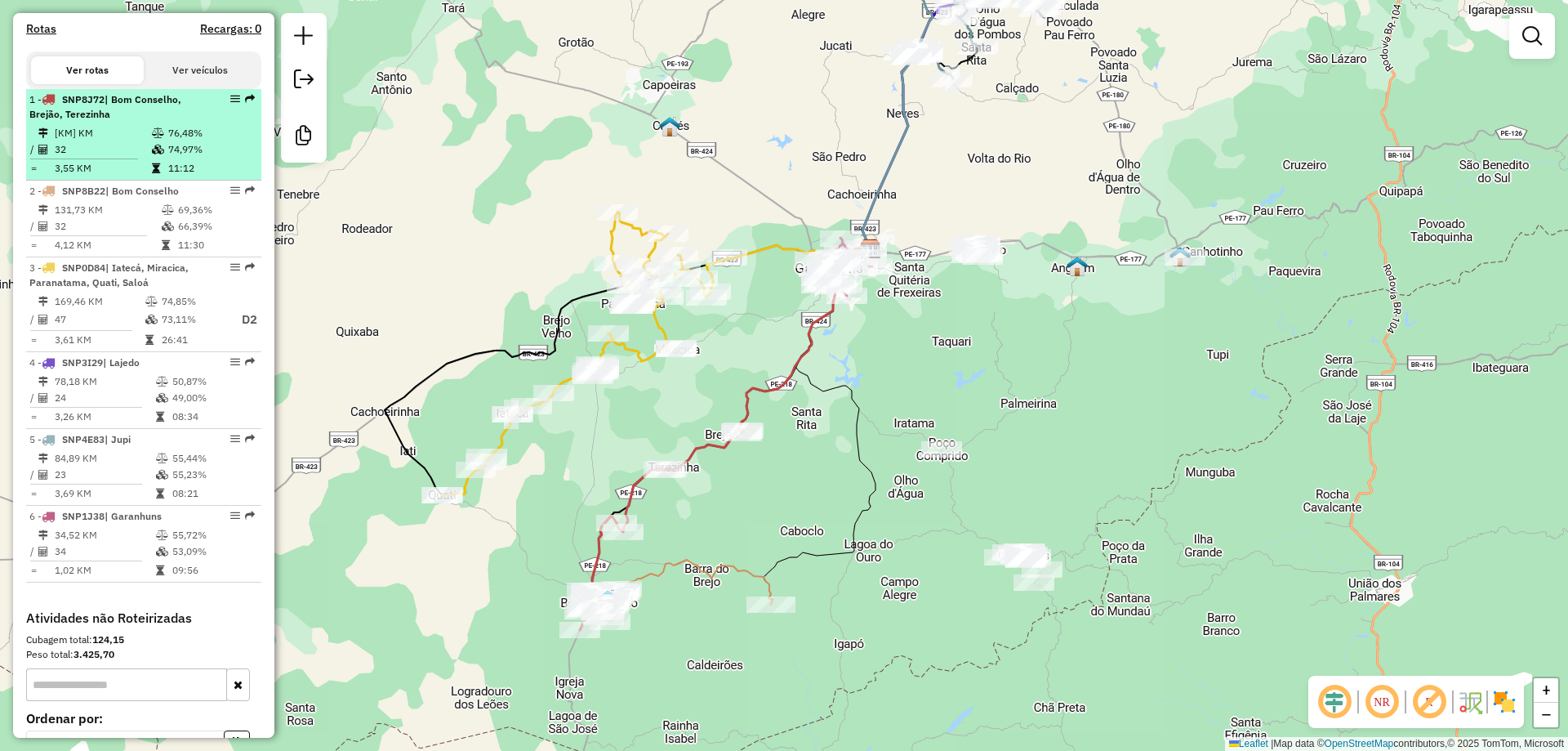 click on "[KM] KM" at bounding box center [102, 133] 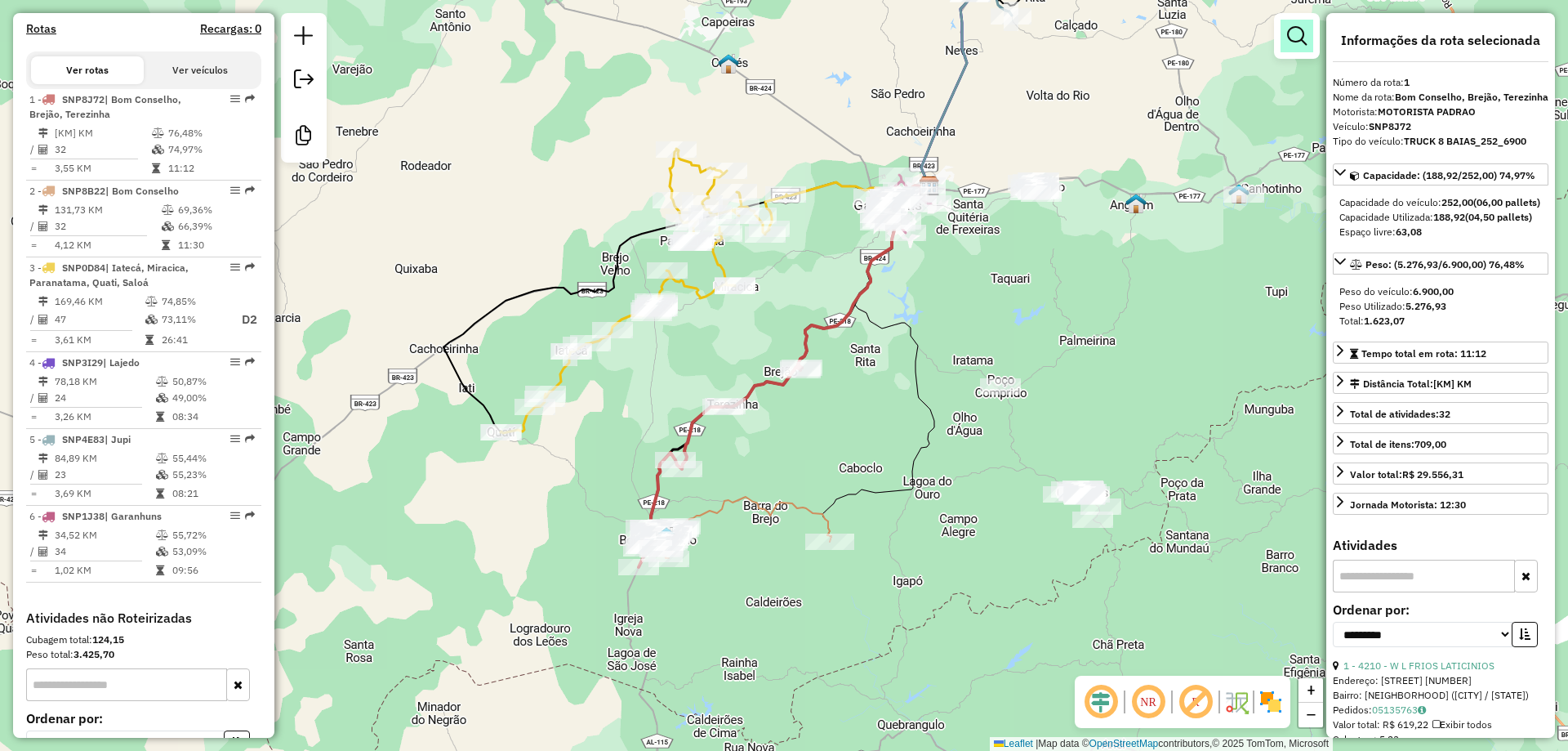 click at bounding box center (1297, 36) 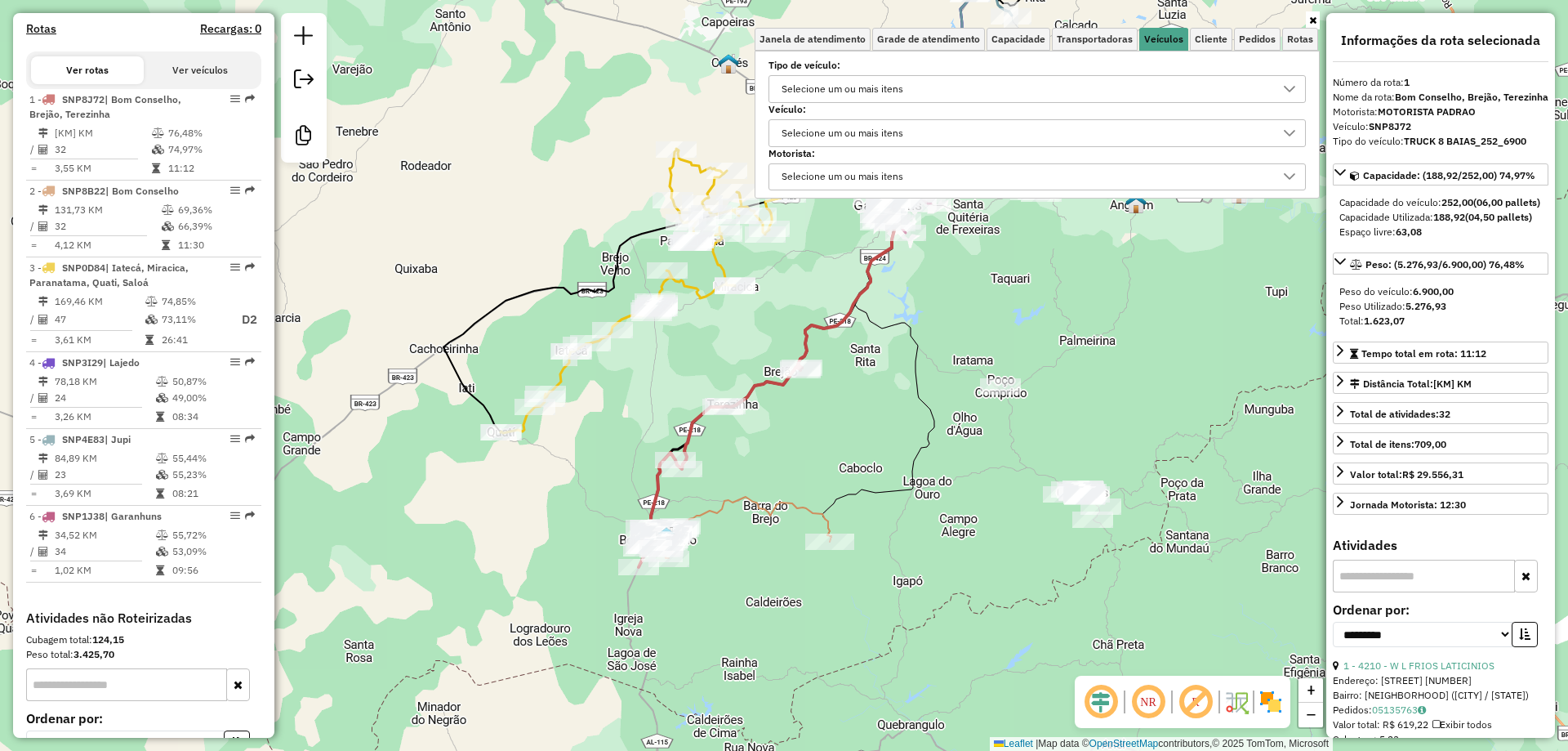 click on "Selecione um ou mais itens" at bounding box center (842, 89) 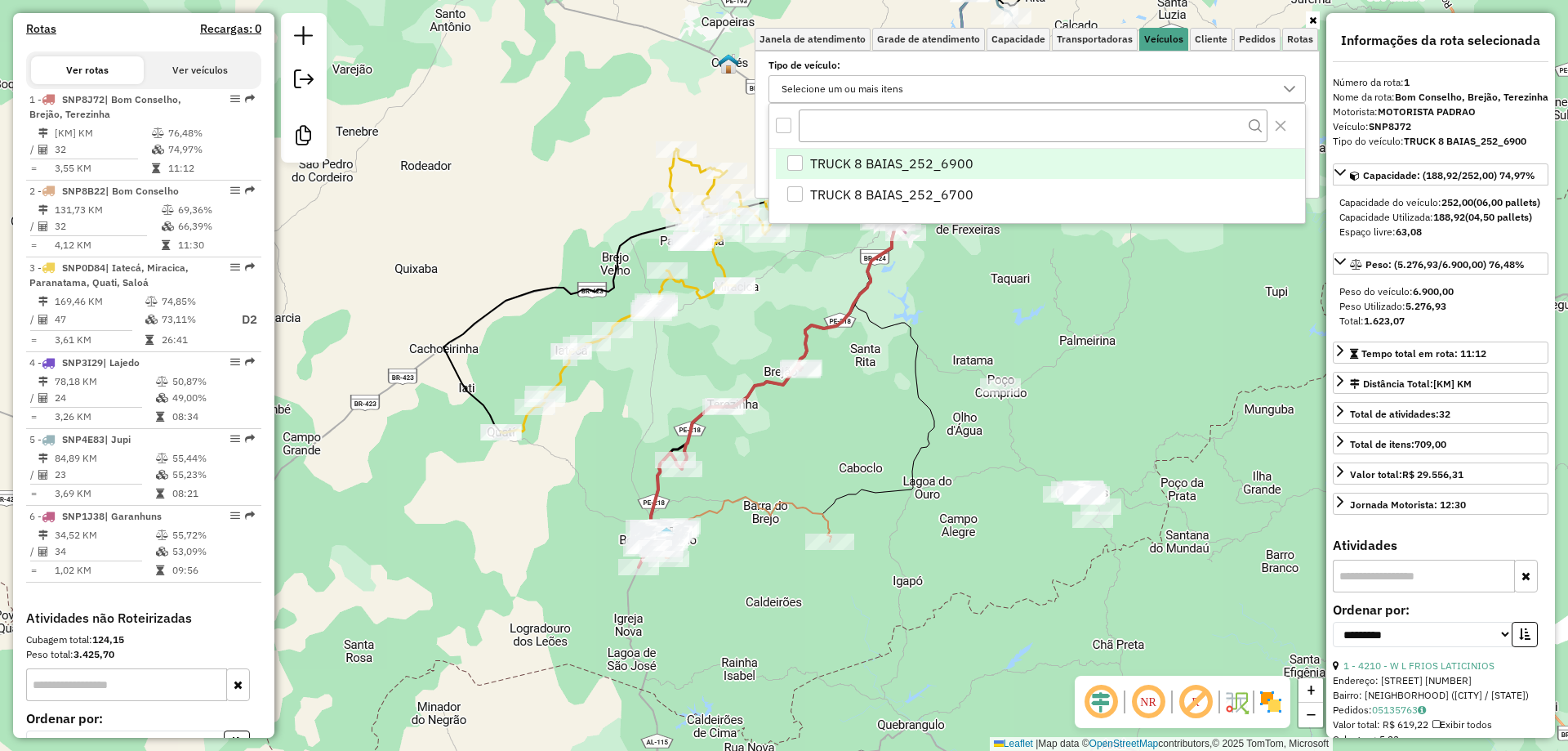 click on "TRUCK 8 BAIAS_252_6900" at bounding box center [892, 163] 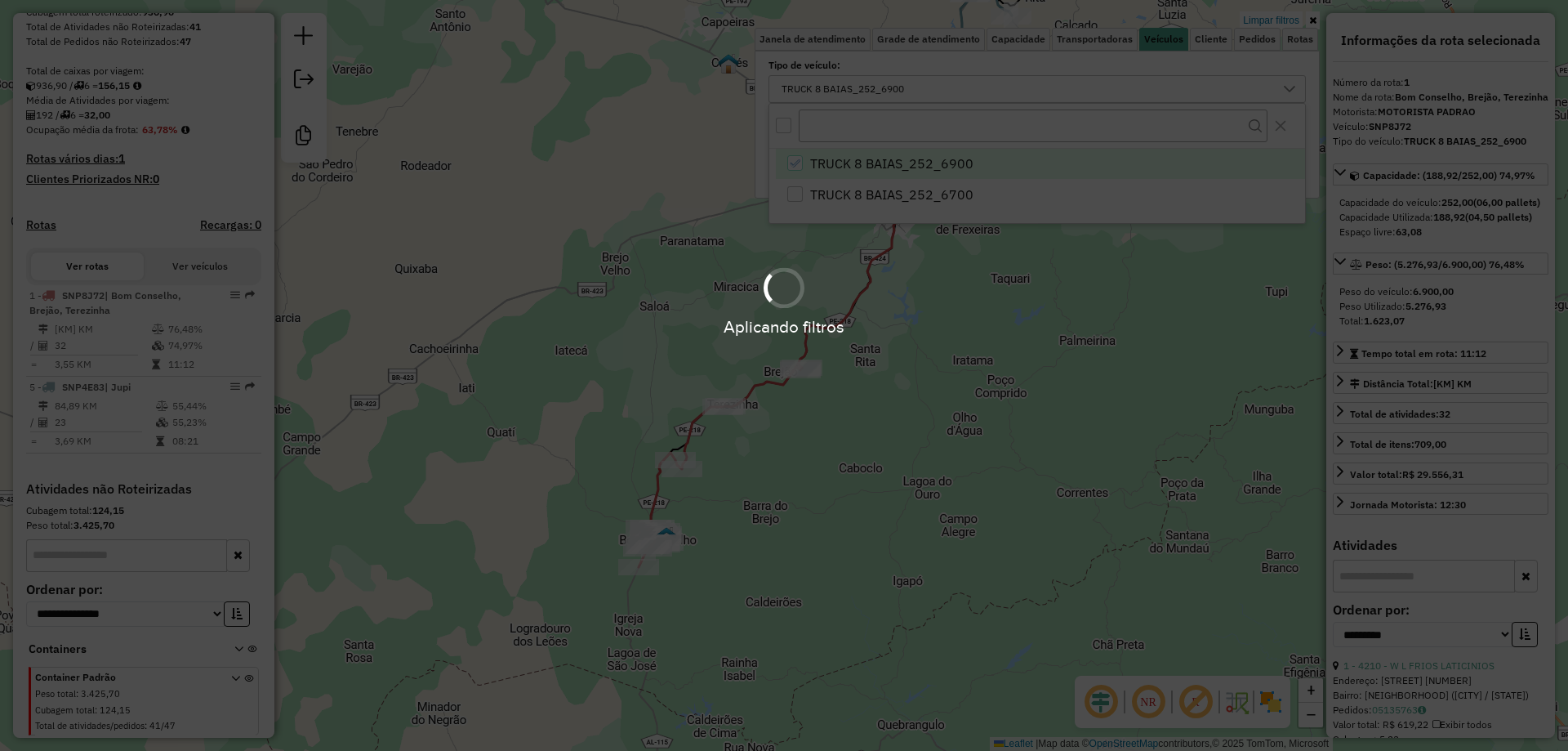 scroll, scrollTop: 352, scrollLeft: 0, axis: vertical 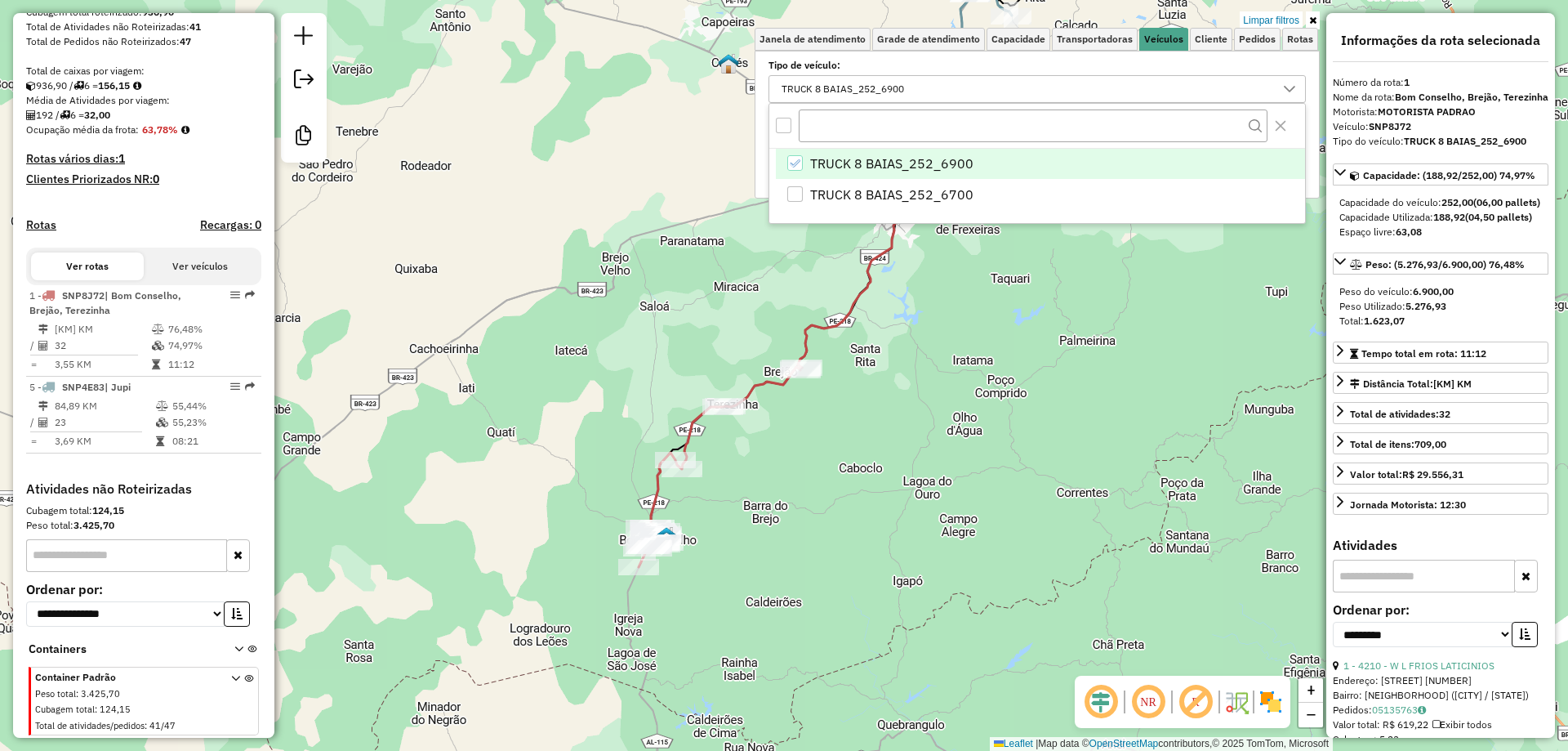 click on "Selecione os dias de semana para filtrar as janelas de atendimento  Seg   Ter   Qua   Qui   Sex   Sáb   Dom  Informe o período da janela de atendimento: De: Até:  Filtrar exatamente a janela do cliente  Considerar janela de atendimento padrão  Selecione os dias de semana para filtrar as grades de atendimento  Seg   Ter   Qua   Qui   Sex   Sáb   Dom   Considerar clientes sem dia de atendimento cadastrado  Clientes fora do dia de atendimento selecionado Filtrar as atividades entre os valores definidos abaixo:  Peso mínimo:   Peso máximo:   Cubagem mínima:   Cubagem máxima:   De:   Até:  Filtrar as atividades entre o tempo de atendimento definido abaixo:  De:   Até:   Considerar capacidade total dos clientes não roteirizados Transportadora: Selecione um ou mais itens Tipo de veículo: TRUCK 8 BAIAS_252_6900 Veículo: Selecione um ou mais itens Motorista: Selecione um ou mais itens Nome: Tipo de cliente: Selecione um ou mais itens Rótulo: Selecione um ou mais itens Setor: Selecione um ou mais itens" at bounding box center [1037, 124] 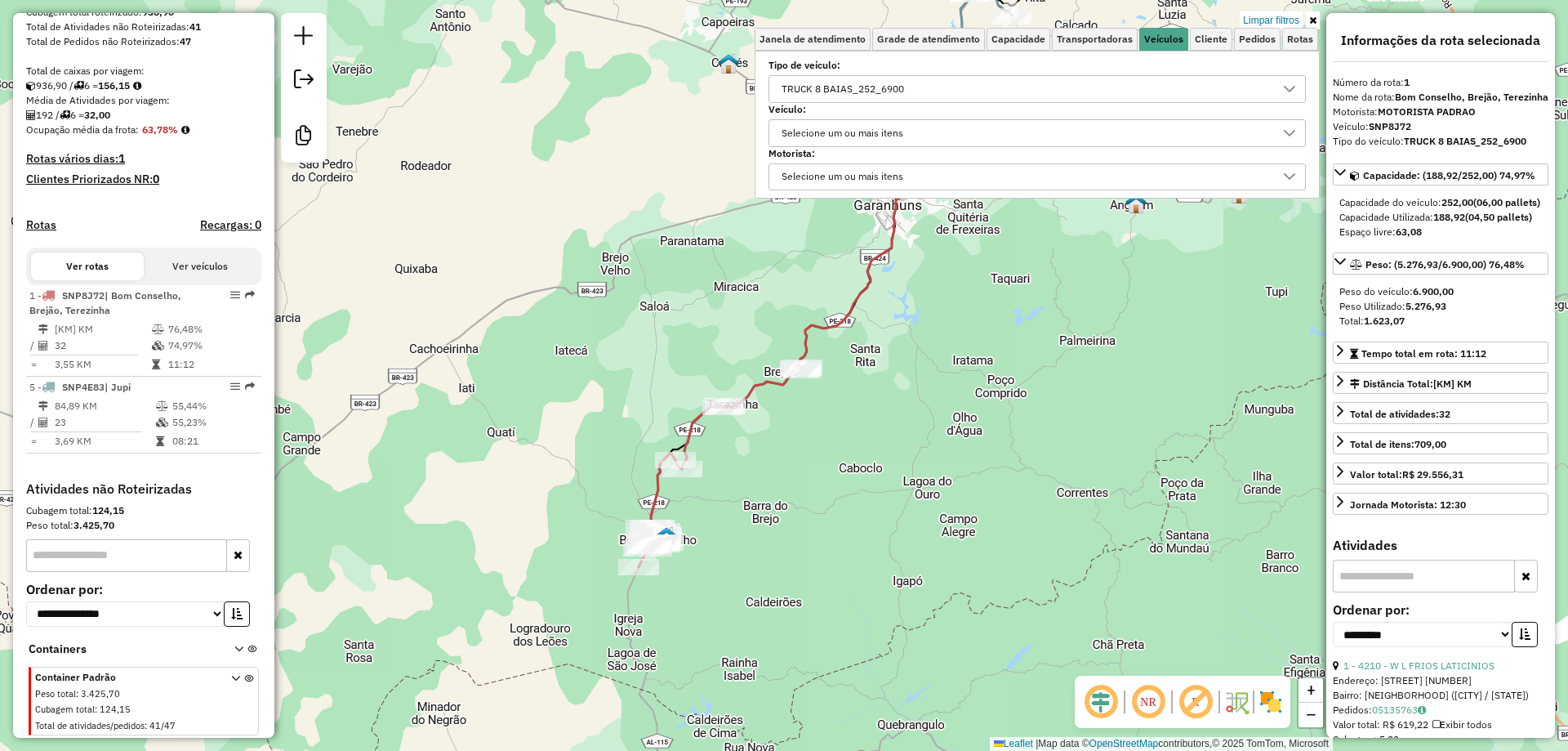 click on "Selecione um ou mais itens" at bounding box center [842, 133] 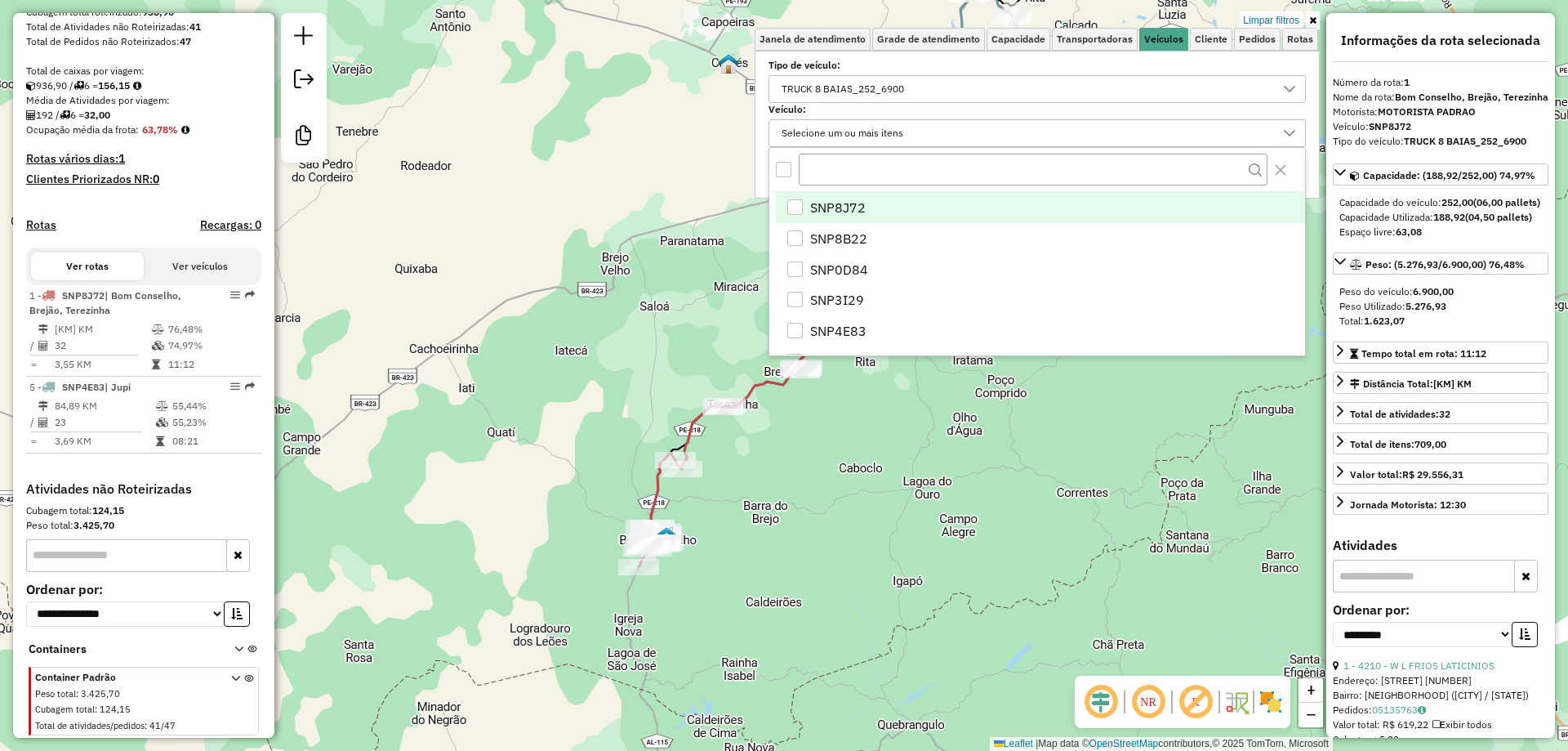 click on "SNP8J72" at bounding box center (838, 208) 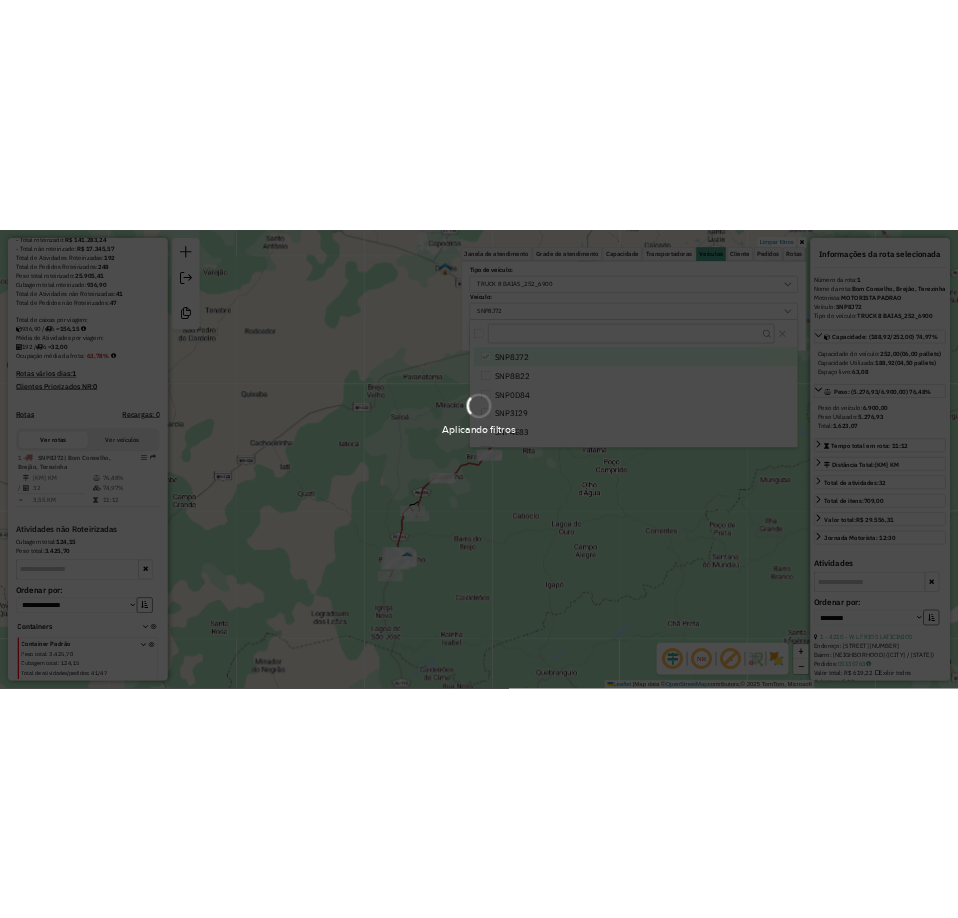 scroll, scrollTop: 337, scrollLeft: 0, axis: vertical 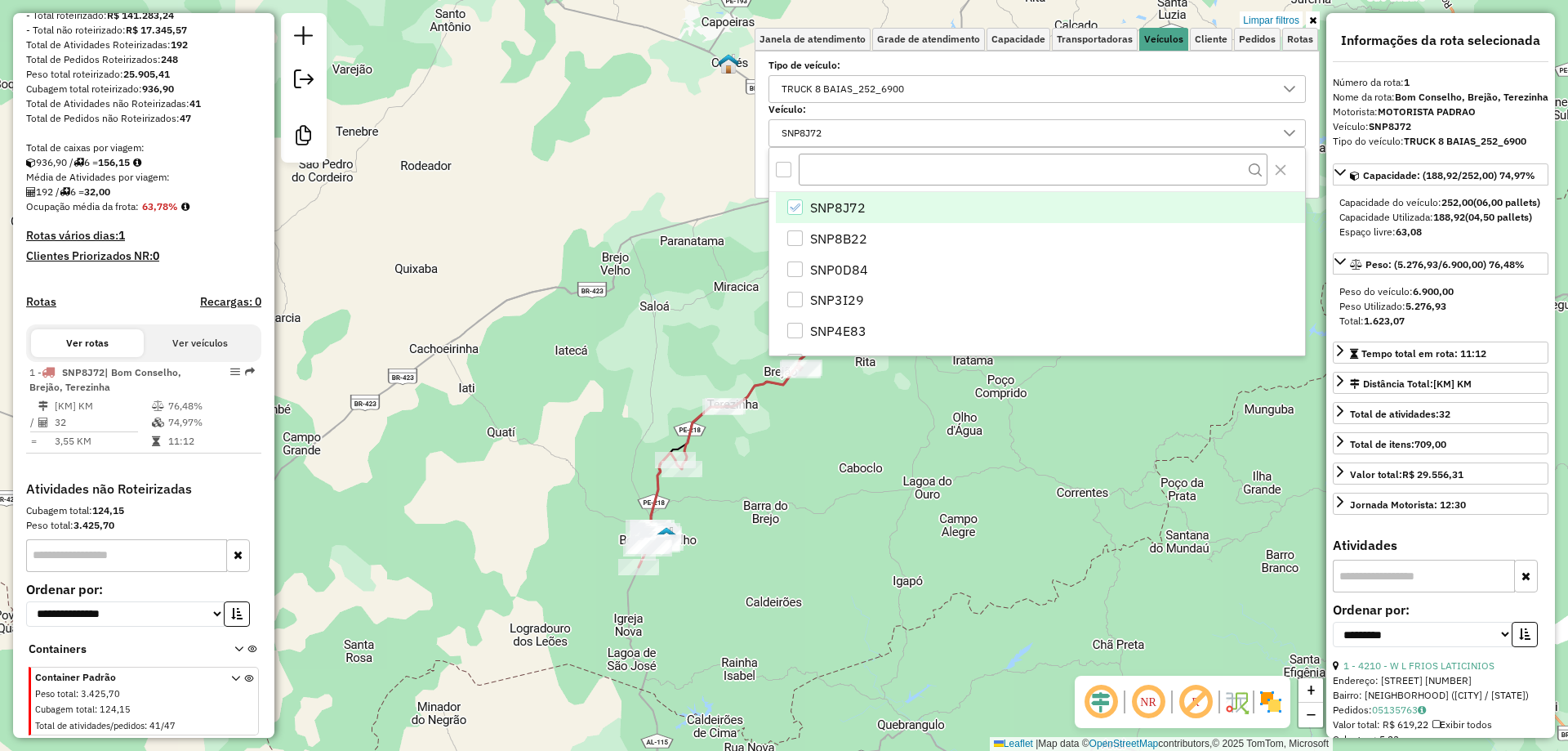 click on "Limpar filtros Janela de atendimento Grade de atendimento Capacidade Transportadoras Veículos Cliente Pedidos  Rotas Selecione os dias de semana para filtrar as janelas de atendimento  Seg   Ter   Qua   Qui   Sex   Sáb   Dom  Informe o período da janela de atendimento: De: Até:  Filtrar exatamente a janela do cliente  Considerar janela de atendimento padrão  Selecione os dias de semana para filtrar as grades de atendimento  Seg   Ter   Qua   Qui   Sex   Sáb   Dom   Considerar clientes sem dia de atendimento cadastrado  Clientes fora do dia de atendimento selecionado Filtrar as atividades entre os valores definidos abaixo:  Peso mínimo:   Peso máximo:   Cubagem mínima:   Cubagem máxima:   De:   Até:  Filtrar as atividades entre o tempo de atendimento definido abaixo:  De:   Até:   Considerar capacidade total dos clientes não roteirizados Transportadora: Selecione um ou mais itens Tipo de veículo: TRUCK 8 BAIAS_252_6900 Veículo: [PLATE] Motorista: Selecione um ou mais itens Nome: Tipo de cliente:" 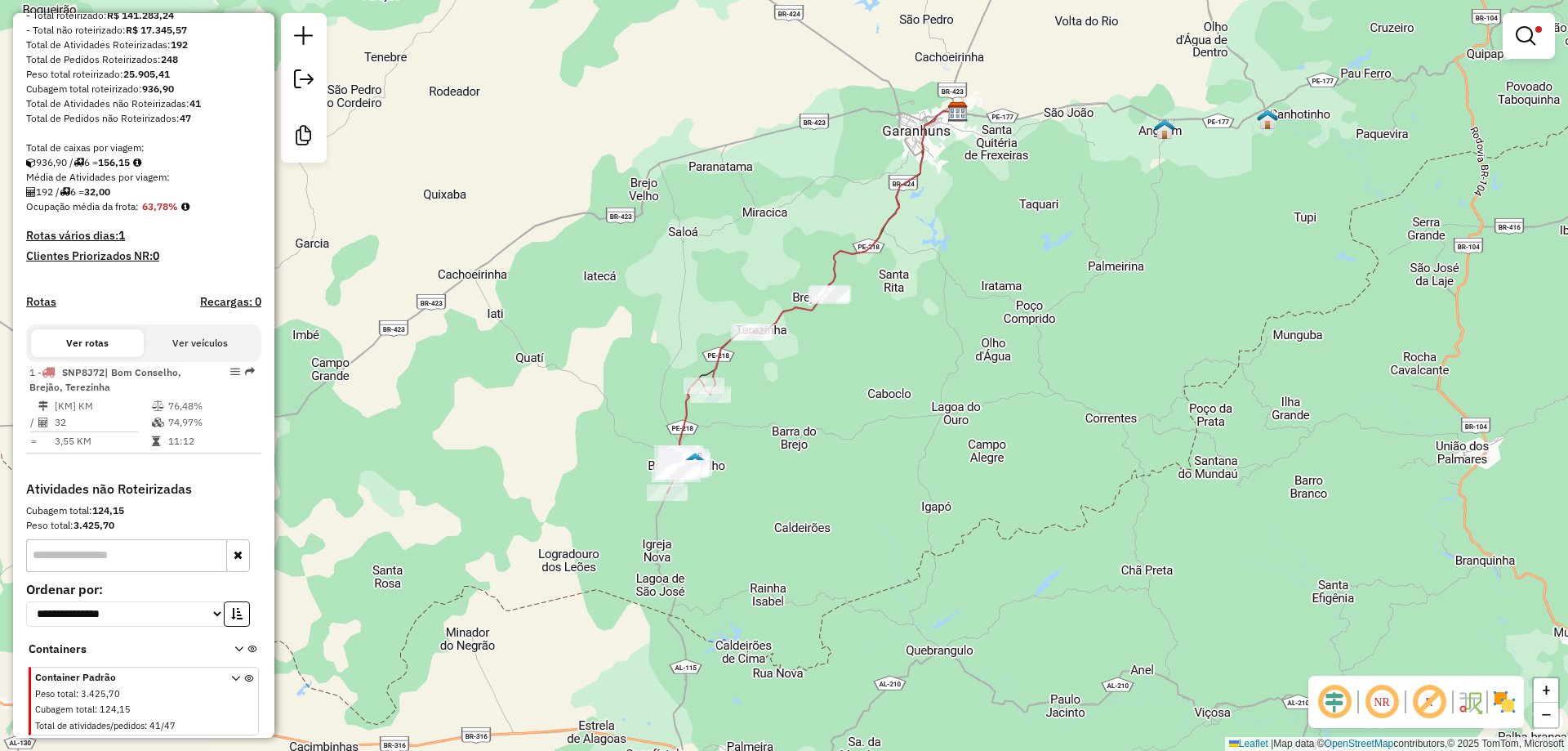 drag, startPoint x: 840, startPoint y: 450, endPoint x: 870, endPoint y: 374, distance: 81.706793 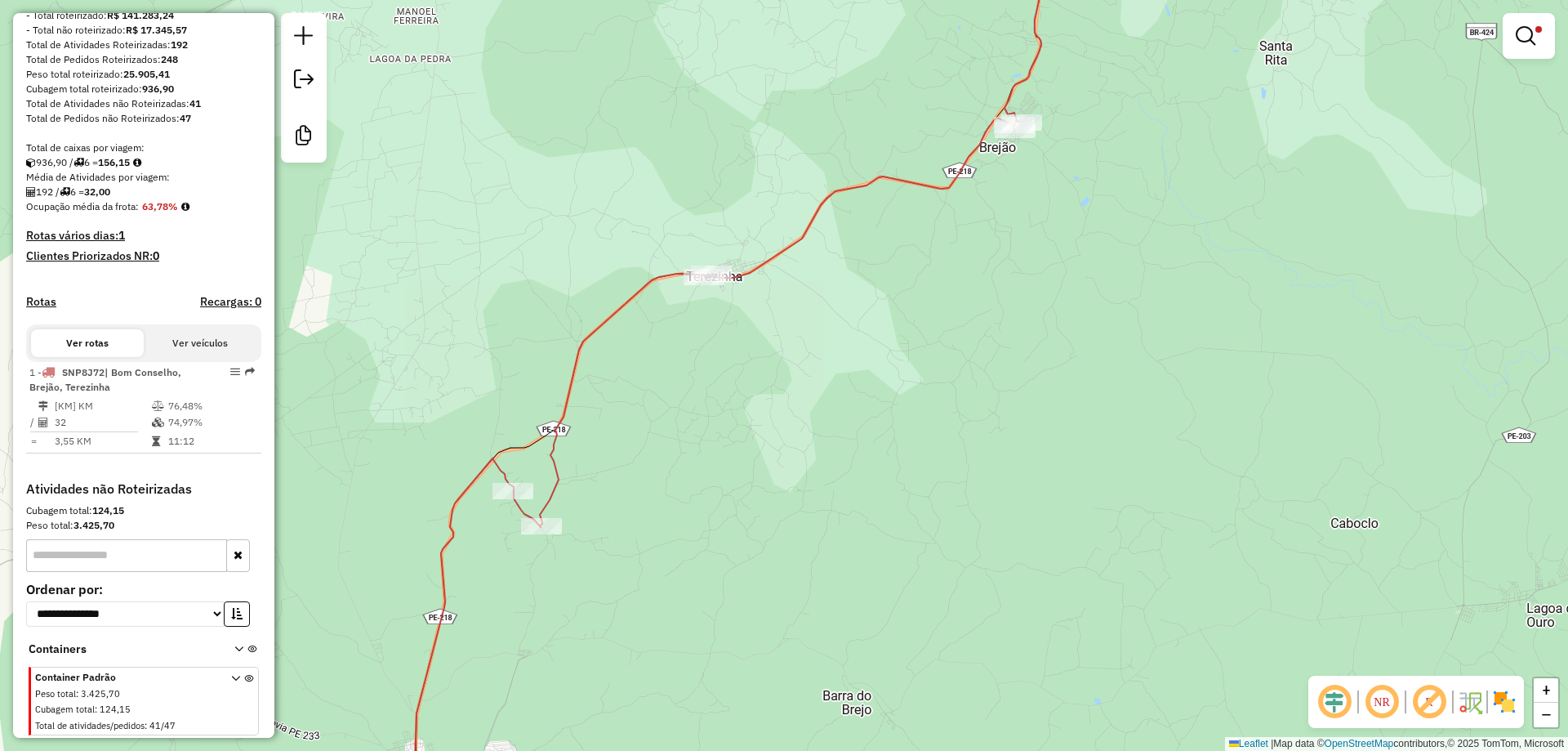 drag, startPoint x: 832, startPoint y: 282, endPoint x: 1049, endPoint y: 235, distance: 222.03153 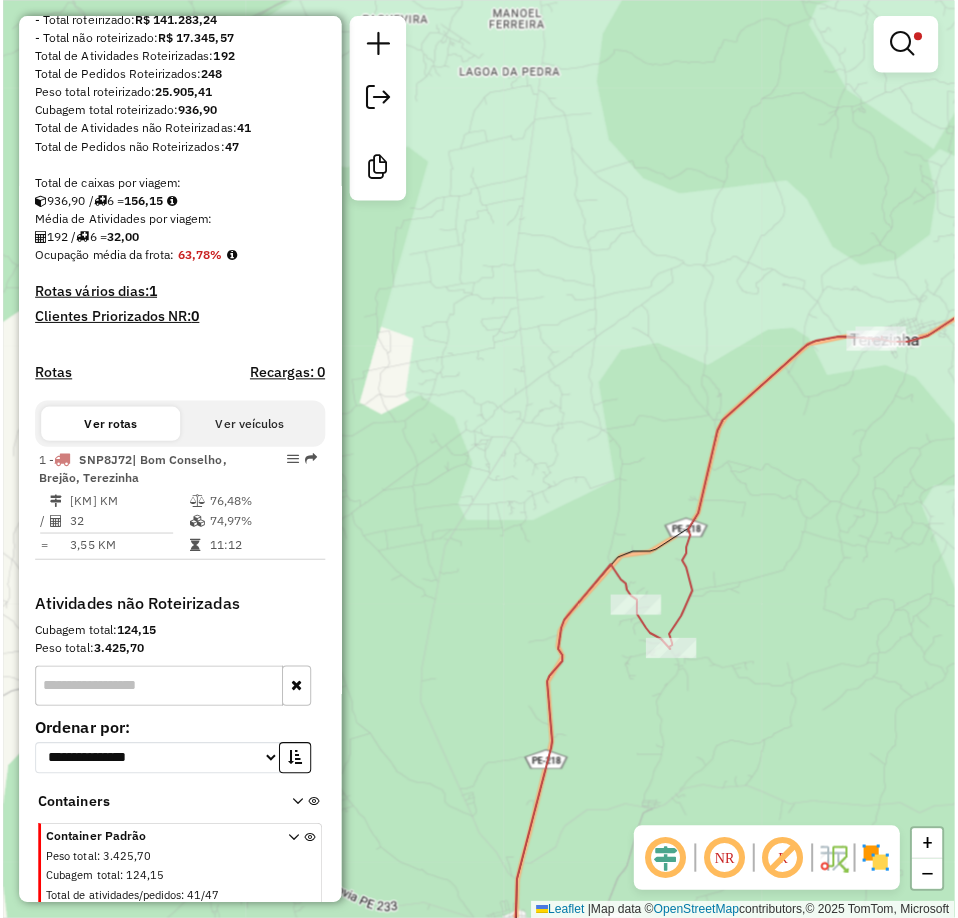 scroll, scrollTop: 338, scrollLeft: 0, axis: vertical 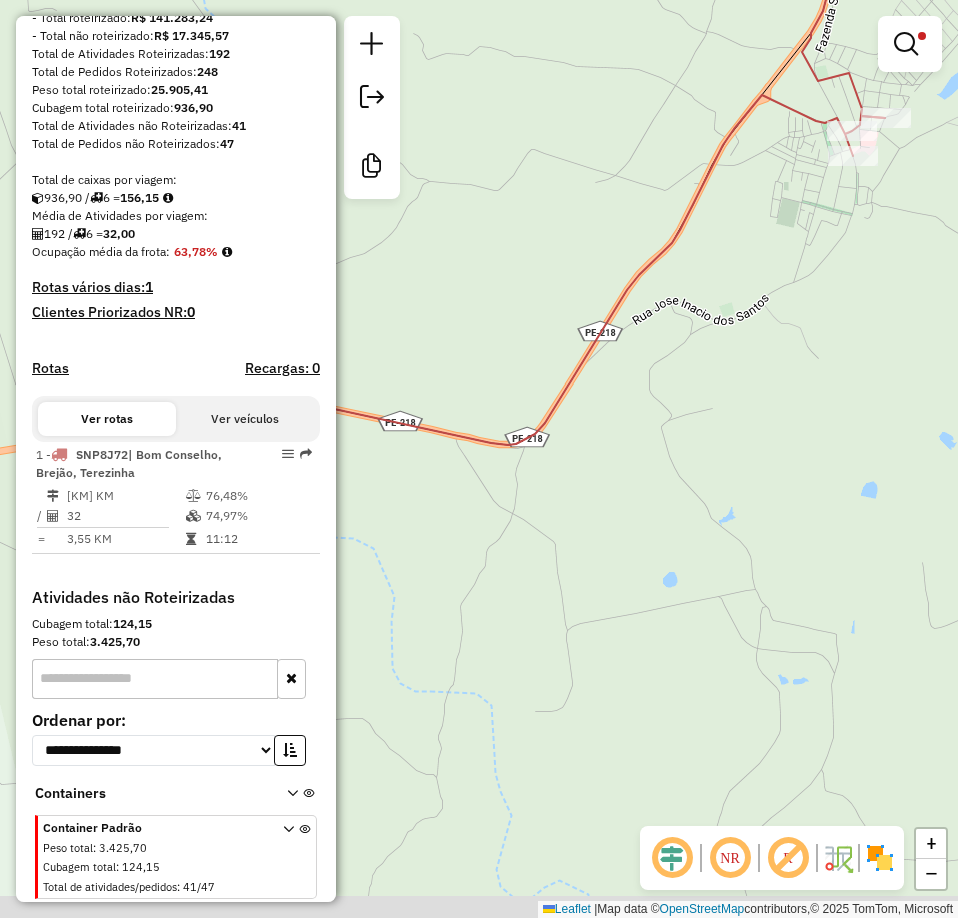 drag, startPoint x: 703, startPoint y: 383, endPoint x: 764, endPoint y: 307, distance: 97.45255 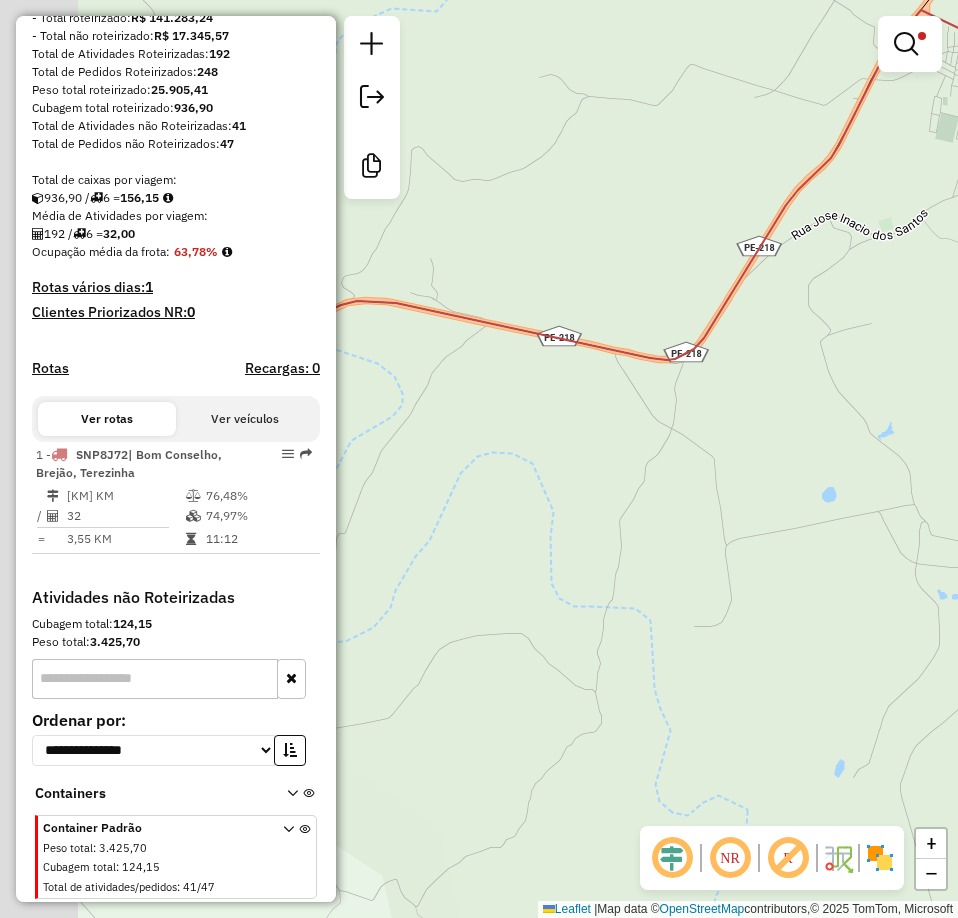 drag, startPoint x: 614, startPoint y: 406, endPoint x: 779, endPoint y: 312, distance: 189.89734 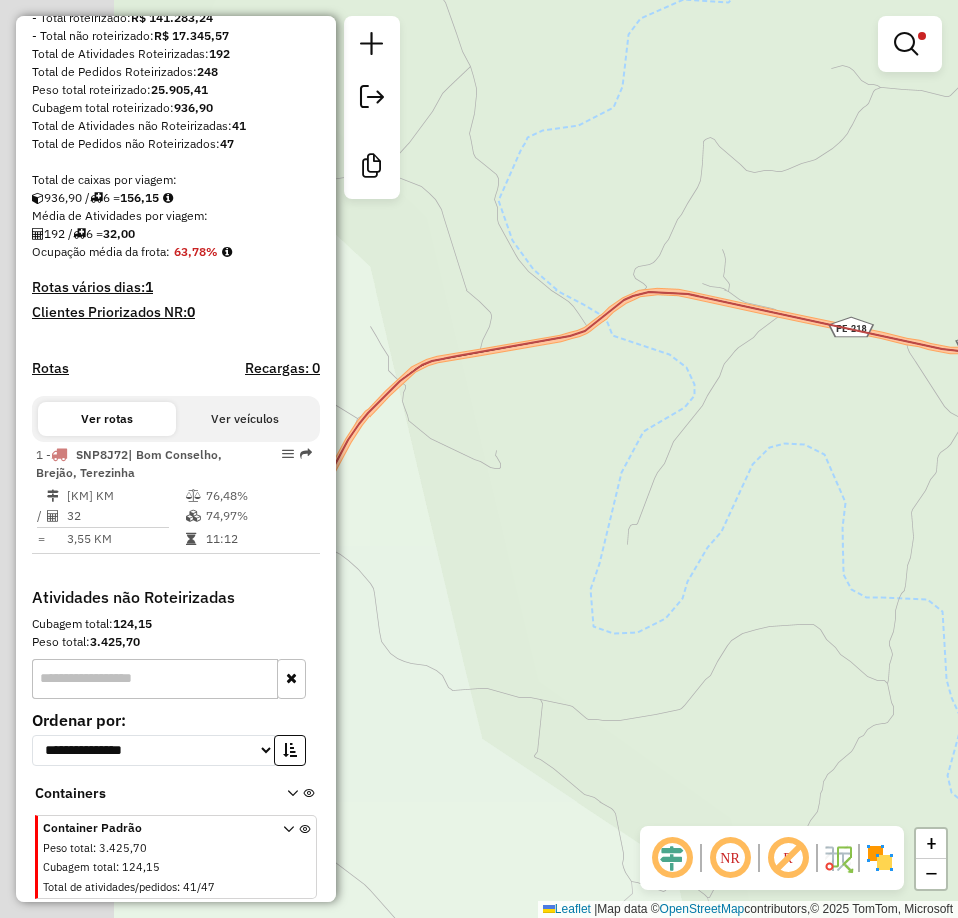 drag, startPoint x: 788, startPoint y: 356, endPoint x: 866, endPoint y: 339, distance: 79.83107 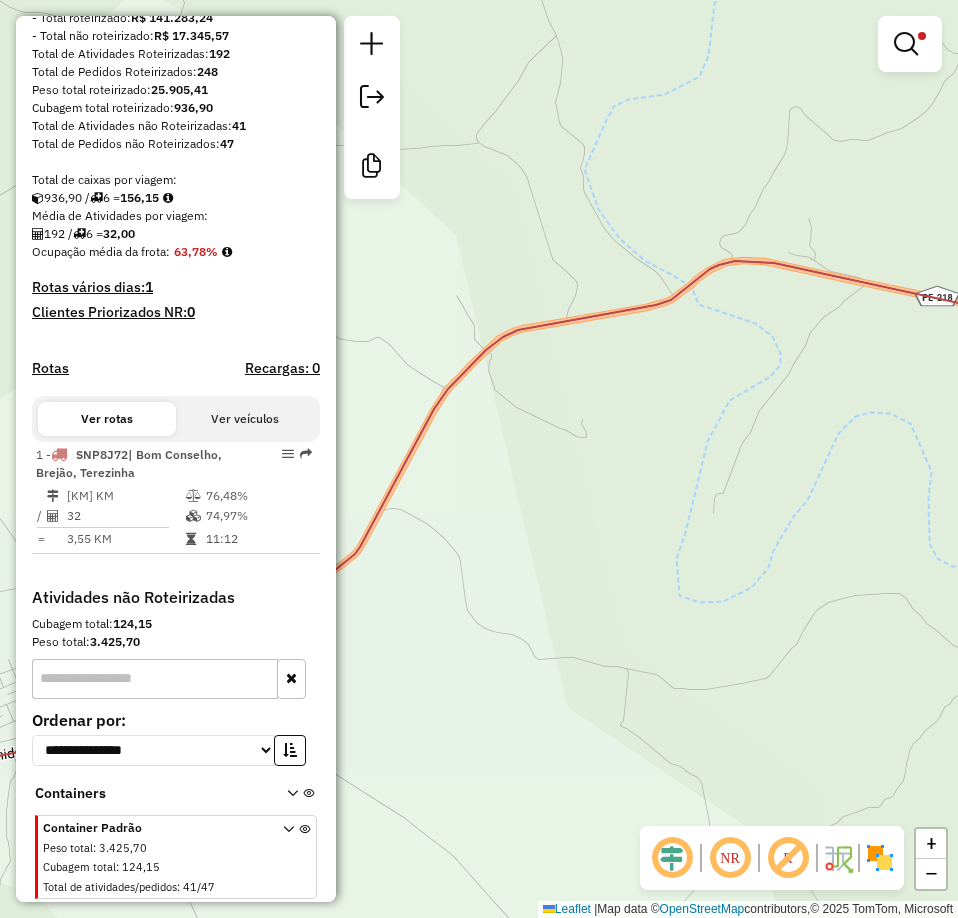 drag, startPoint x: 619, startPoint y: 393, endPoint x: 842, endPoint y: 239, distance: 271.0074 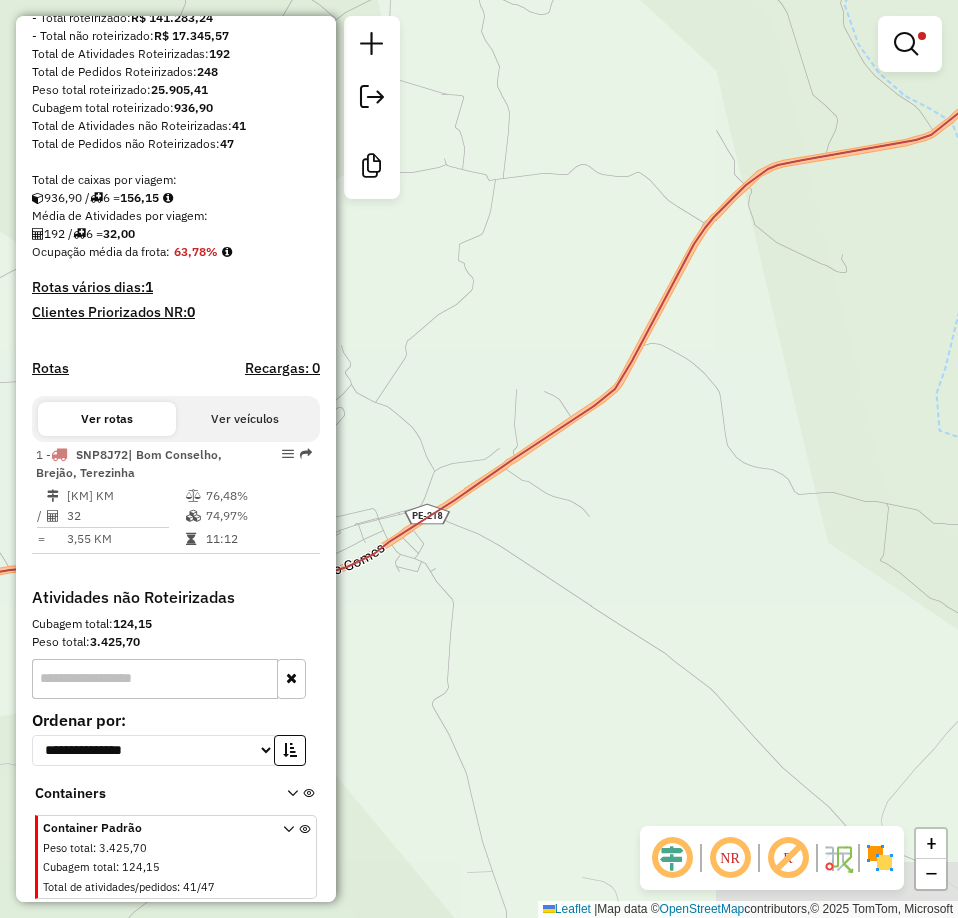 drag, startPoint x: 705, startPoint y: 397, endPoint x: 856, endPoint y: 294, distance: 182.78403 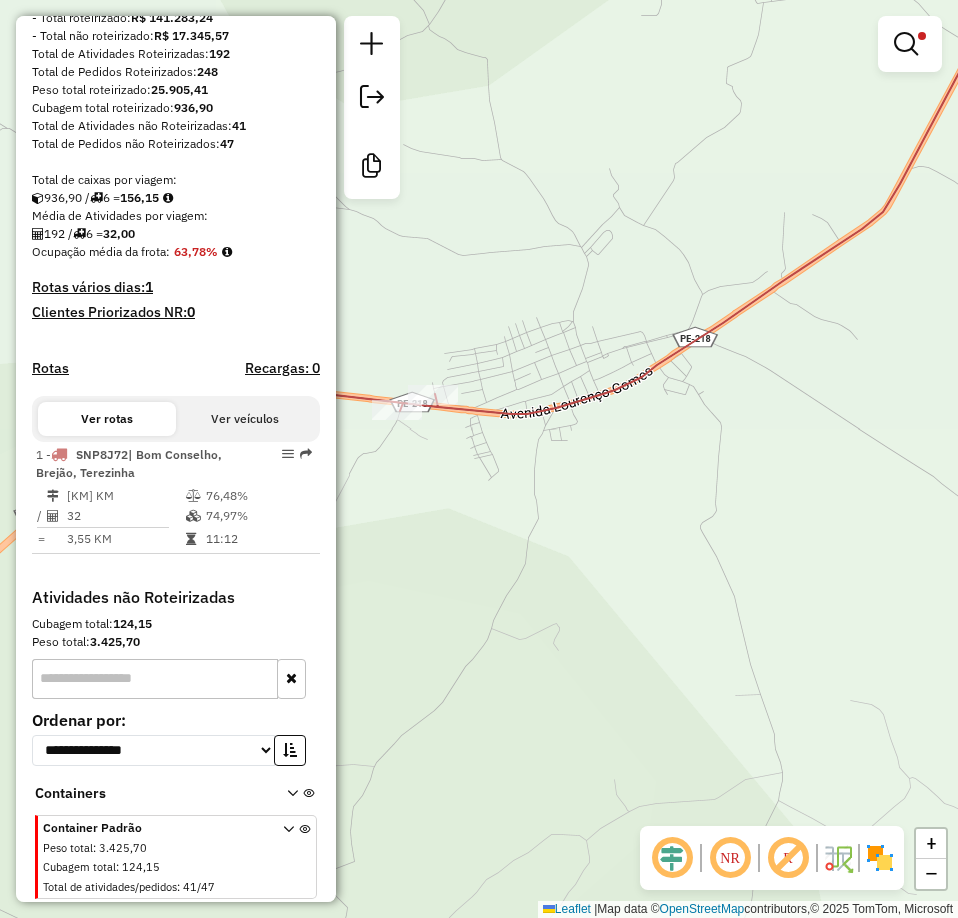 drag, startPoint x: 722, startPoint y: 457, endPoint x: 783, endPoint y: 409, distance: 77.62087 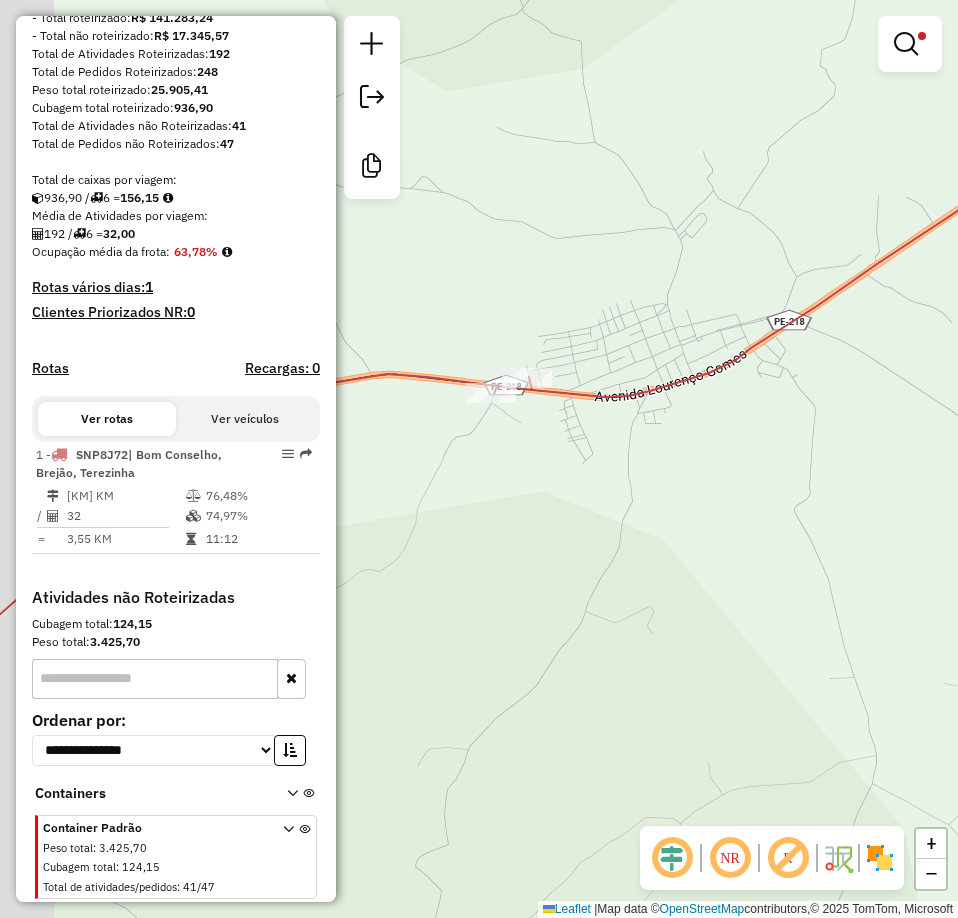 drag, startPoint x: 564, startPoint y: 438, endPoint x: 686, endPoint y: 440, distance: 122.016396 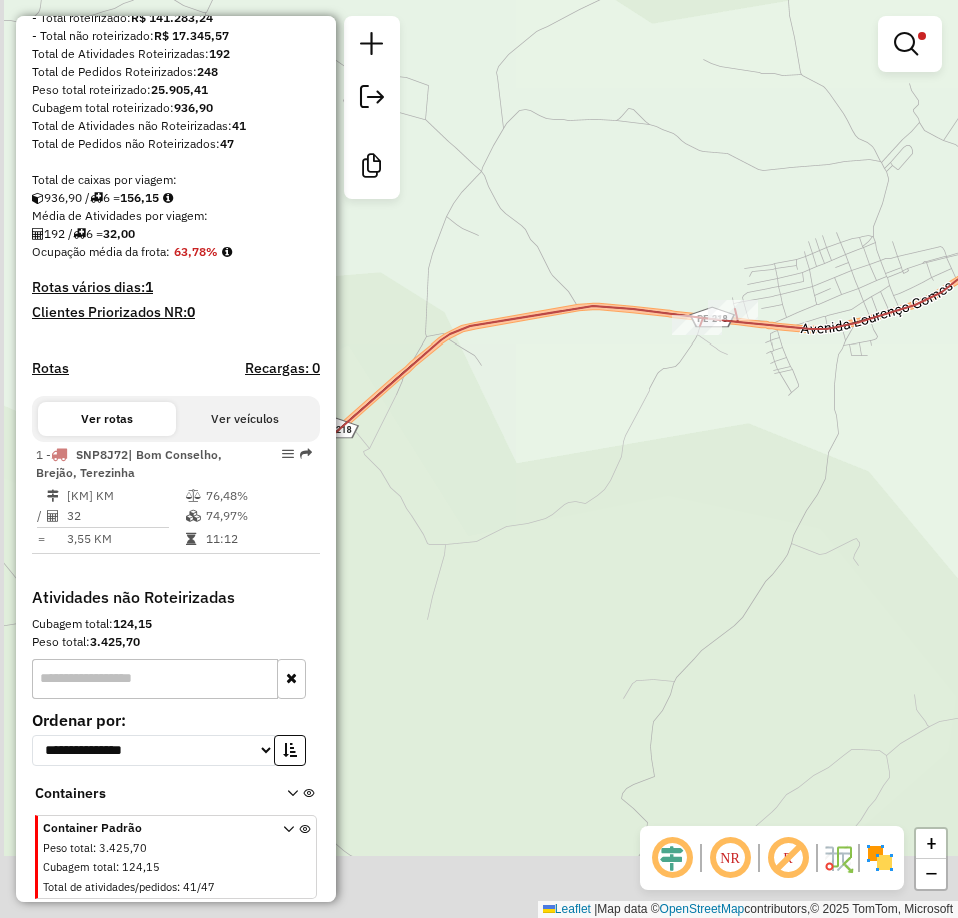 drag, startPoint x: 567, startPoint y: 513, endPoint x: 734, endPoint y: 434, distance: 184.74306 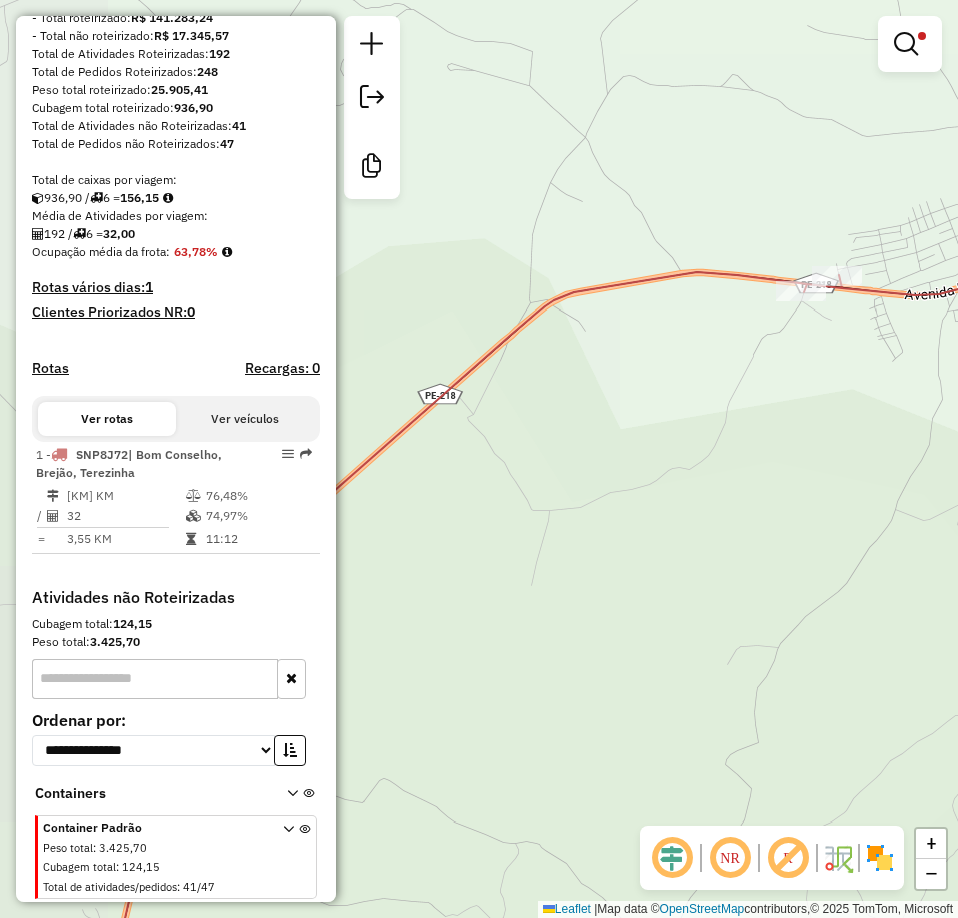 drag, startPoint x: 577, startPoint y: 416, endPoint x: 760, endPoint y: 315, distance: 209.02153 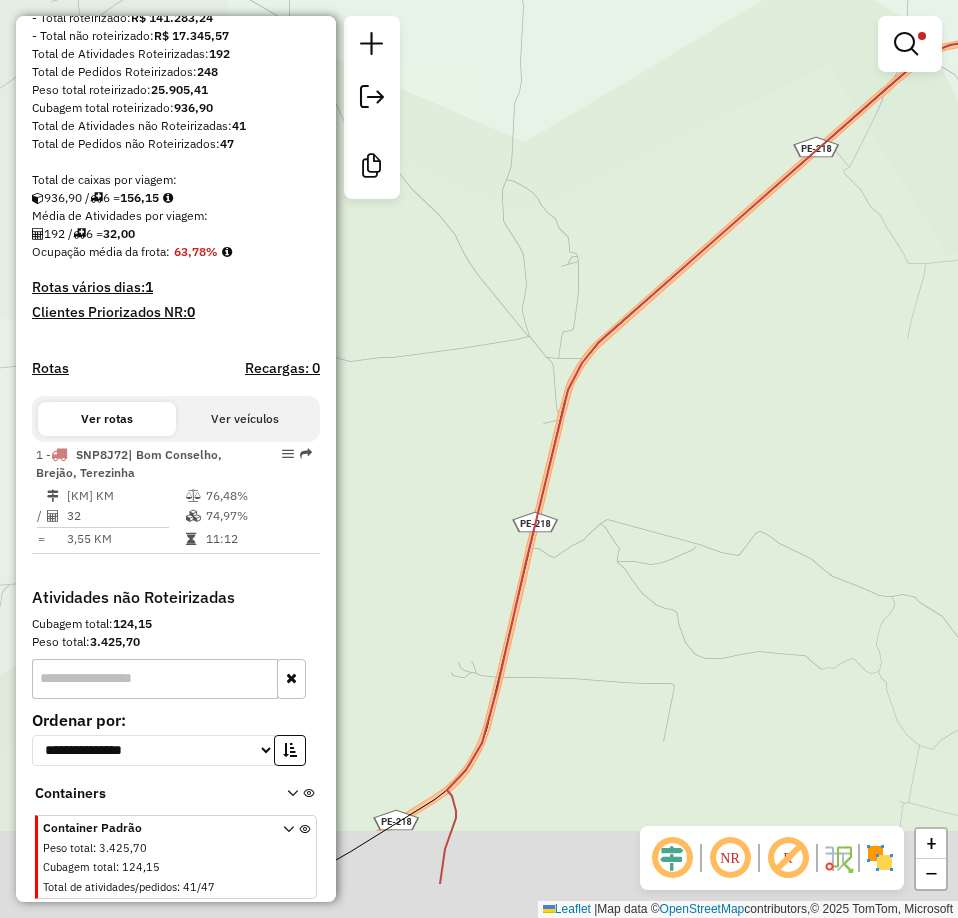 drag, startPoint x: 655, startPoint y: 415, endPoint x: 758, endPoint y: 291, distance: 161.19864 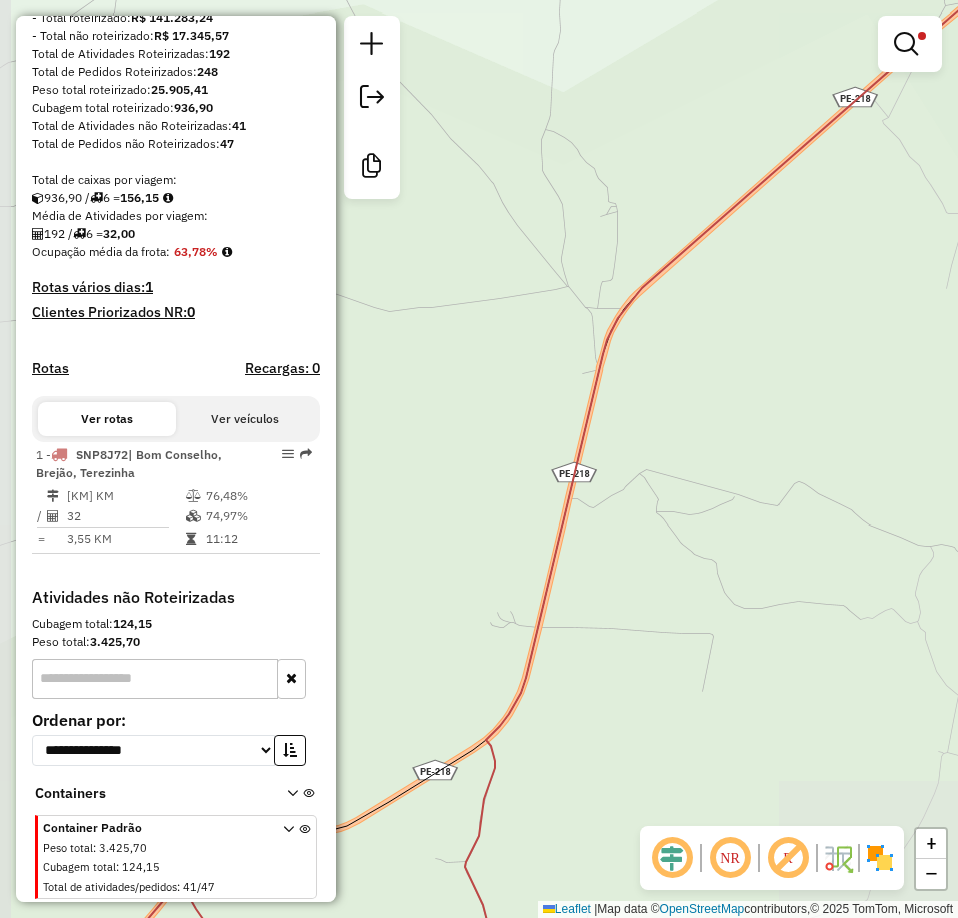 drag, startPoint x: 657, startPoint y: 525, endPoint x: 786, endPoint y: 298, distance: 261.09384 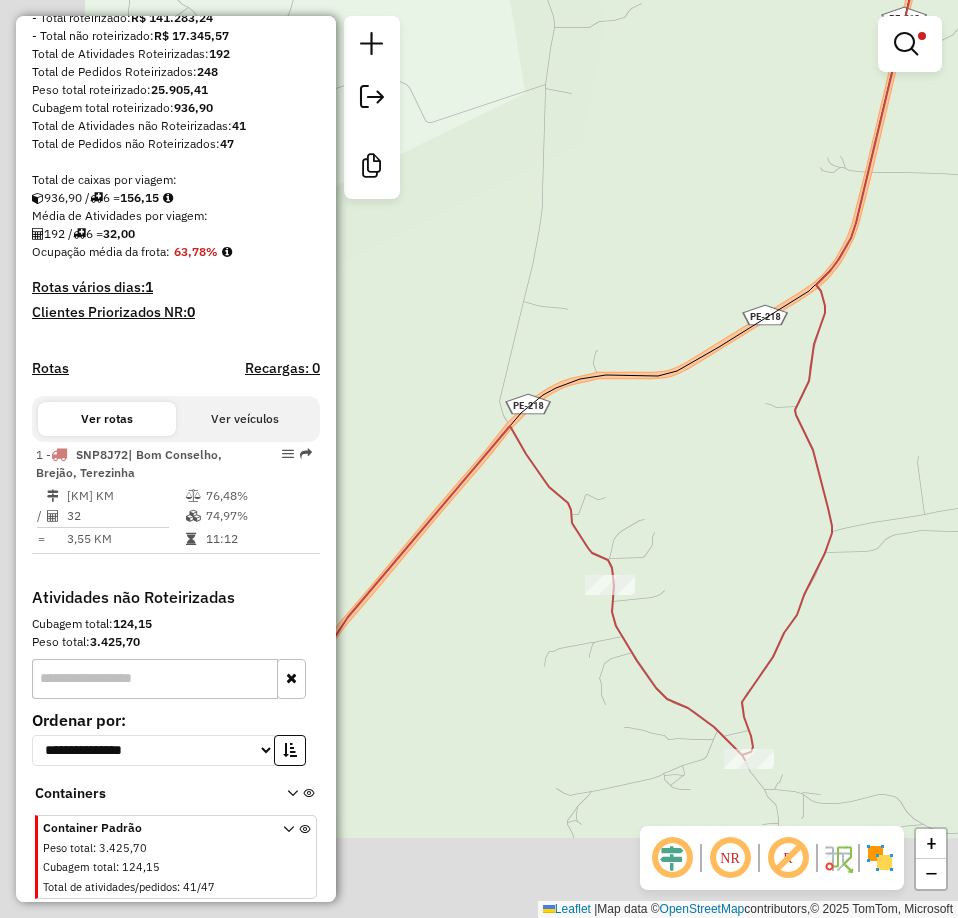 drag, startPoint x: 578, startPoint y: 434, endPoint x: 718, endPoint y: 268, distance: 217.15433 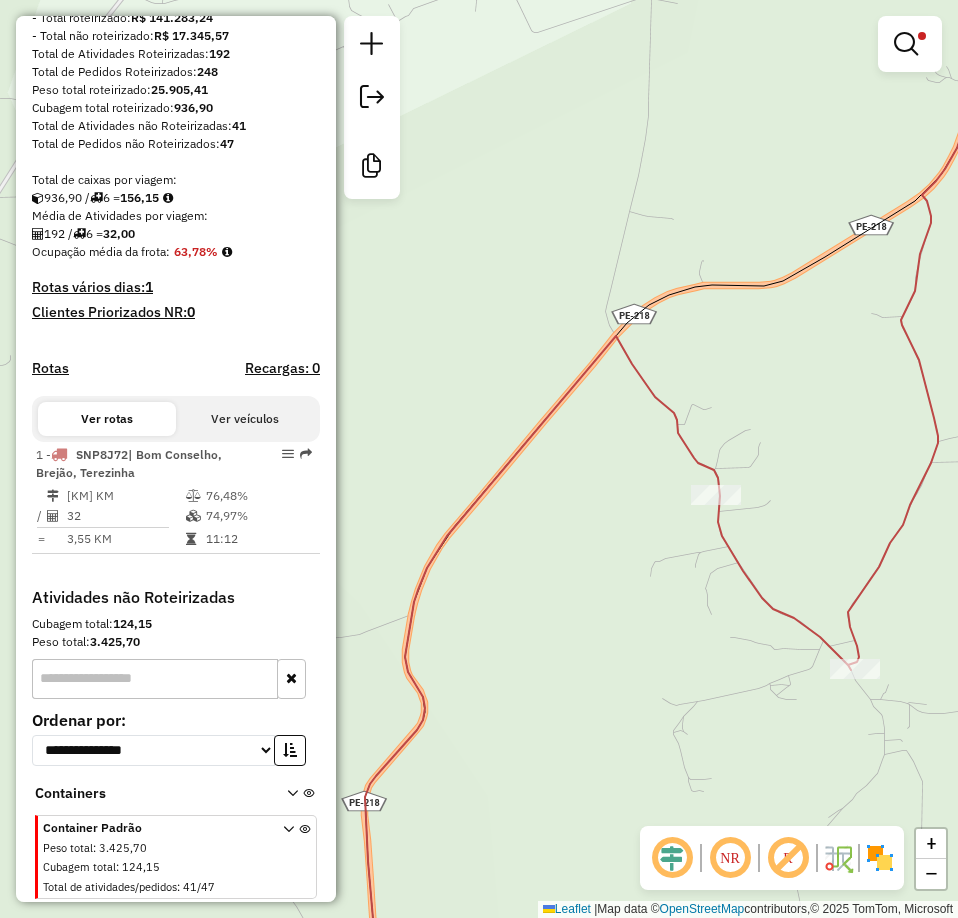drag, startPoint x: 750, startPoint y: 542, endPoint x: 853, endPoint y: 361, distance: 208.25465 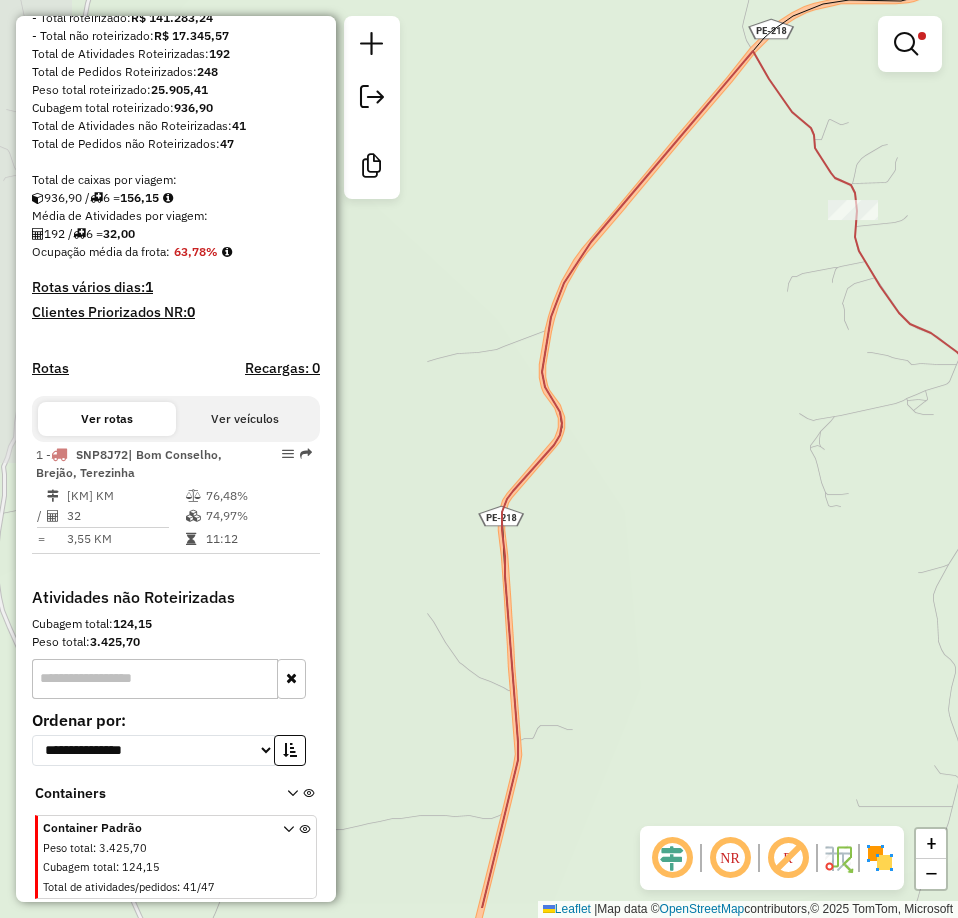 drag, startPoint x: 648, startPoint y: 662, endPoint x: 737, endPoint y: 340, distance: 334.07333 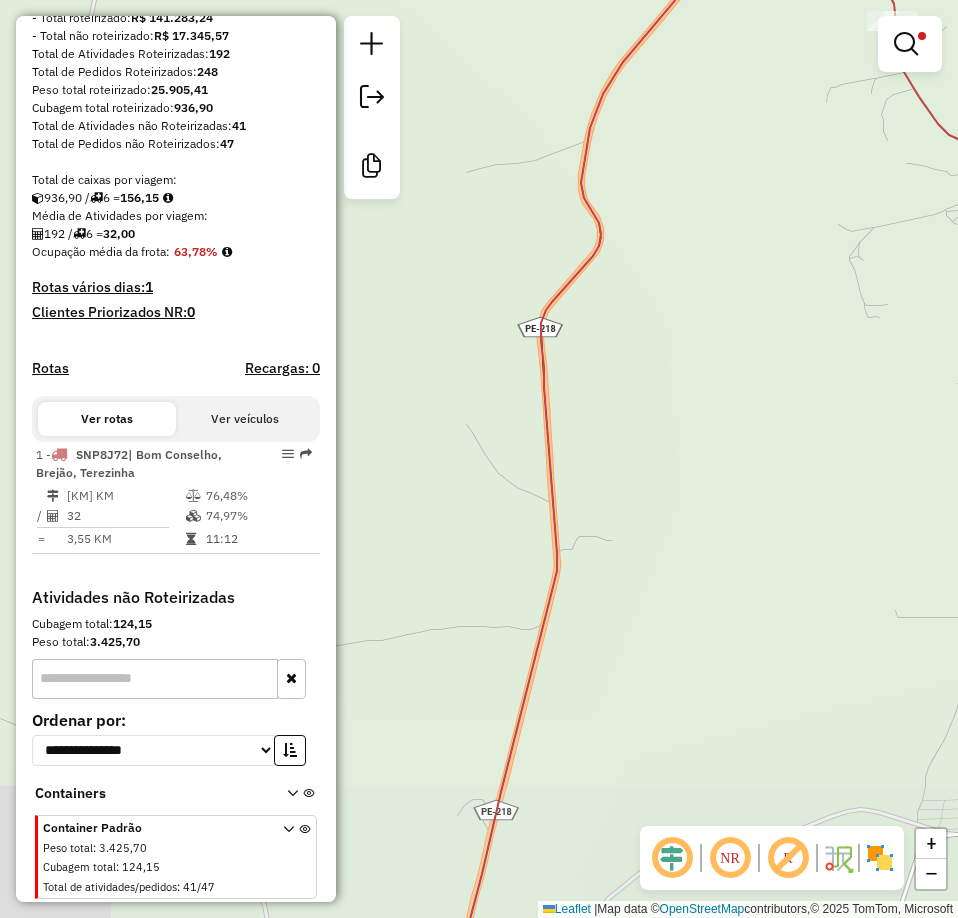 drag, startPoint x: 648, startPoint y: 594, endPoint x: 702, endPoint y: 342, distance: 257.72076 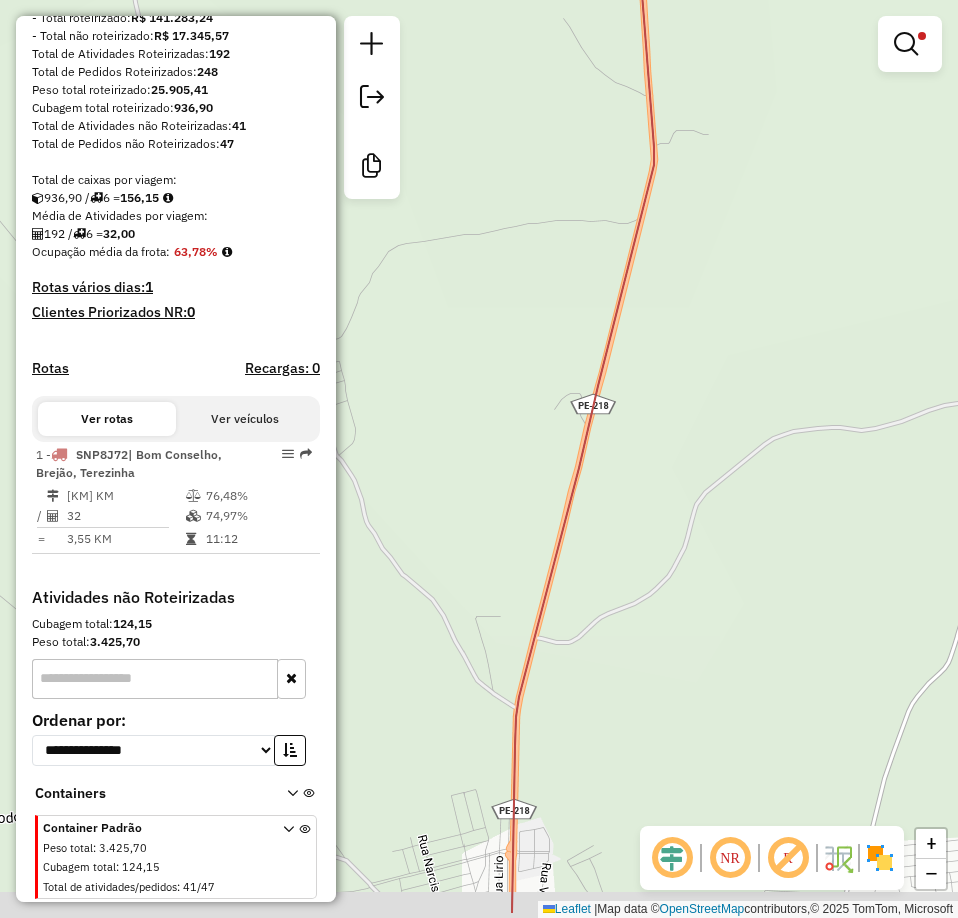 drag, startPoint x: 651, startPoint y: 570, endPoint x: 726, endPoint y: 260, distance: 318.94357 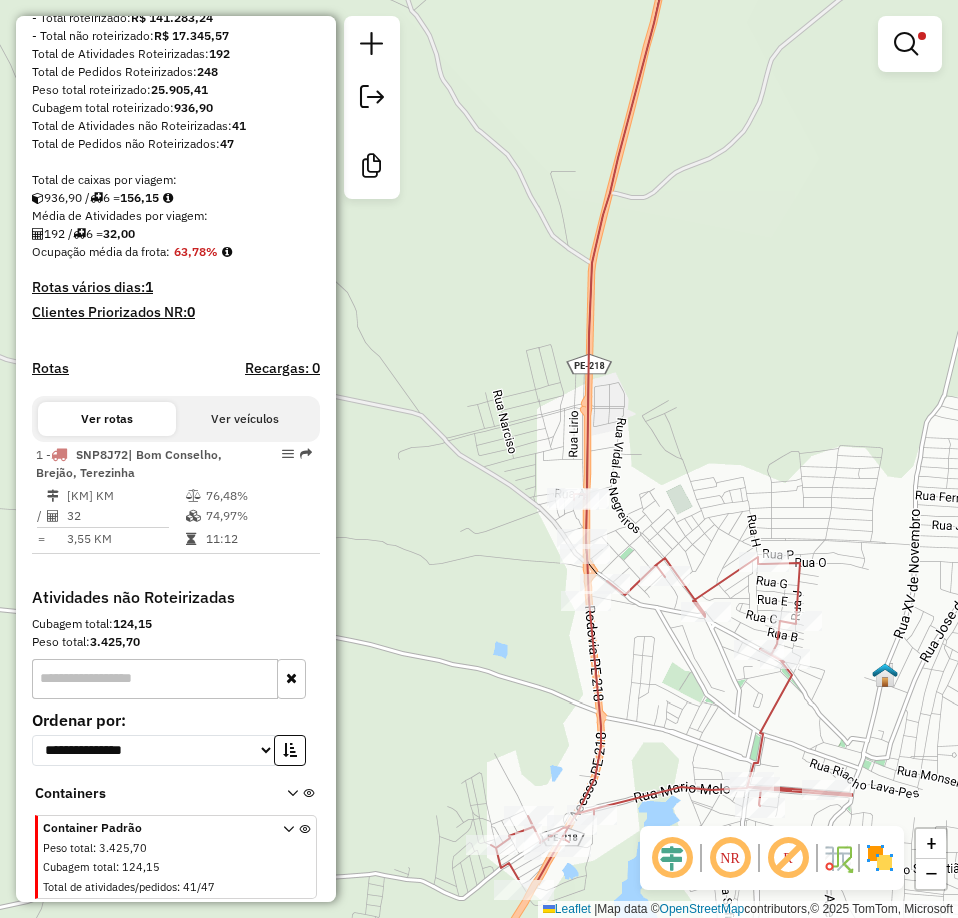 drag, startPoint x: 694, startPoint y: 494, endPoint x: 701, endPoint y: 396, distance: 98.24968 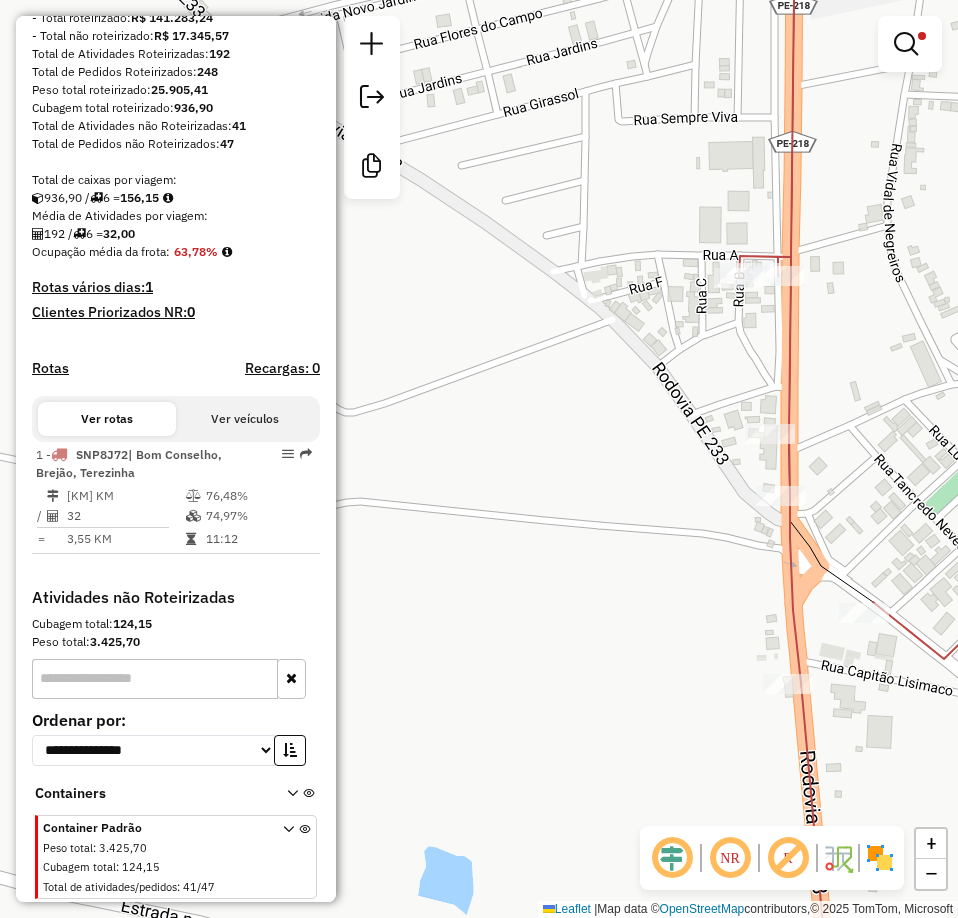 drag, startPoint x: 768, startPoint y: 376, endPoint x: 716, endPoint y: 384, distance: 52.611786 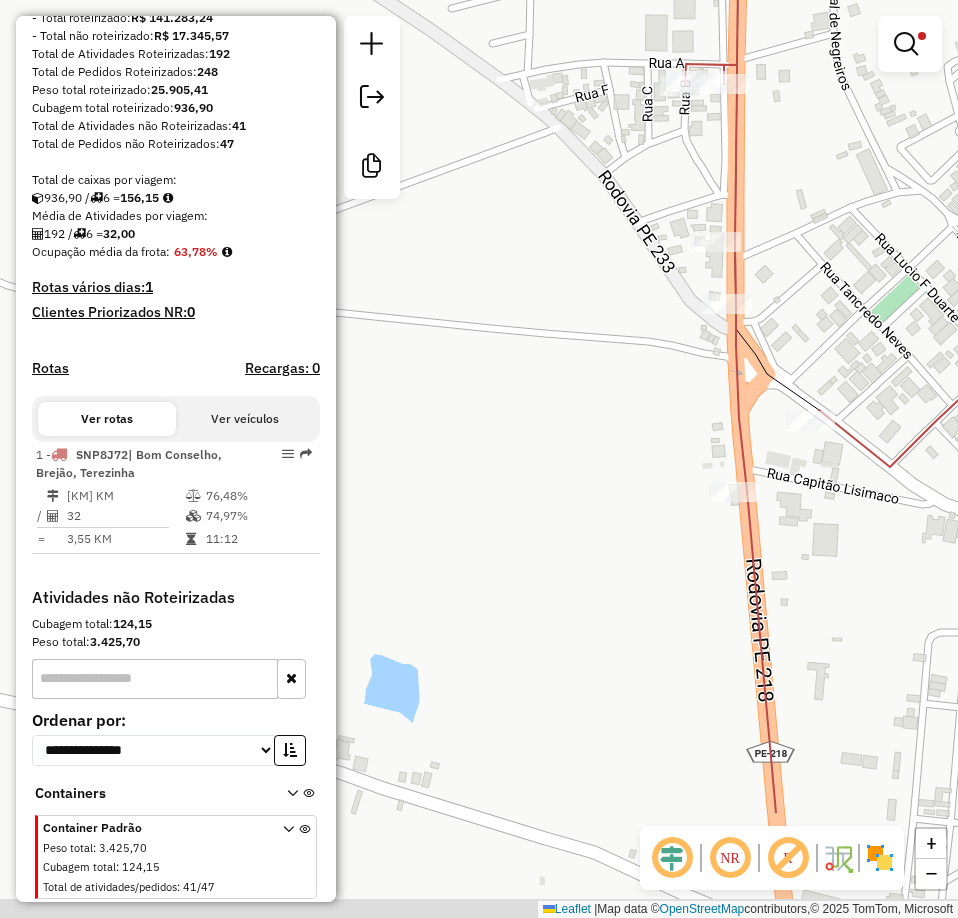 drag, startPoint x: 840, startPoint y: 551, endPoint x: 809, endPoint y: 294, distance: 258.86288 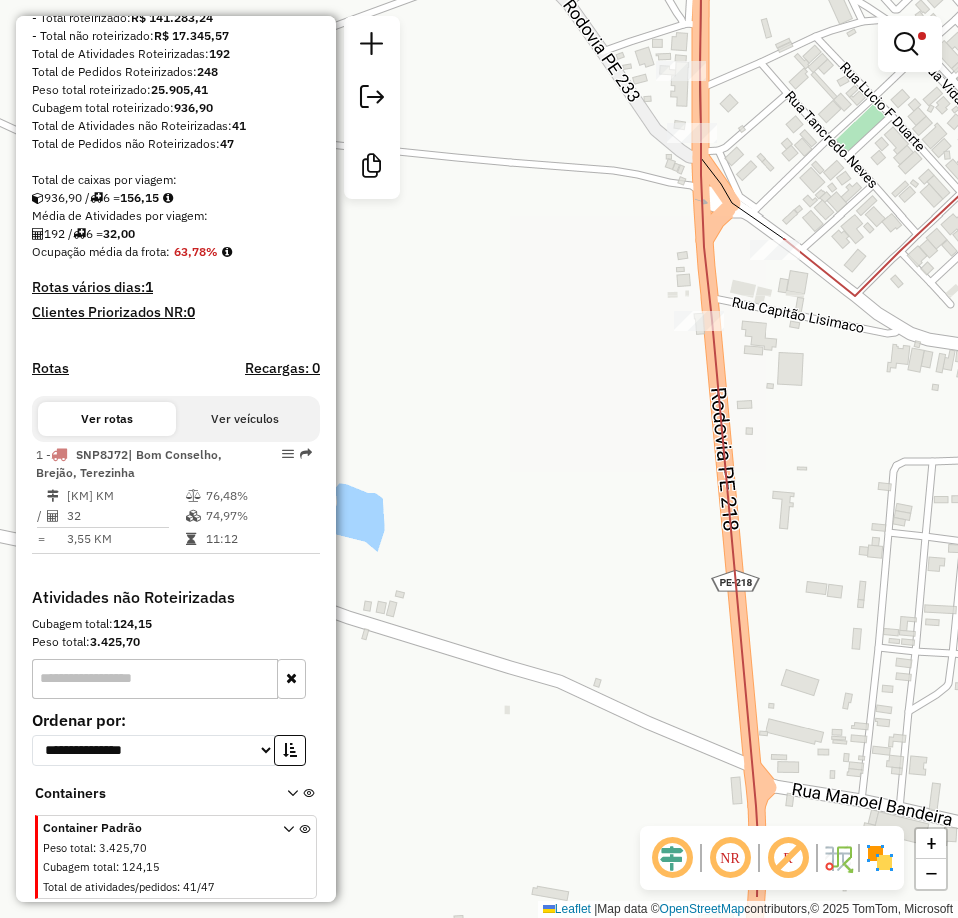 drag, startPoint x: 807, startPoint y: 475, endPoint x: 777, endPoint y: 244, distance: 232.93991 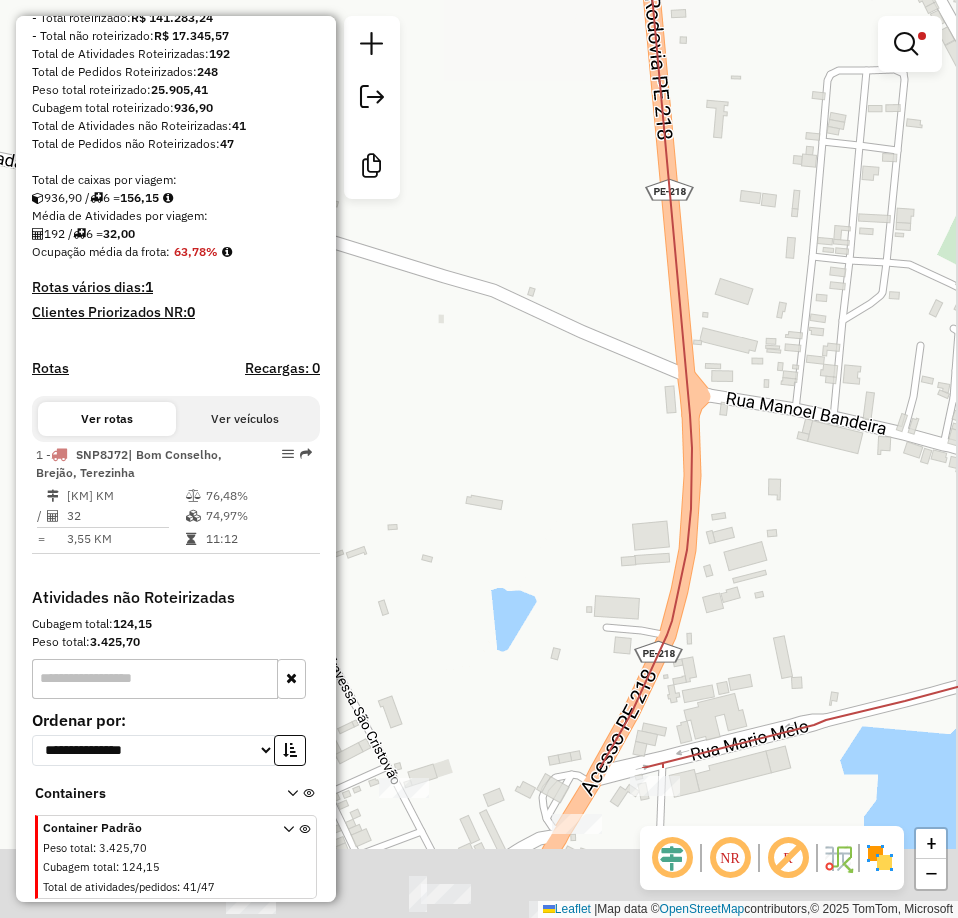drag, startPoint x: 795, startPoint y: 375, endPoint x: 778, endPoint y: 160, distance: 215.67105 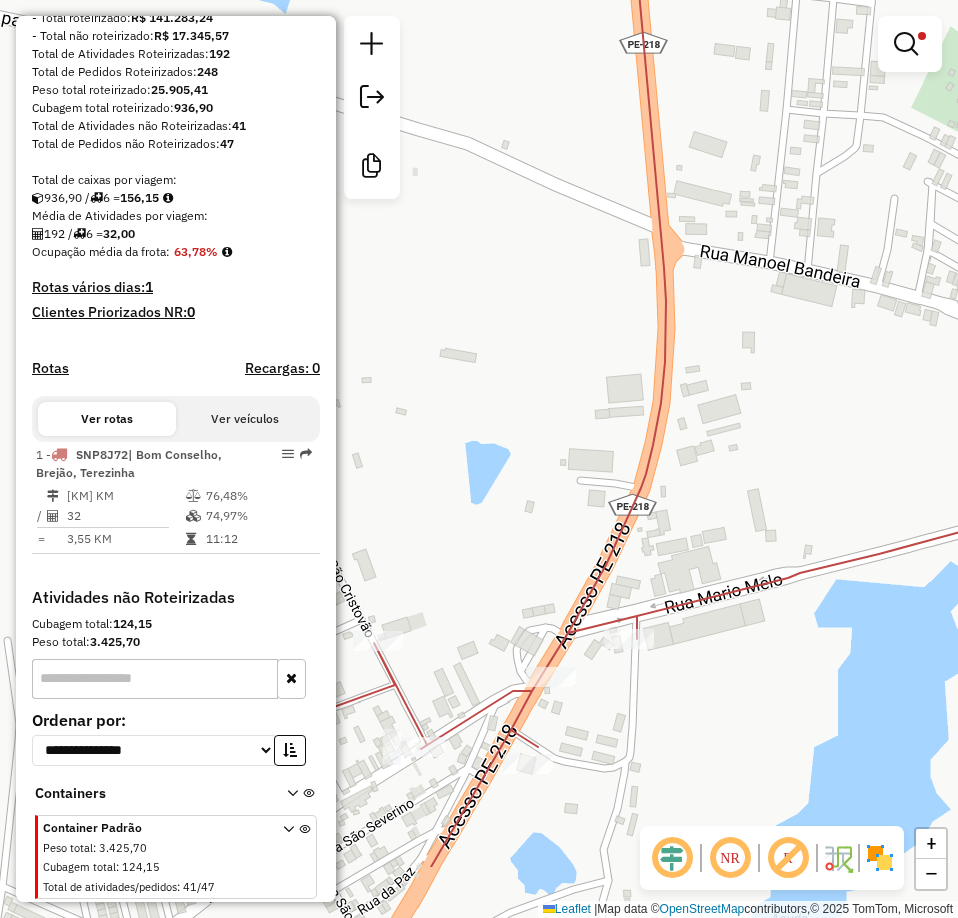 drag, startPoint x: 814, startPoint y: 510, endPoint x: 809, endPoint y: 267, distance: 243.05144 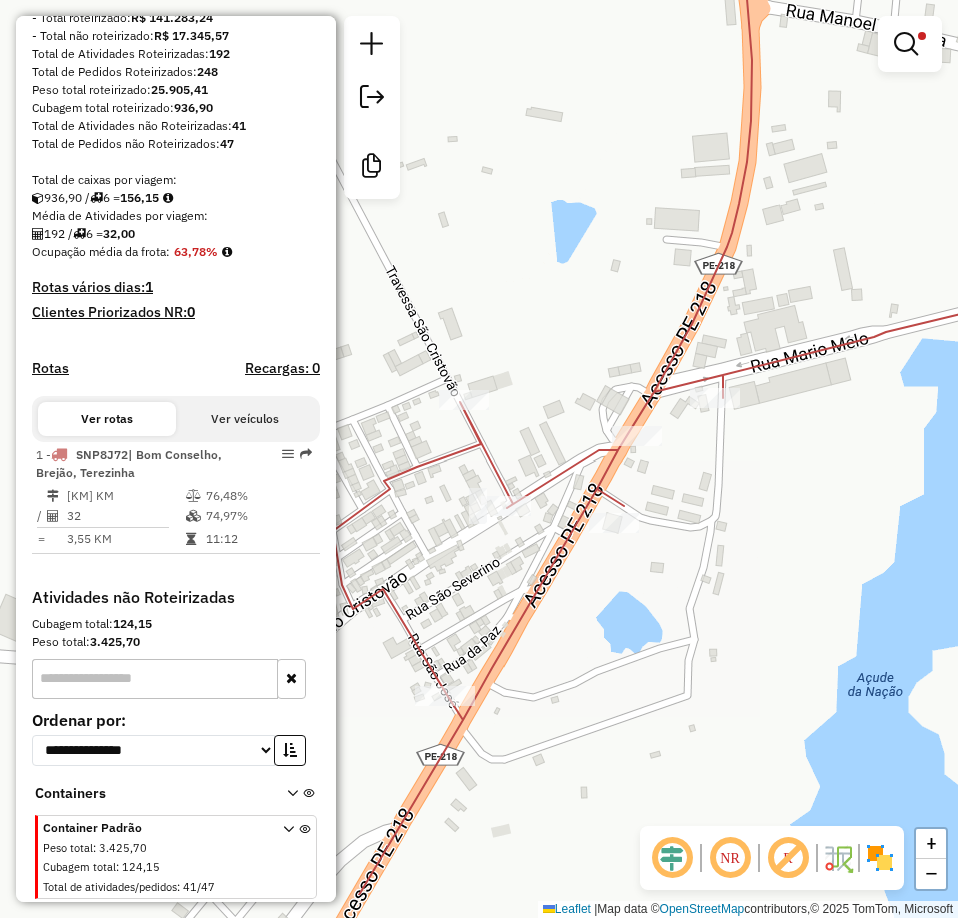 drag, startPoint x: 755, startPoint y: 512, endPoint x: 852, endPoint y: 353, distance: 186.25252 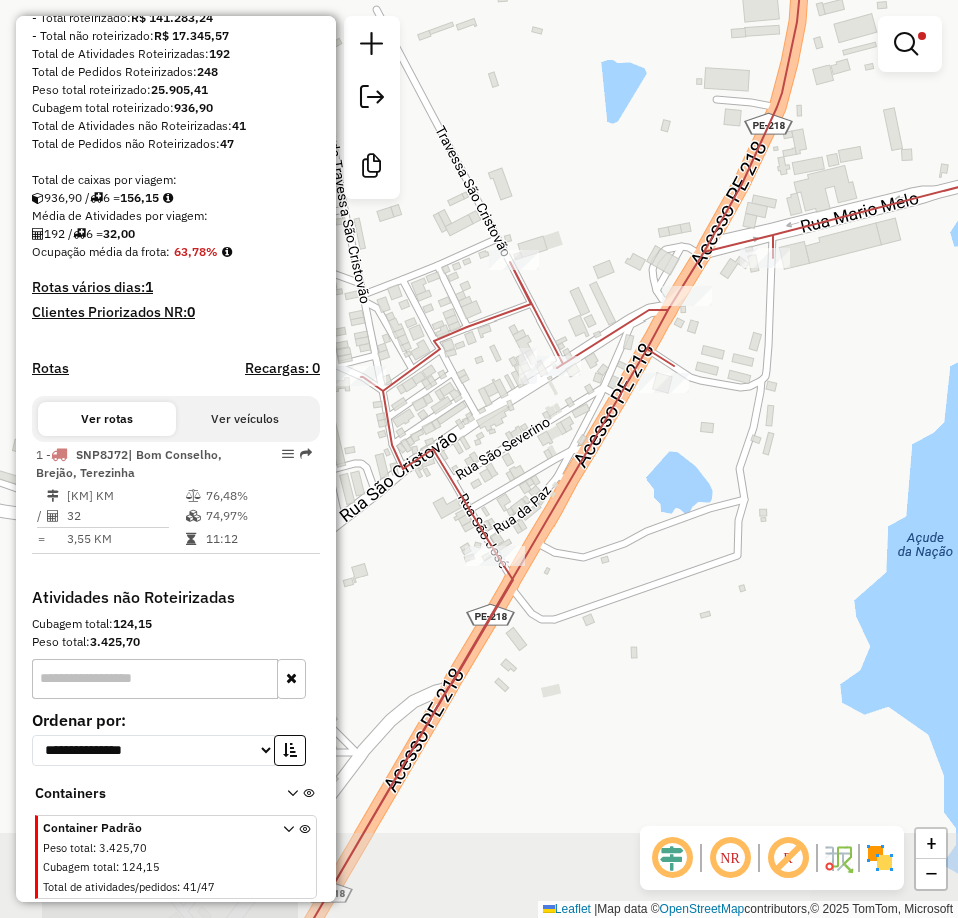 drag, startPoint x: 856, startPoint y: 403, endPoint x: 867, endPoint y: 355, distance: 49.24429 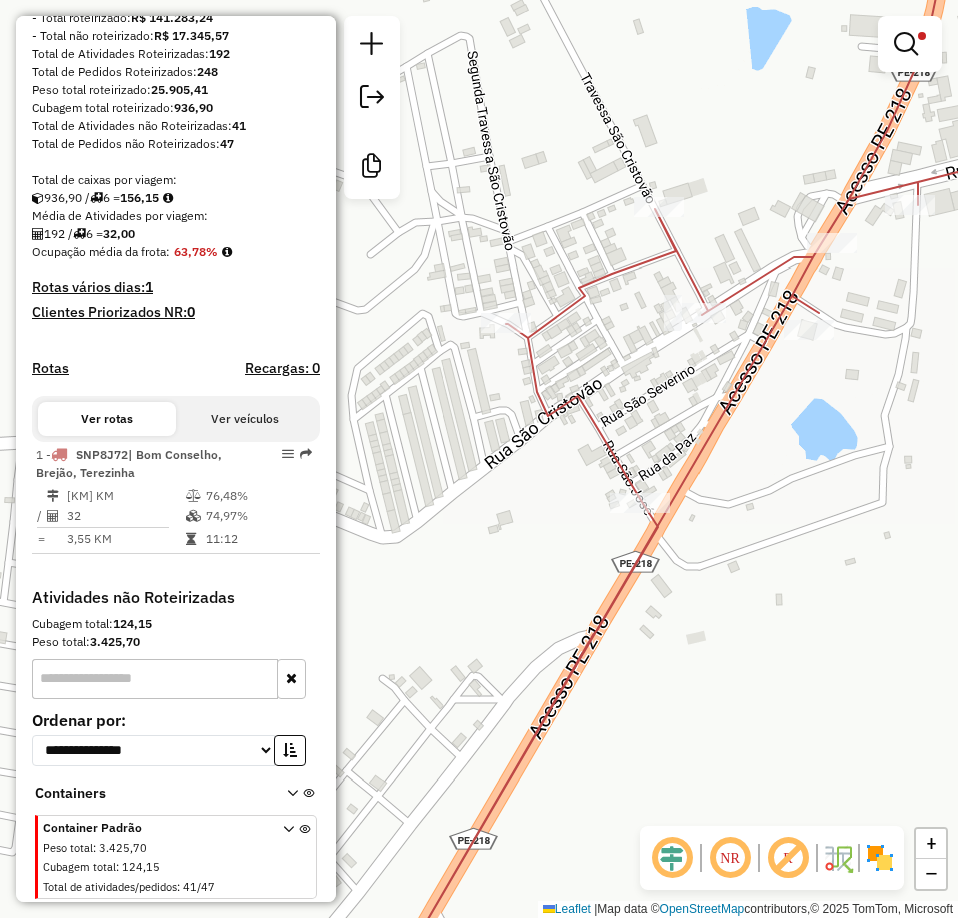 drag, startPoint x: 389, startPoint y: 345, endPoint x: 531, endPoint y: 297, distance: 149.8933 